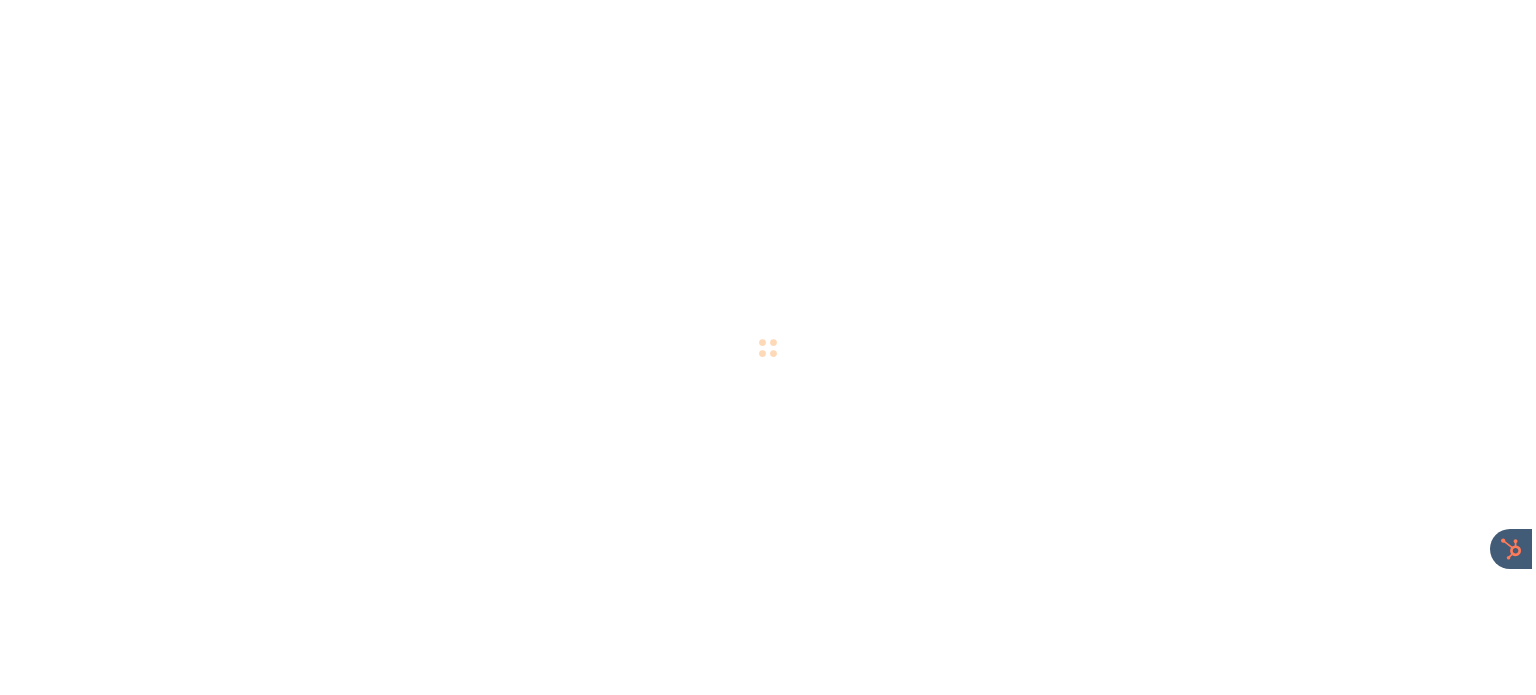 scroll, scrollTop: 0, scrollLeft: 0, axis: both 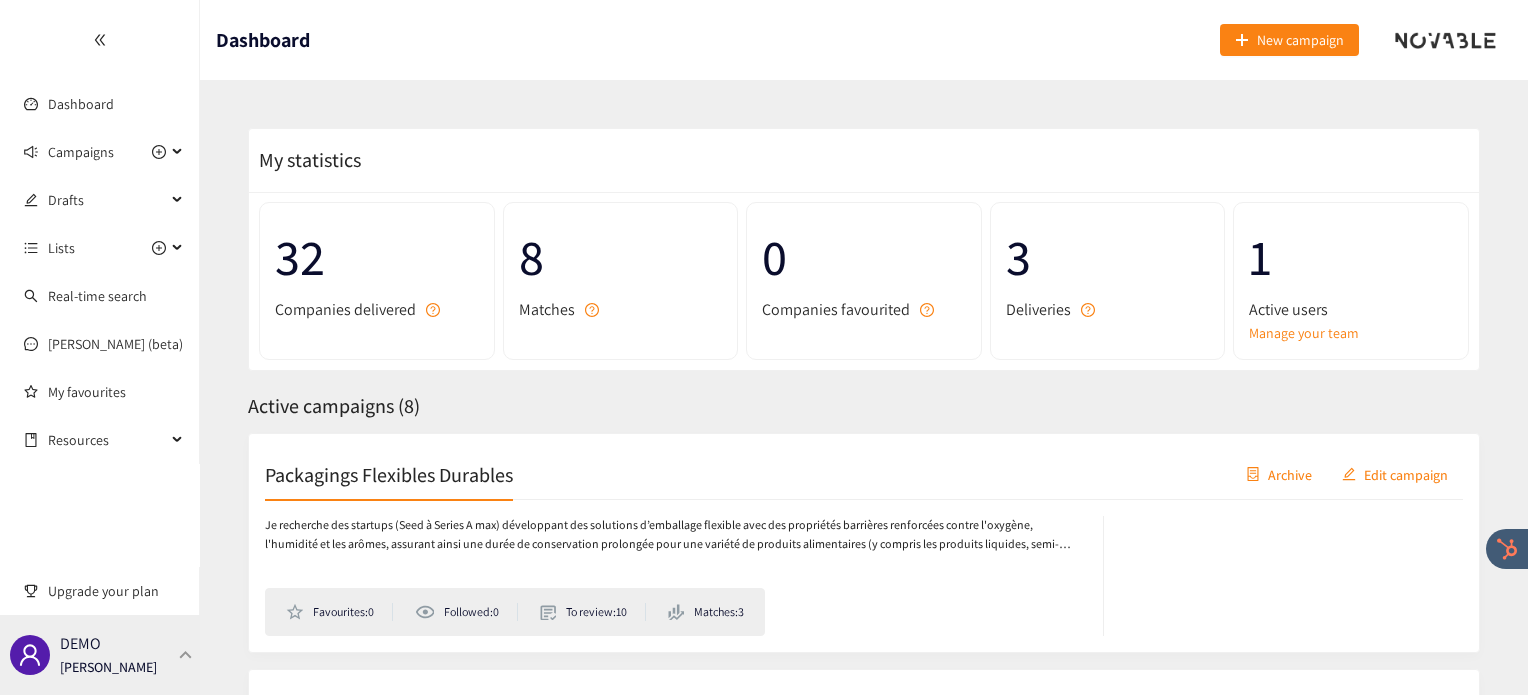 click on "DEMO [PERSON_NAME]" at bounding box center (100, 655) 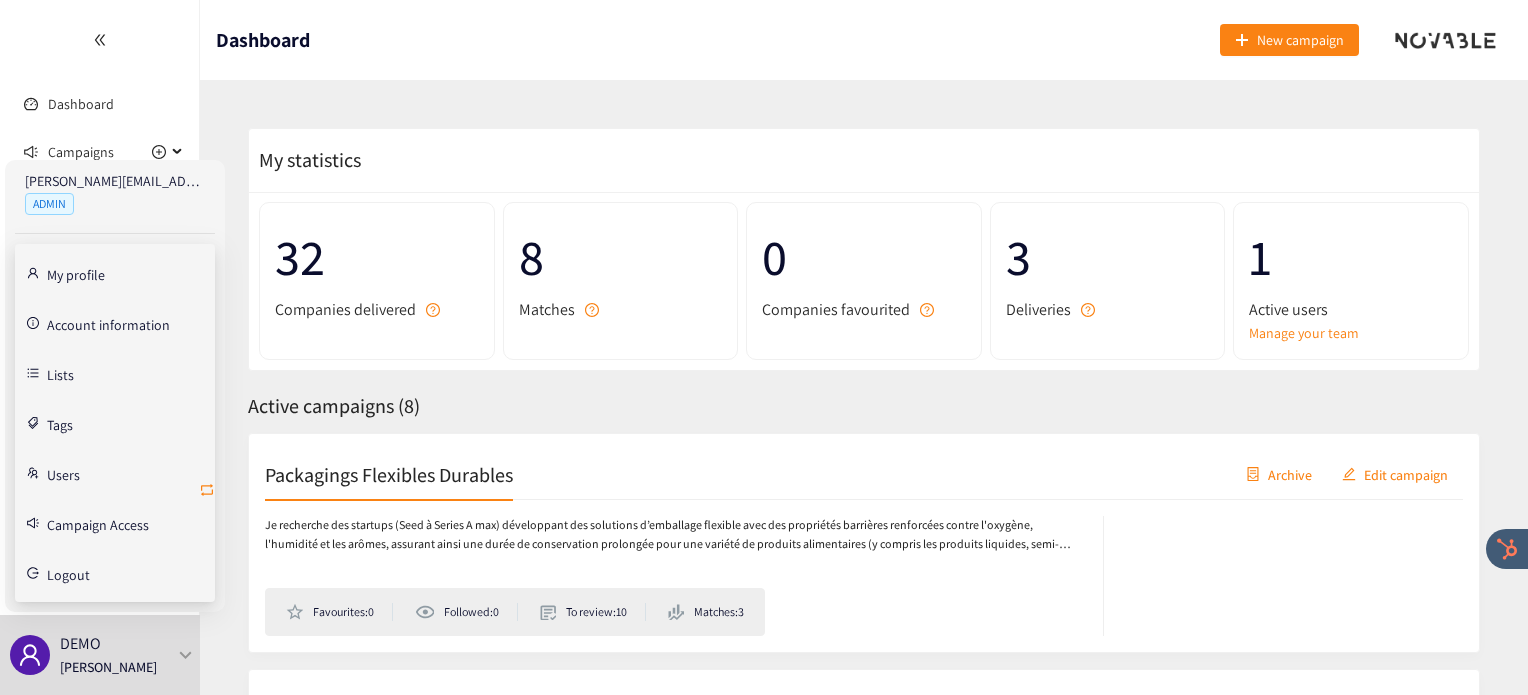 click 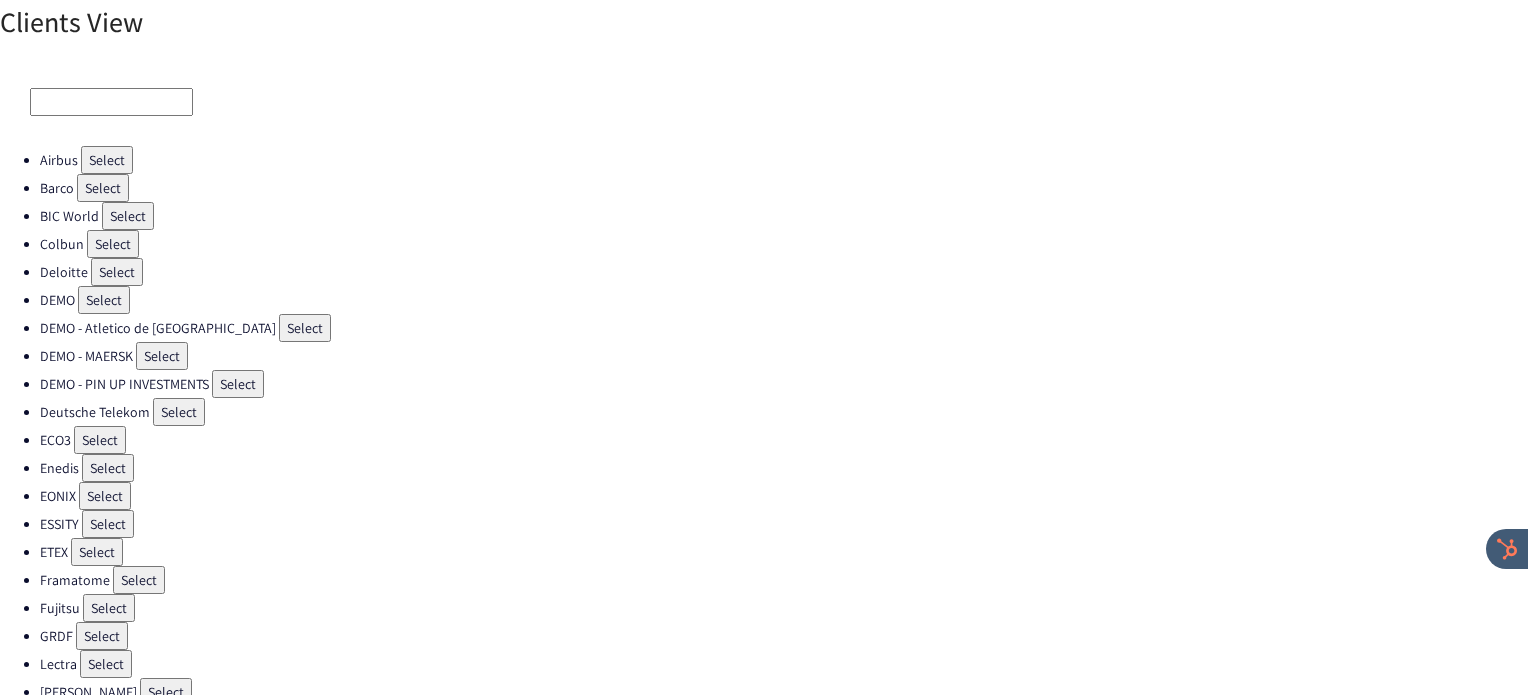 click on "Select" at bounding box center [100, 440] 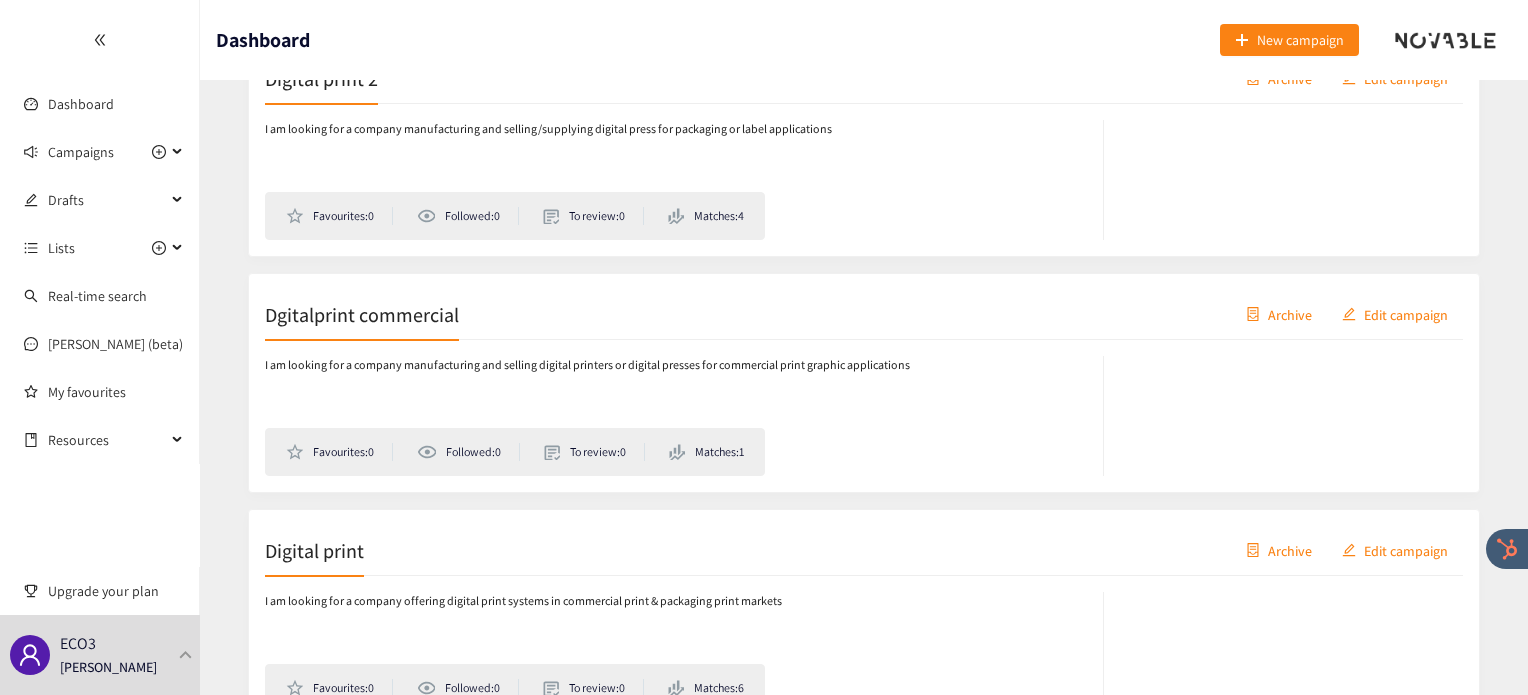 scroll, scrollTop: 412, scrollLeft: 0, axis: vertical 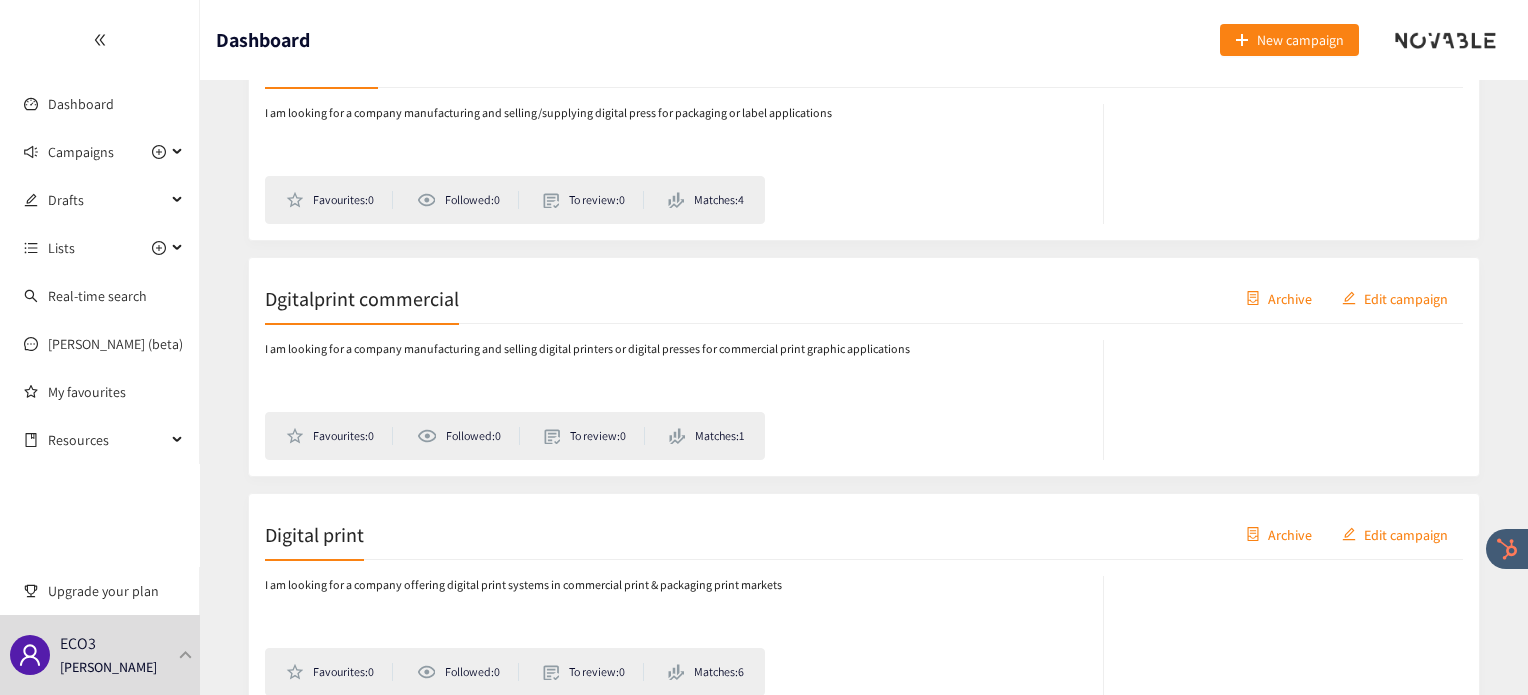 click on "Digital print" at bounding box center [314, 534] 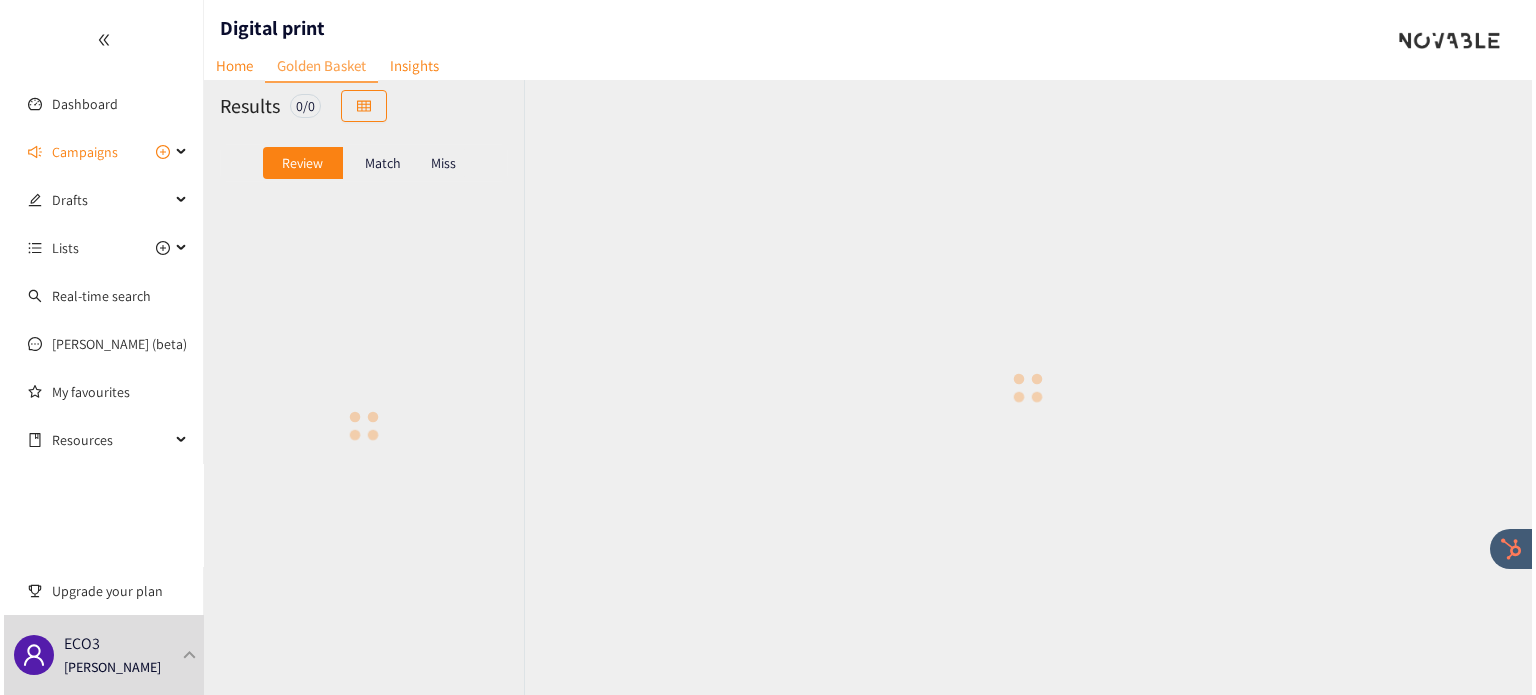 scroll, scrollTop: 0, scrollLeft: 0, axis: both 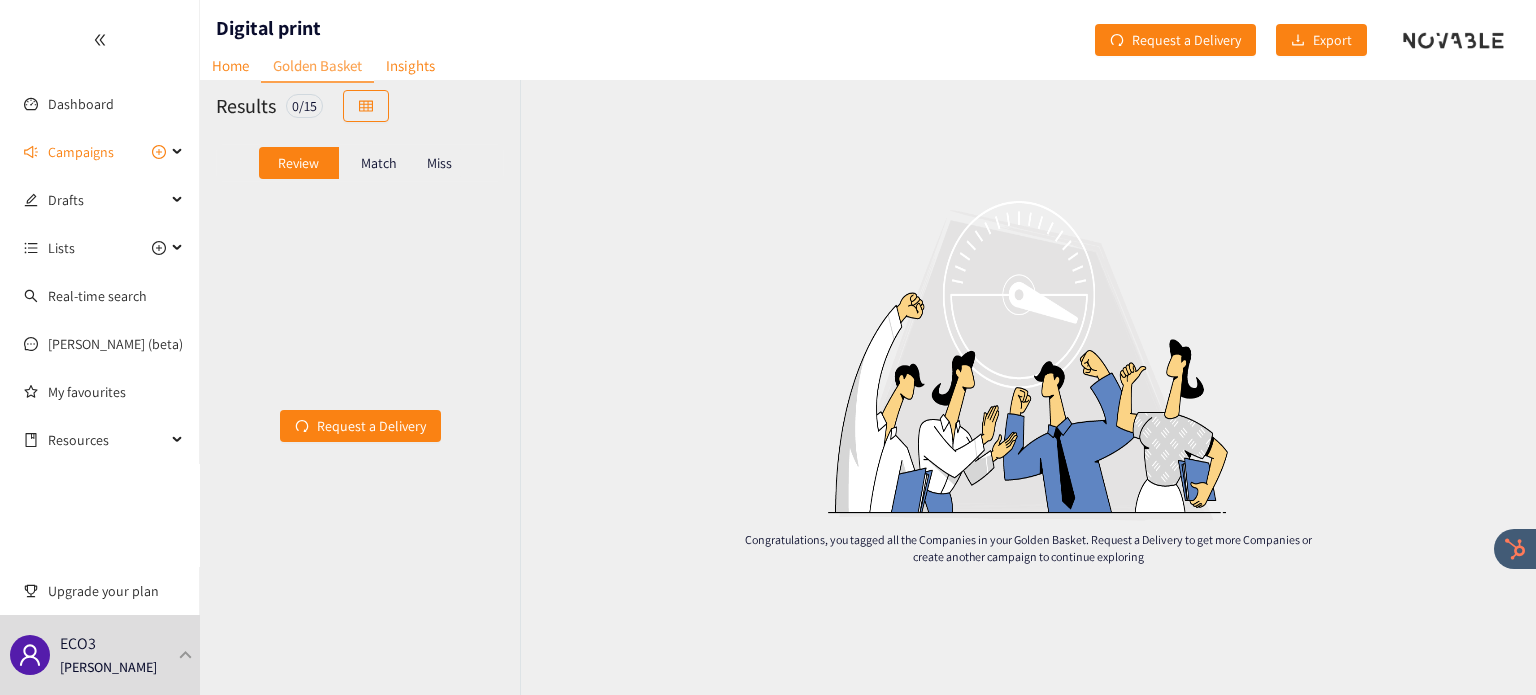 click on "Match" at bounding box center (379, 163) 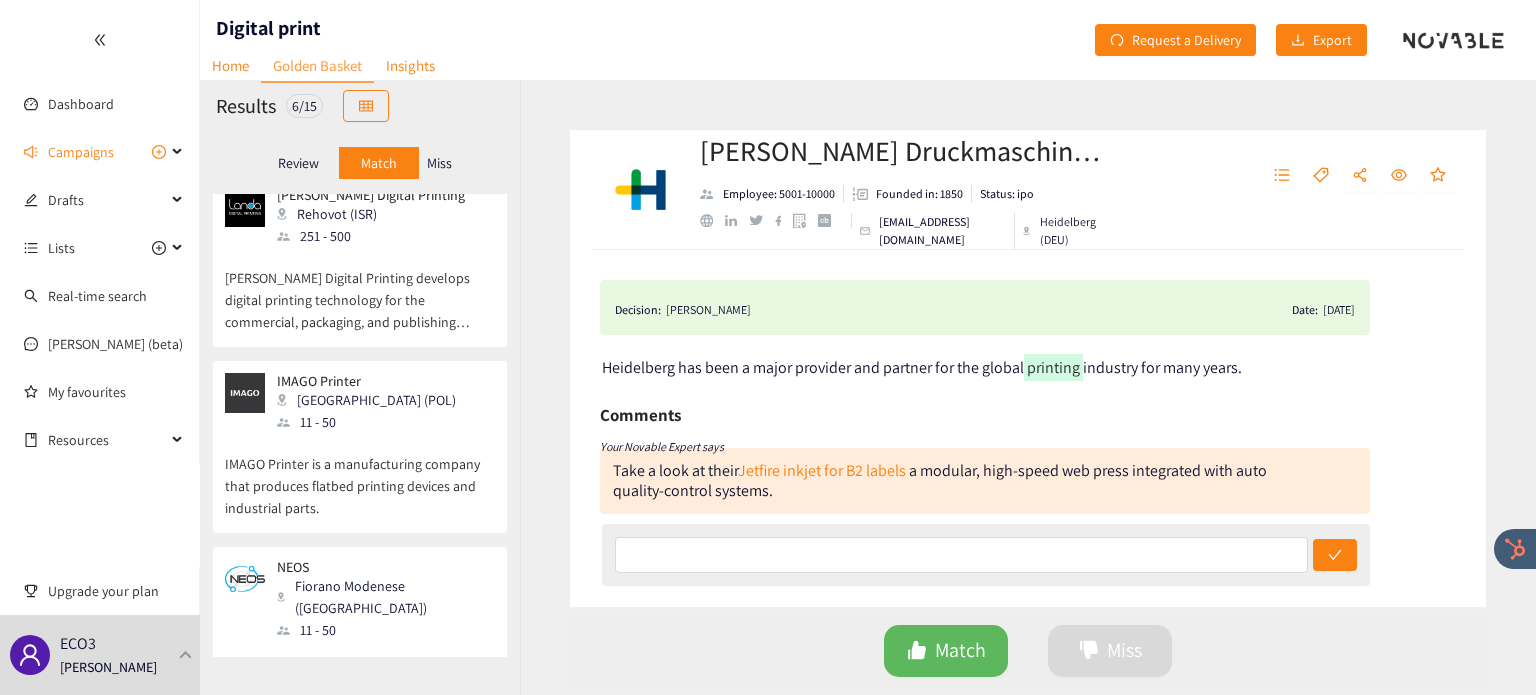 scroll, scrollTop: 606, scrollLeft: 0, axis: vertical 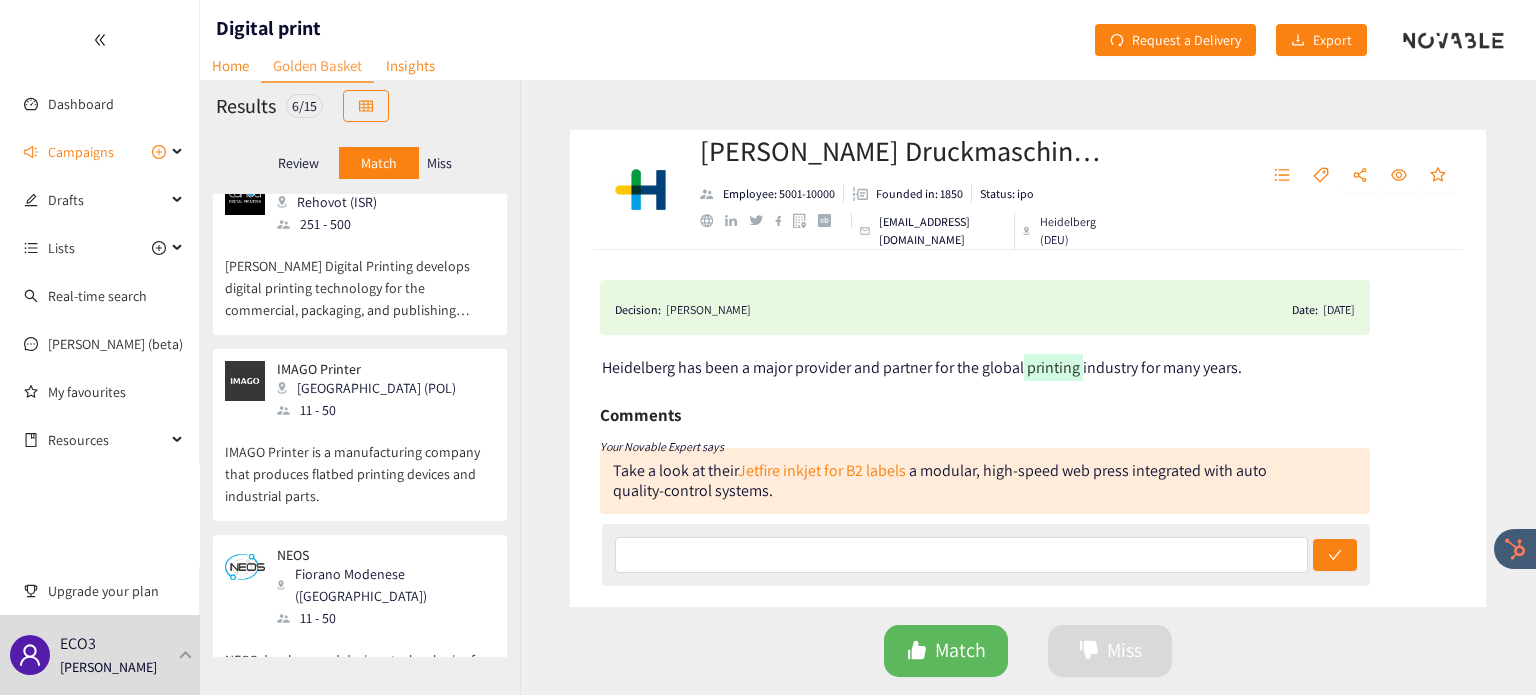 click on "Miss" at bounding box center (439, 163) 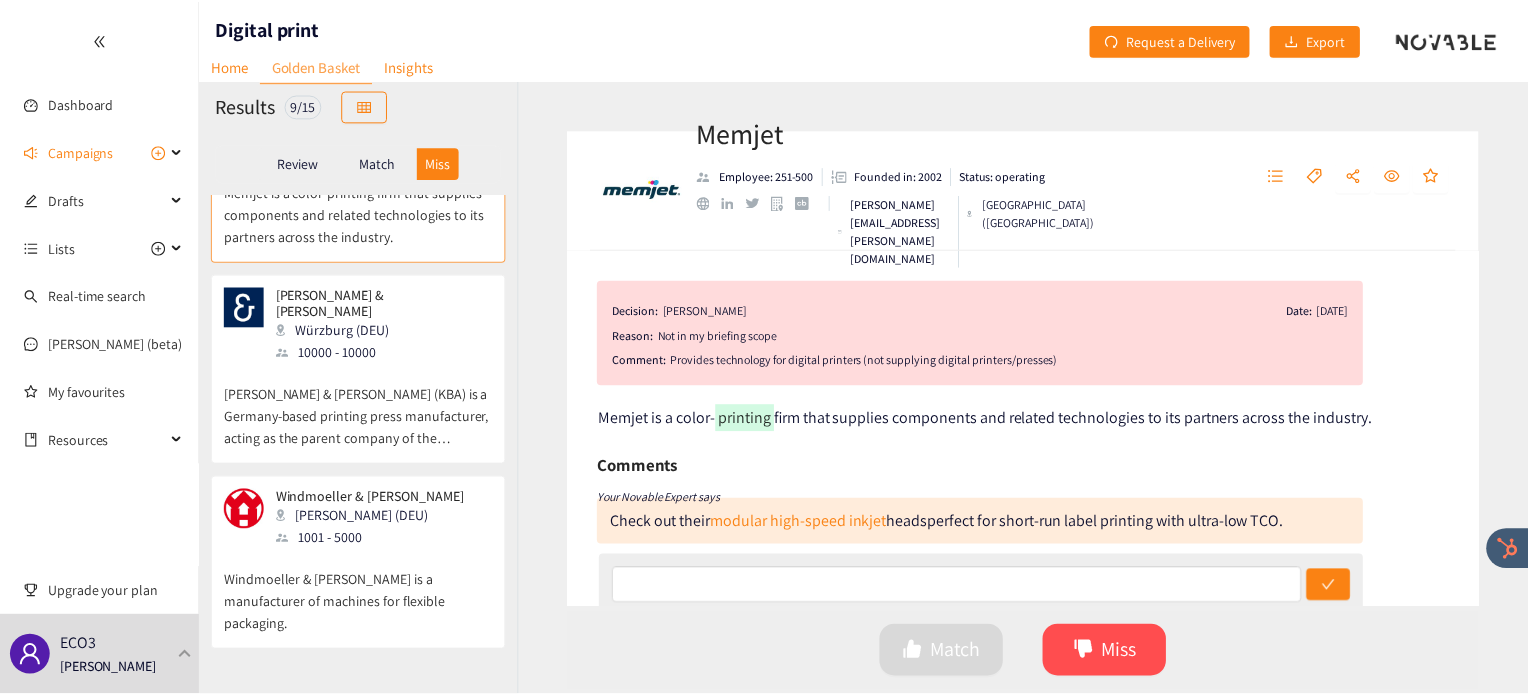 scroll, scrollTop: 0, scrollLeft: 0, axis: both 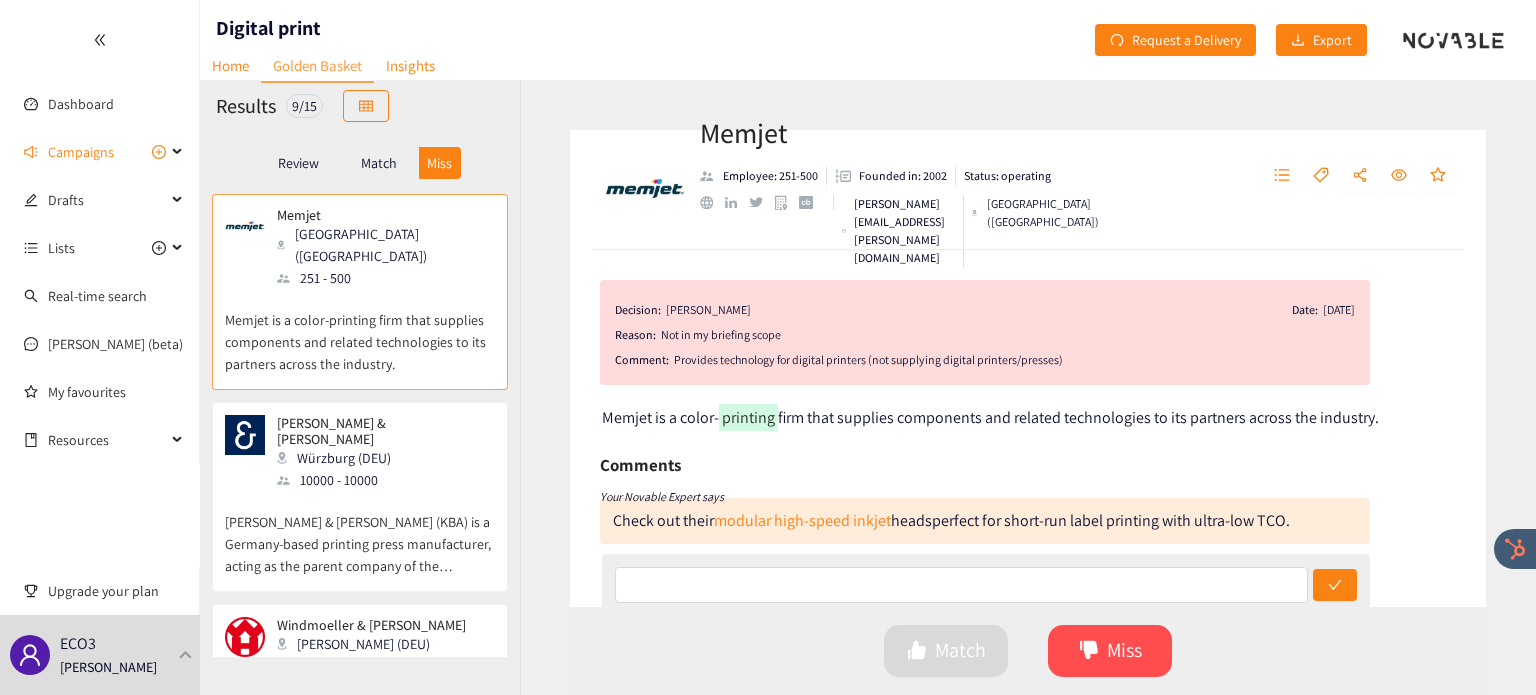 click on "Review" at bounding box center [298, 163] 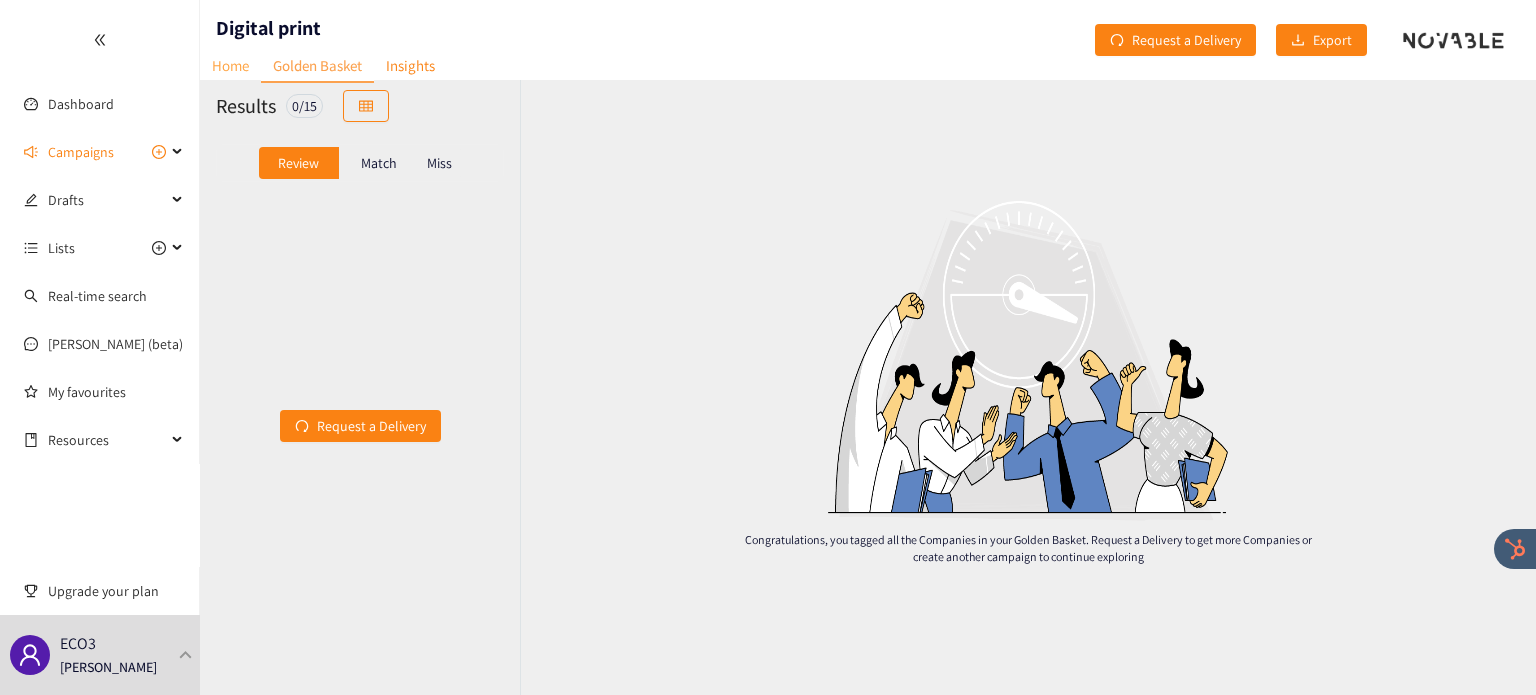 click on "Home" at bounding box center [230, 65] 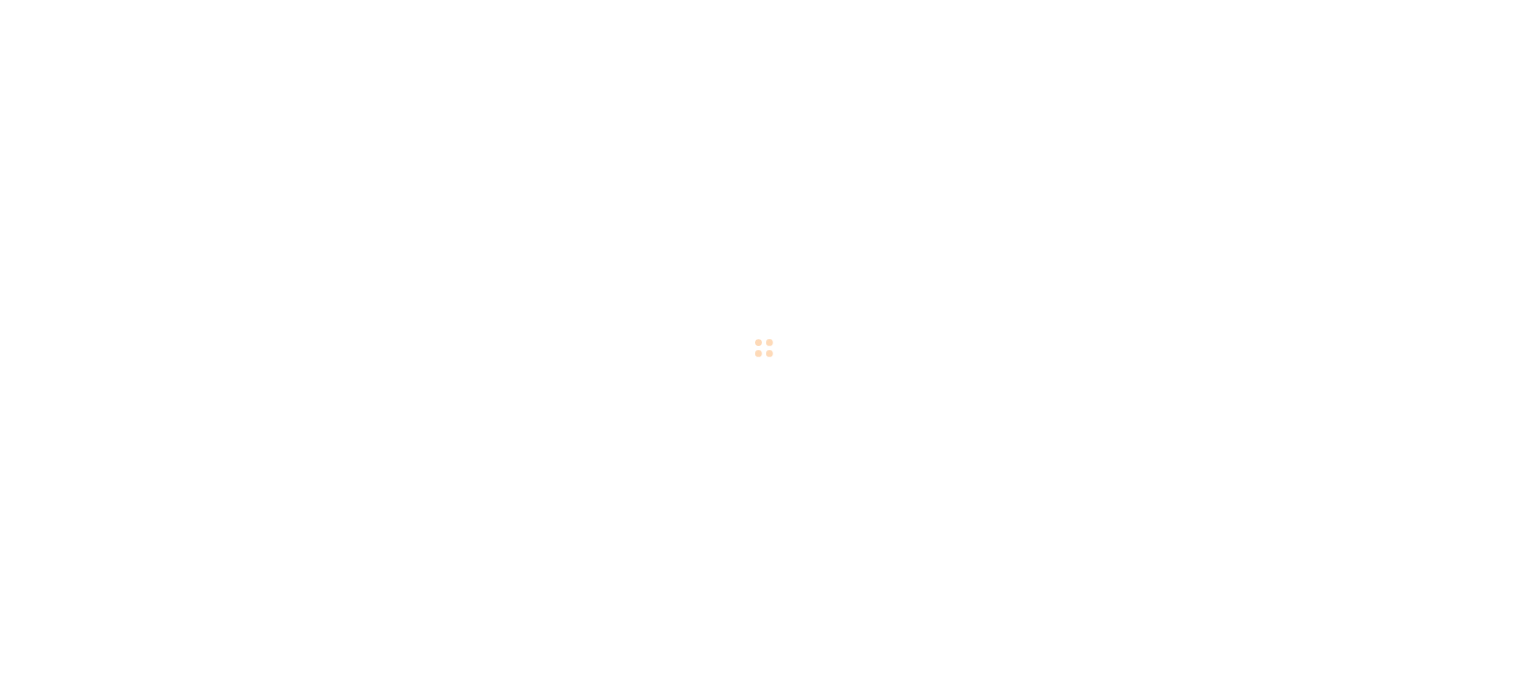 scroll, scrollTop: 0, scrollLeft: 0, axis: both 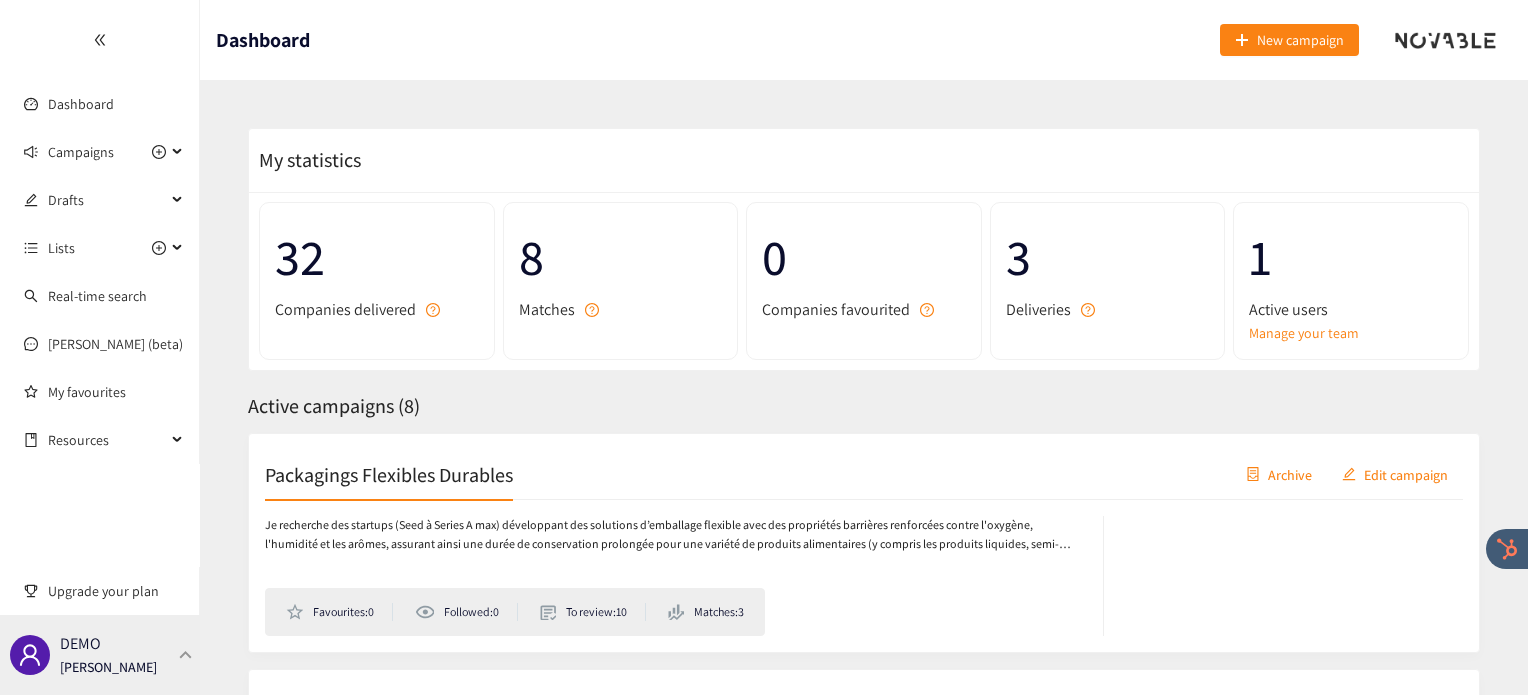 click on "DEMO [PERSON_NAME]" at bounding box center [100, 655] 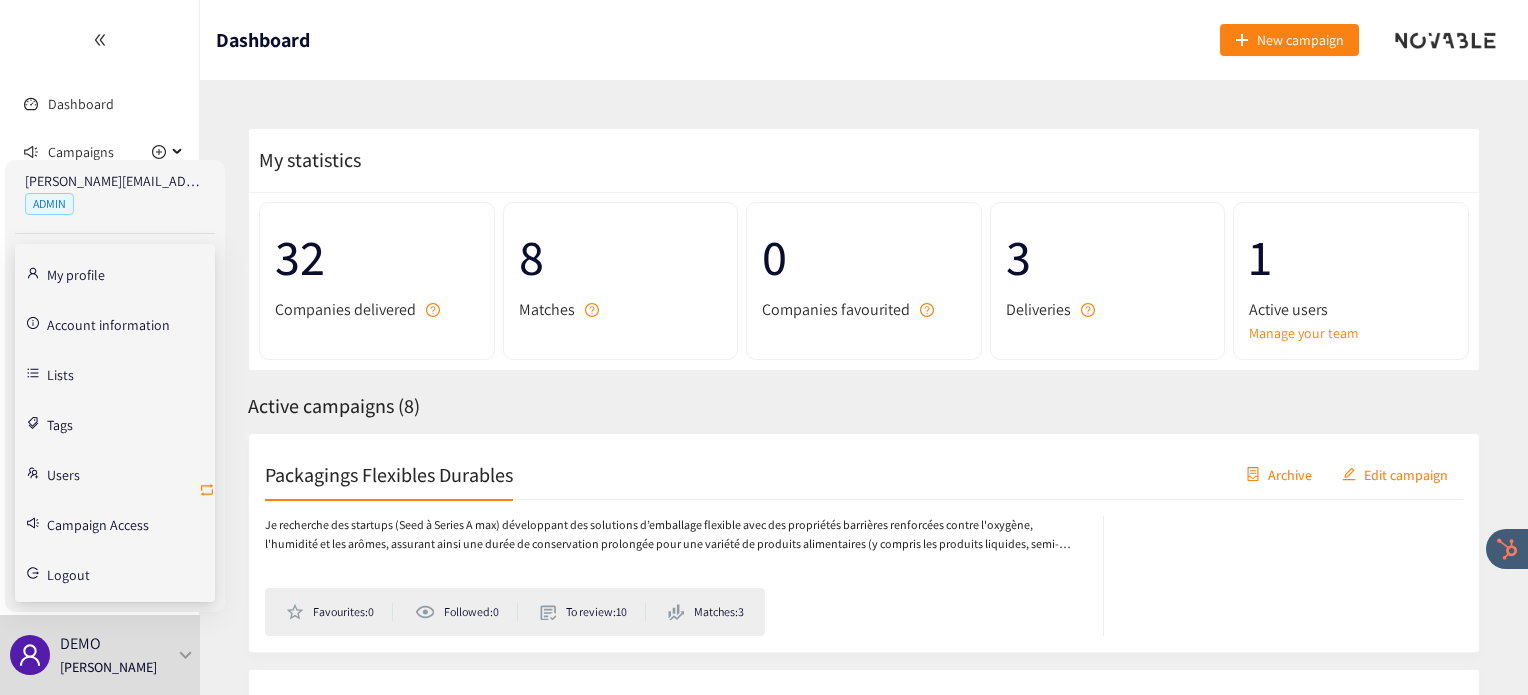 click 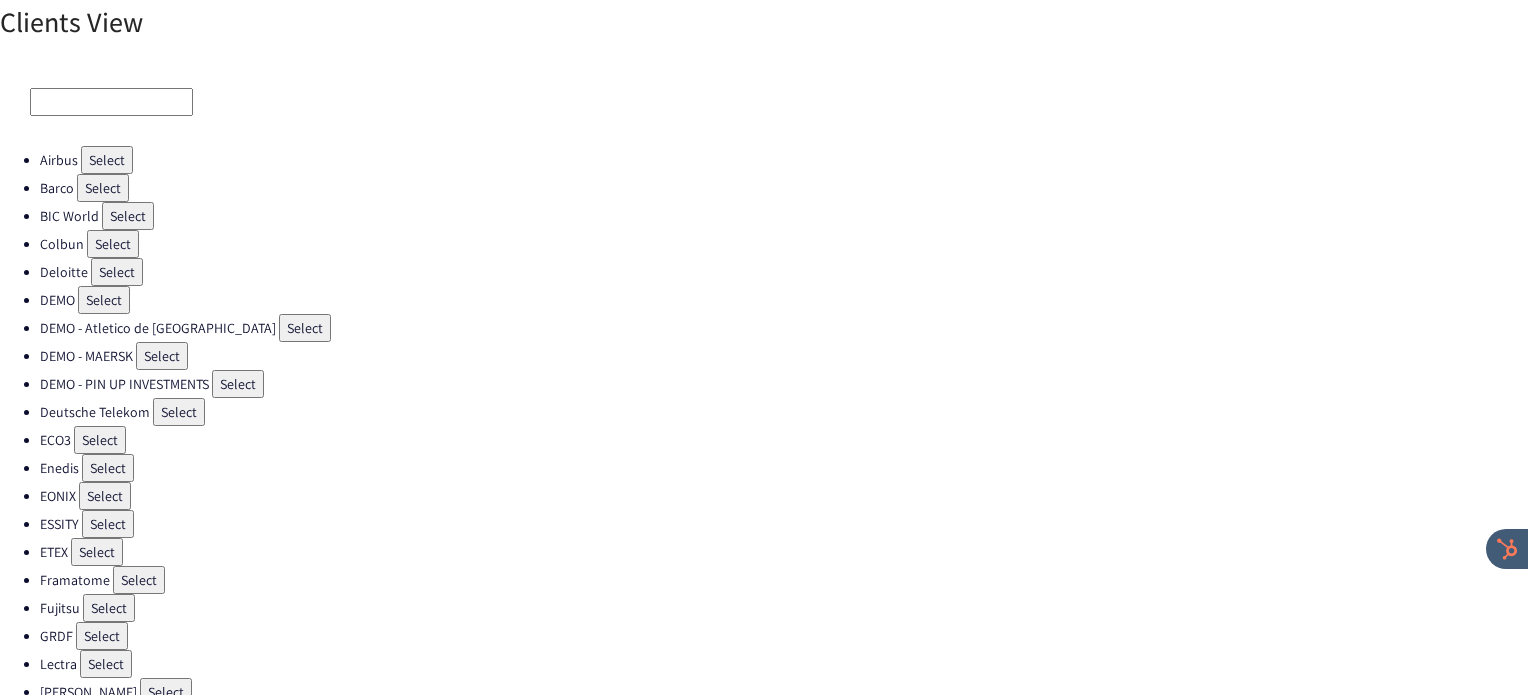 click on "Select" at bounding box center [100, 440] 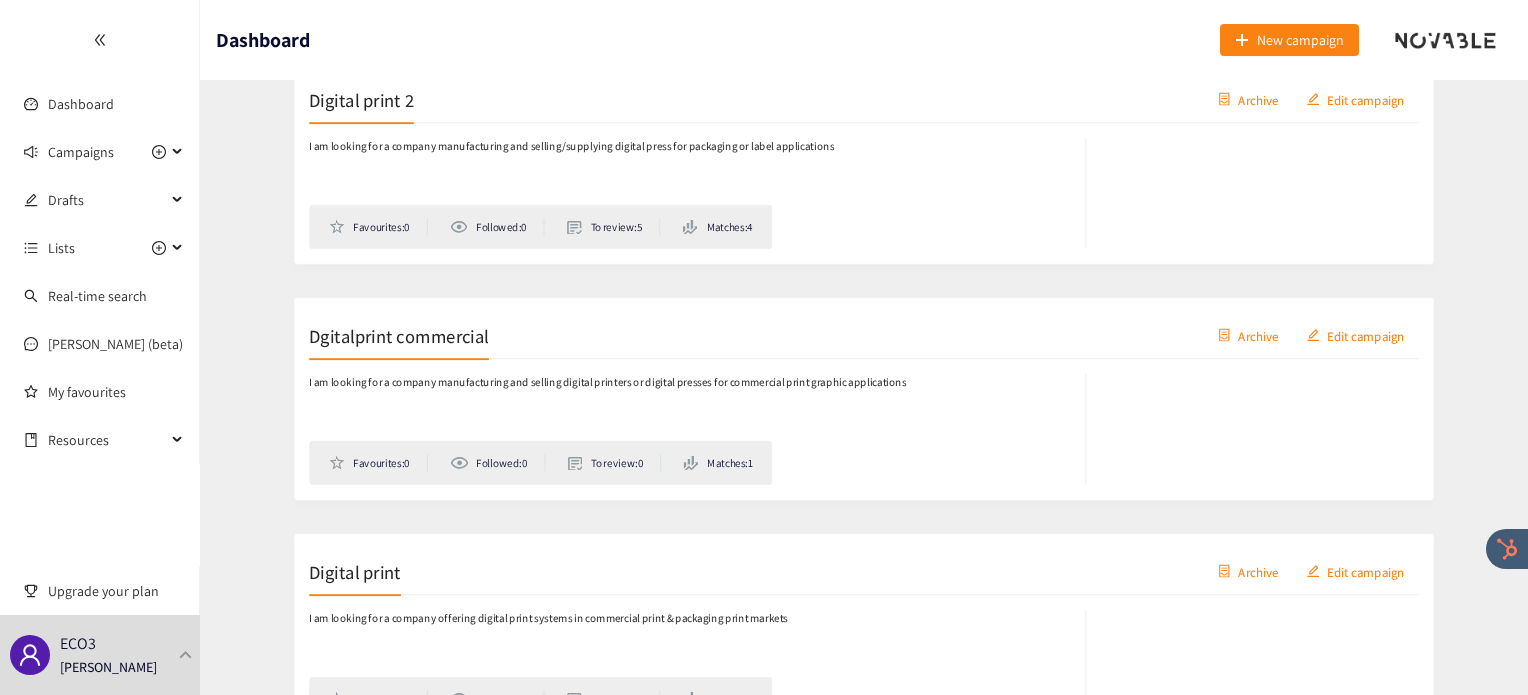 scroll, scrollTop: 499, scrollLeft: 0, axis: vertical 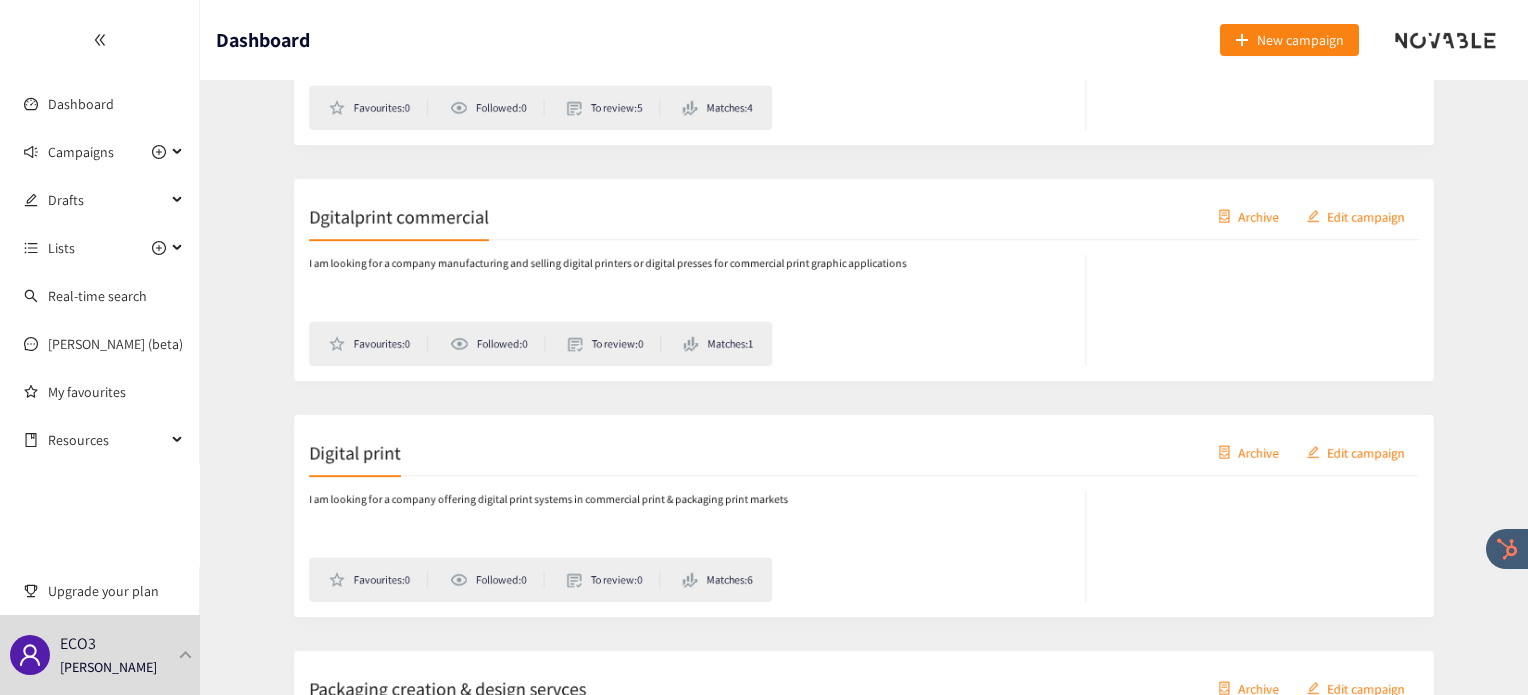 click on "Dgitalprint commercial" at bounding box center [362, 211] 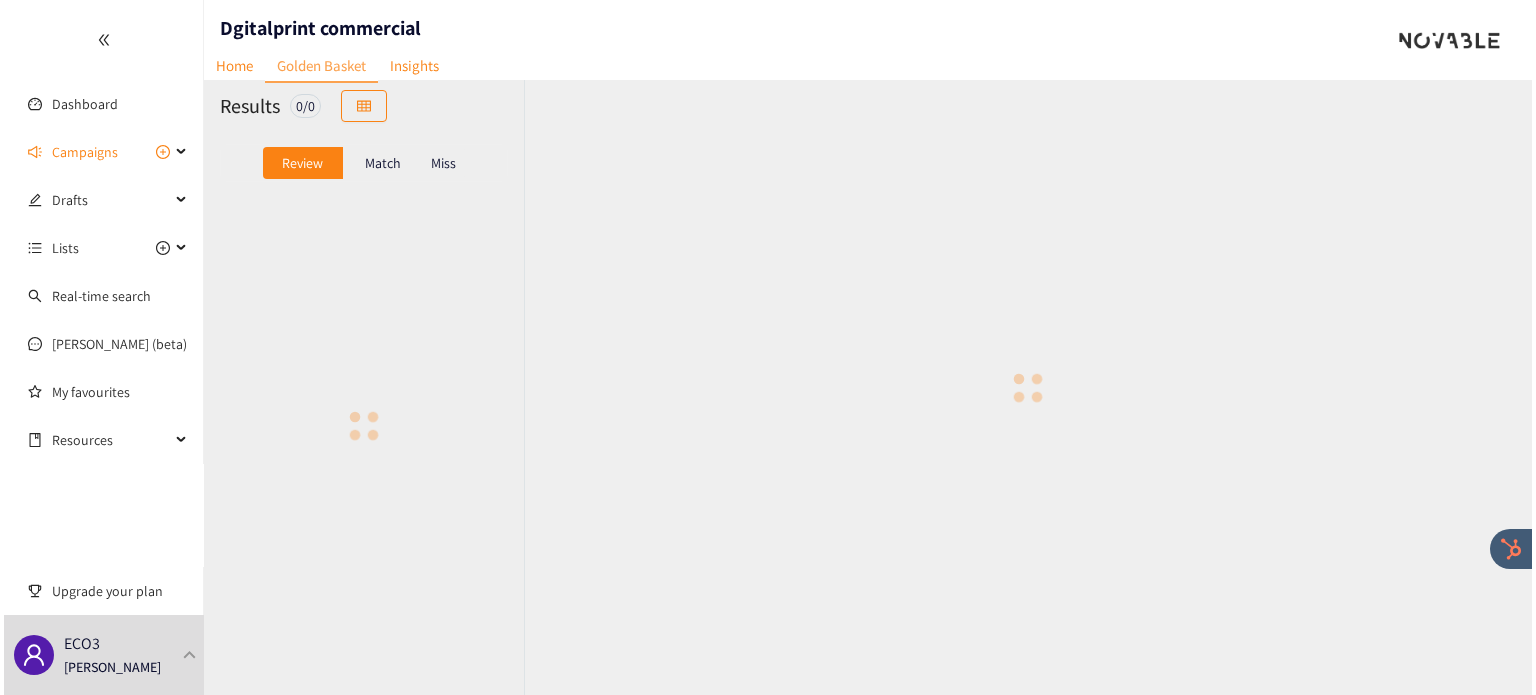 scroll, scrollTop: 0, scrollLeft: 0, axis: both 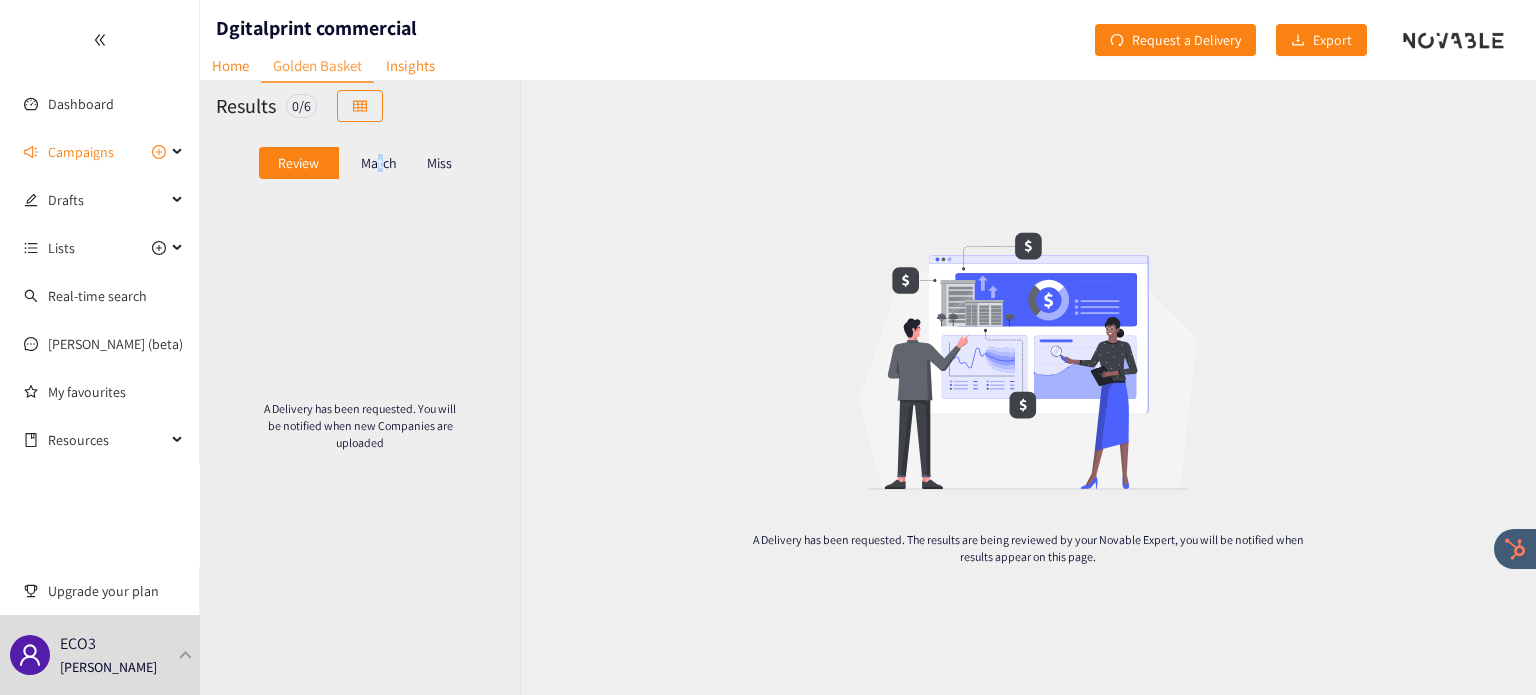 click on "Match" at bounding box center (379, 163) 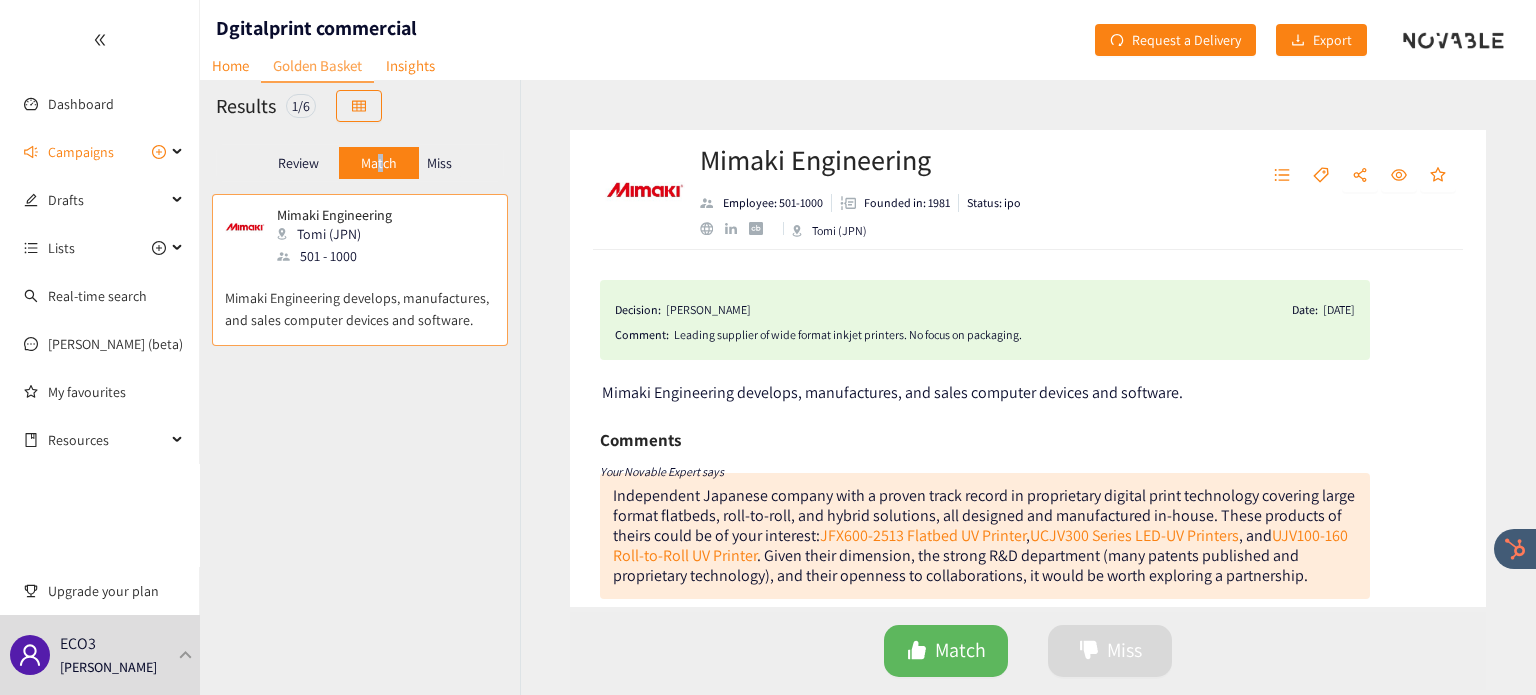 click on "Match" at bounding box center (379, 163) 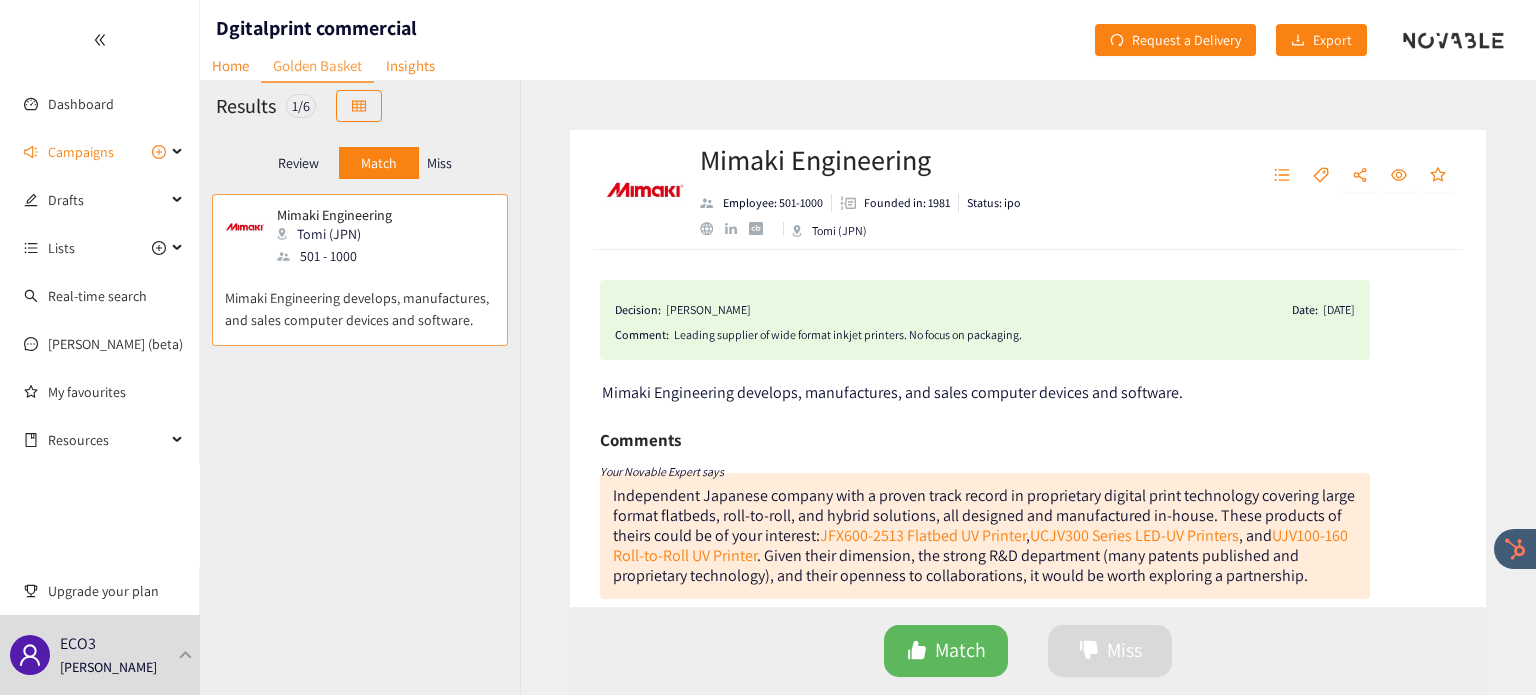 click on "Miss" at bounding box center (439, 163) 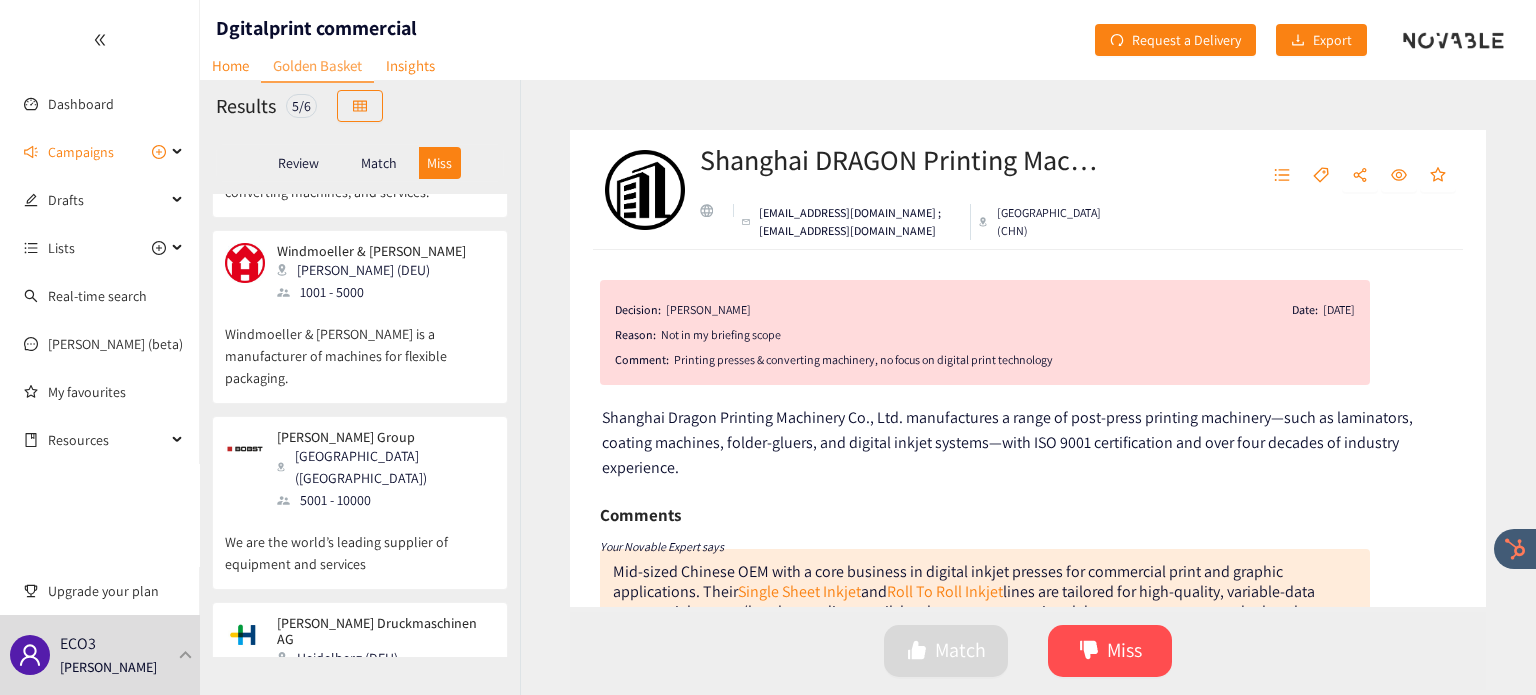 scroll, scrollTop: 414, scrollLeft: 0, axis: vertical 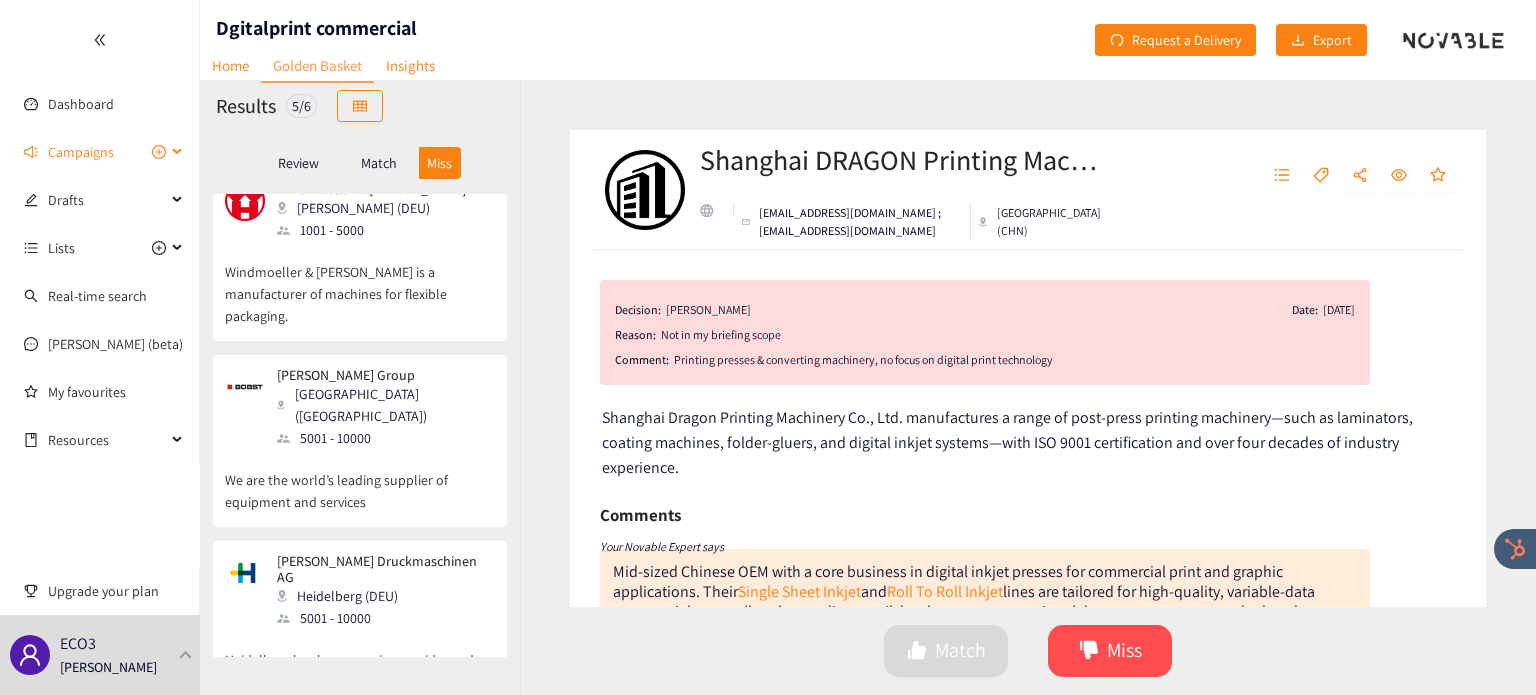 click on "Campaigns" at bounding box center [81, 152] 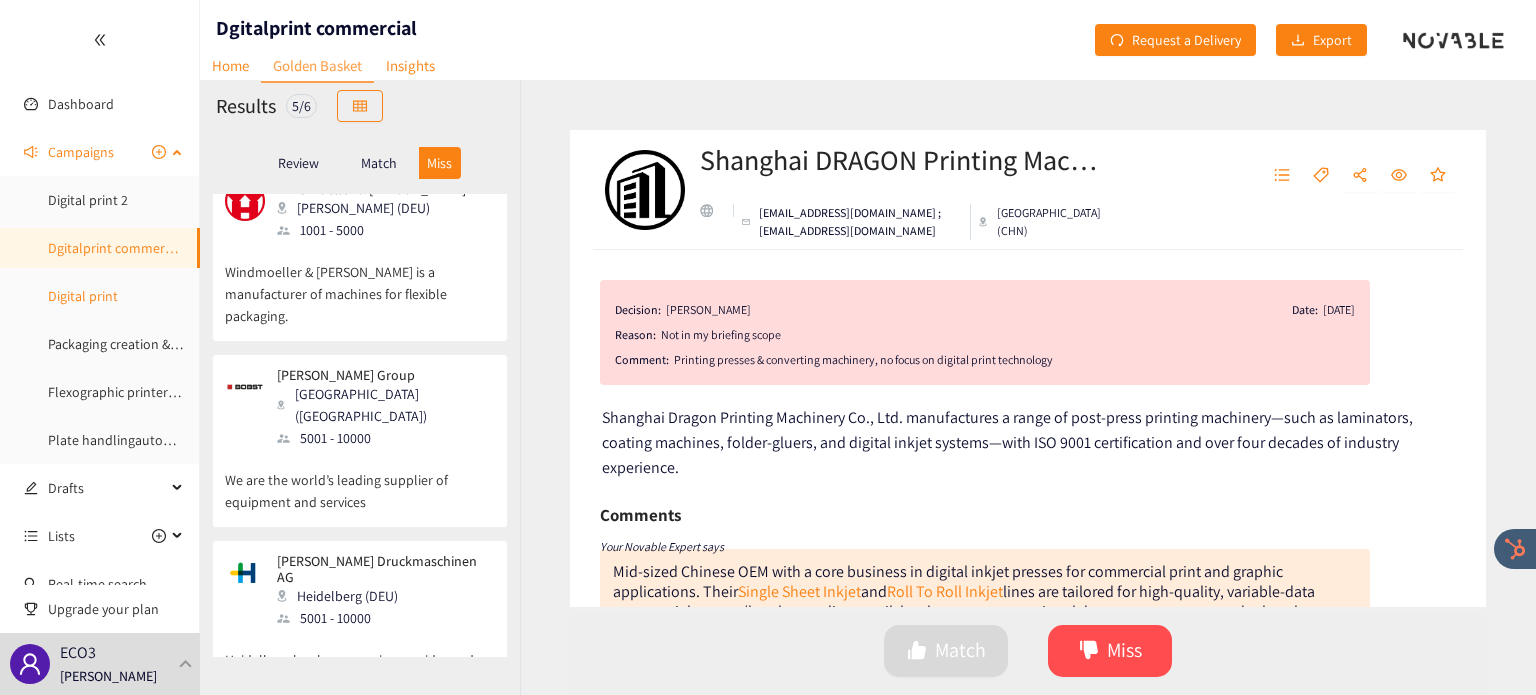click on "Digital print" at bounding box center (83, 296) 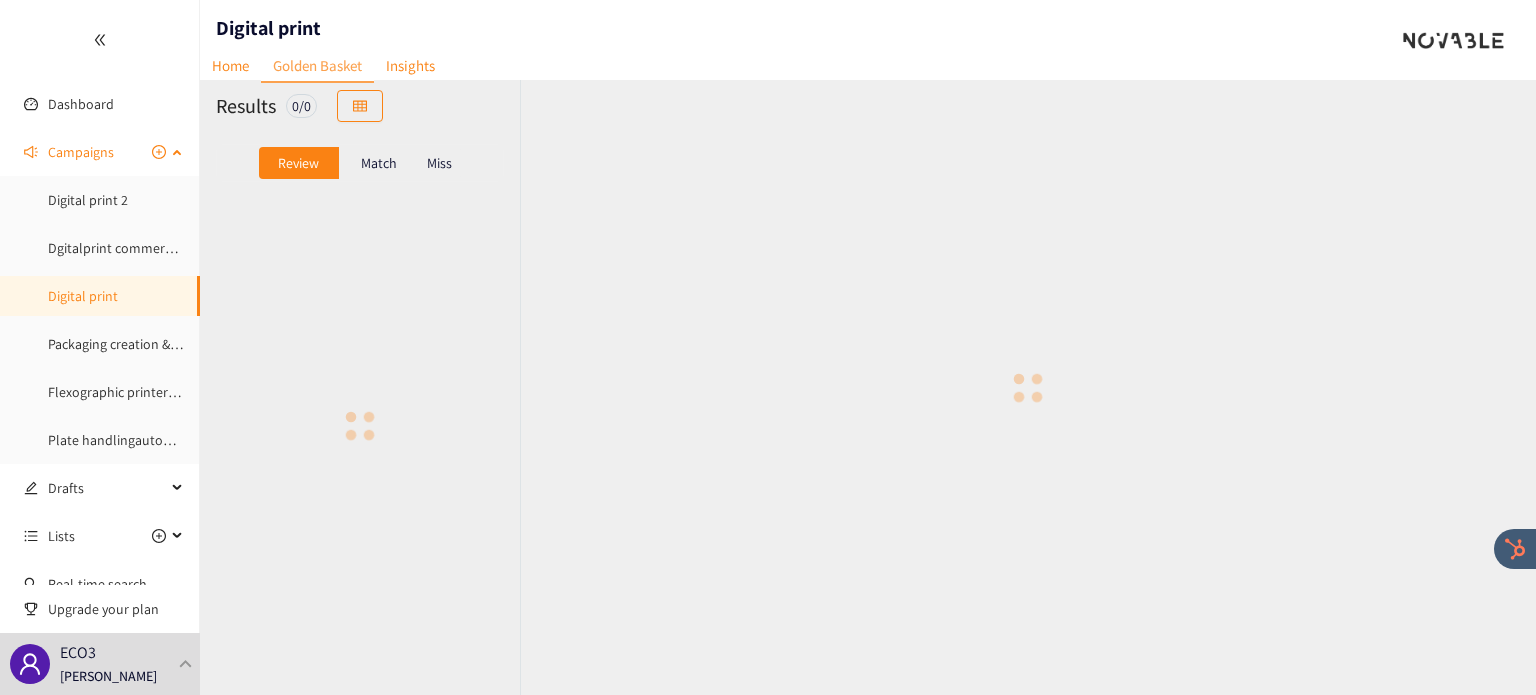 scroll, scrollTop: 0, scrollLeft: 0, axis: both 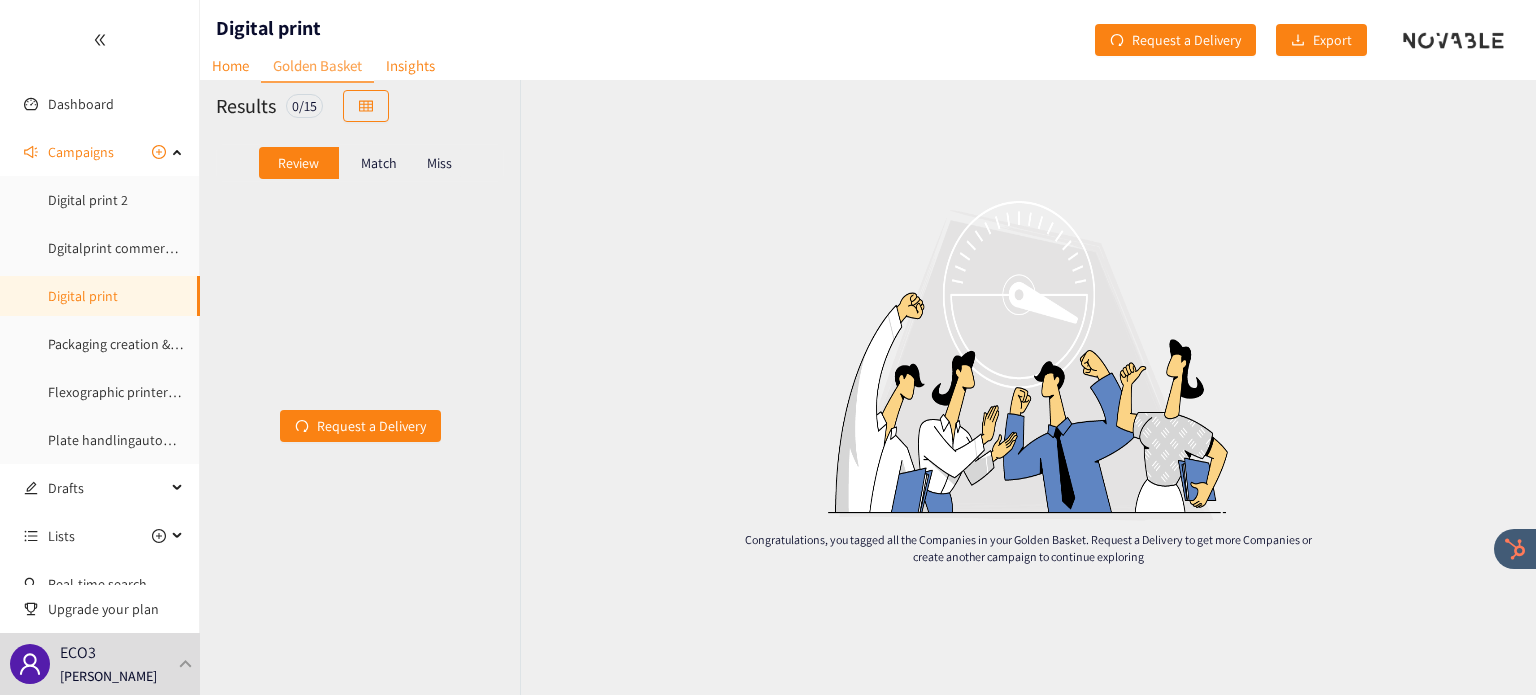 click on "Match" at bounding box center [379, 163] 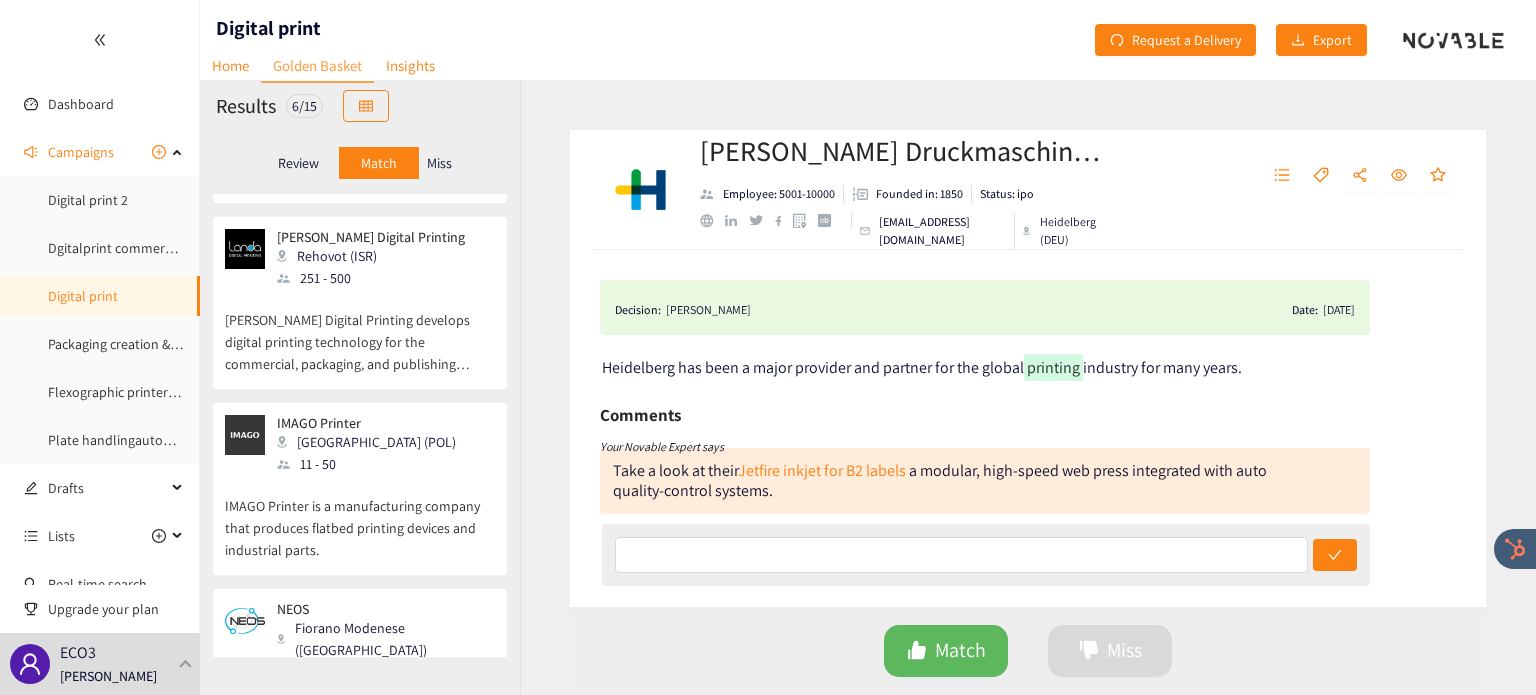 scroll, scrollTop: 606, scrollLeft: 0, axis: vertical 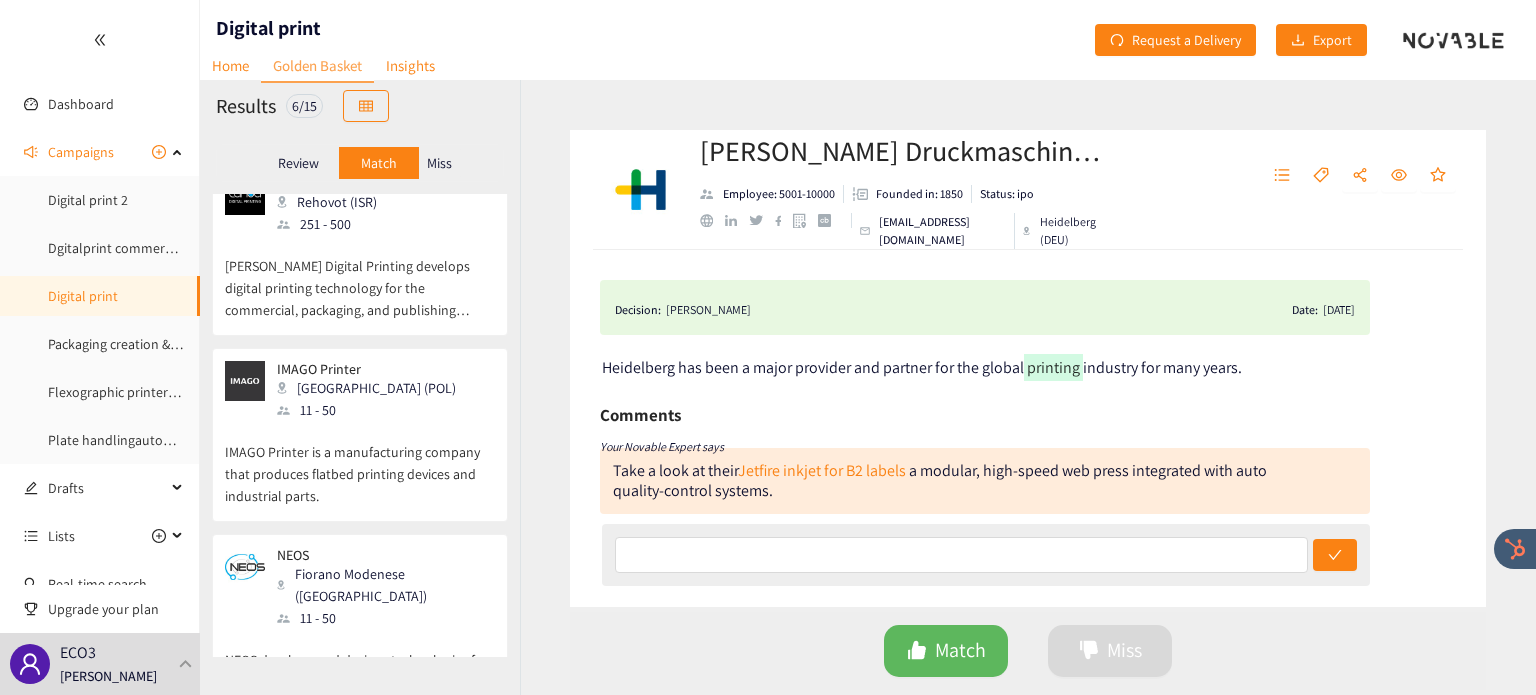 click on "Miss" at bounding box center [439, 163] 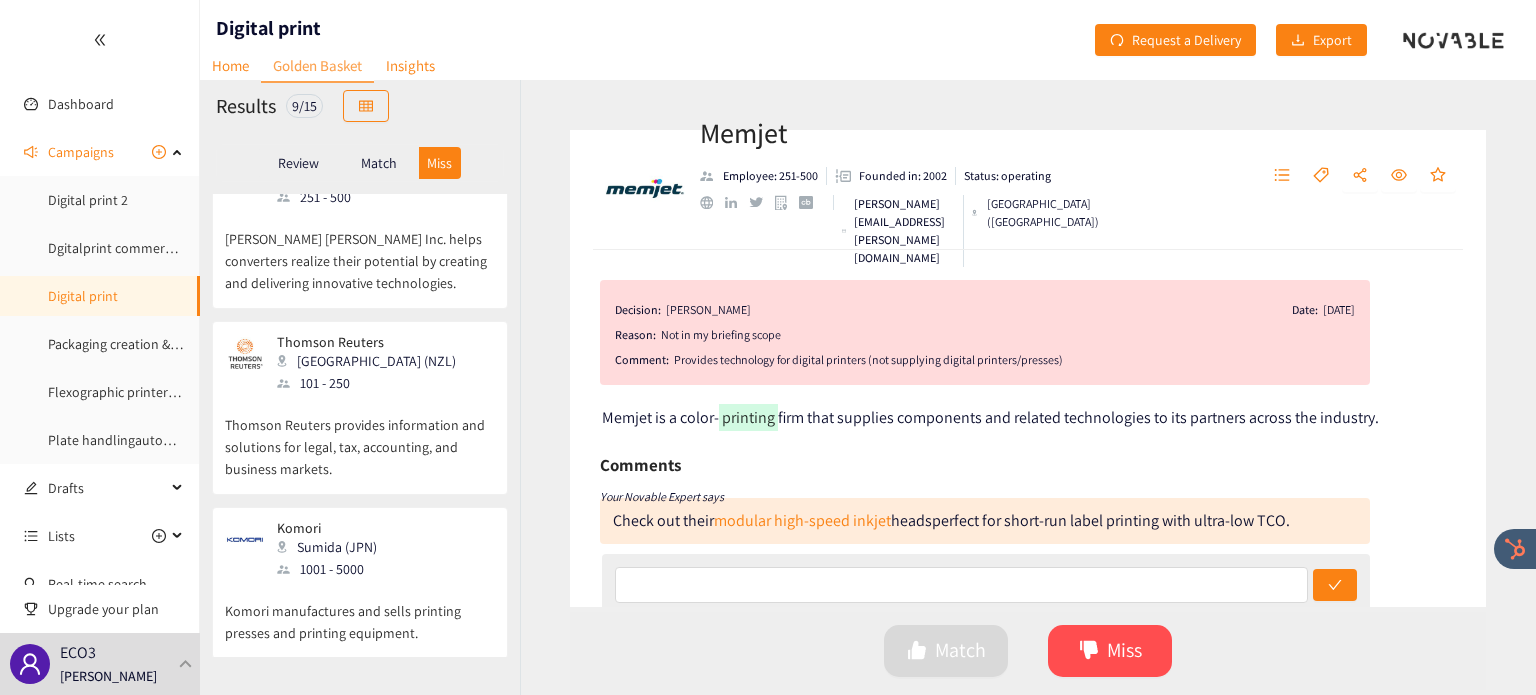 scroll, scrollTop: 1140, scrollLeft: 0, axis: vertical 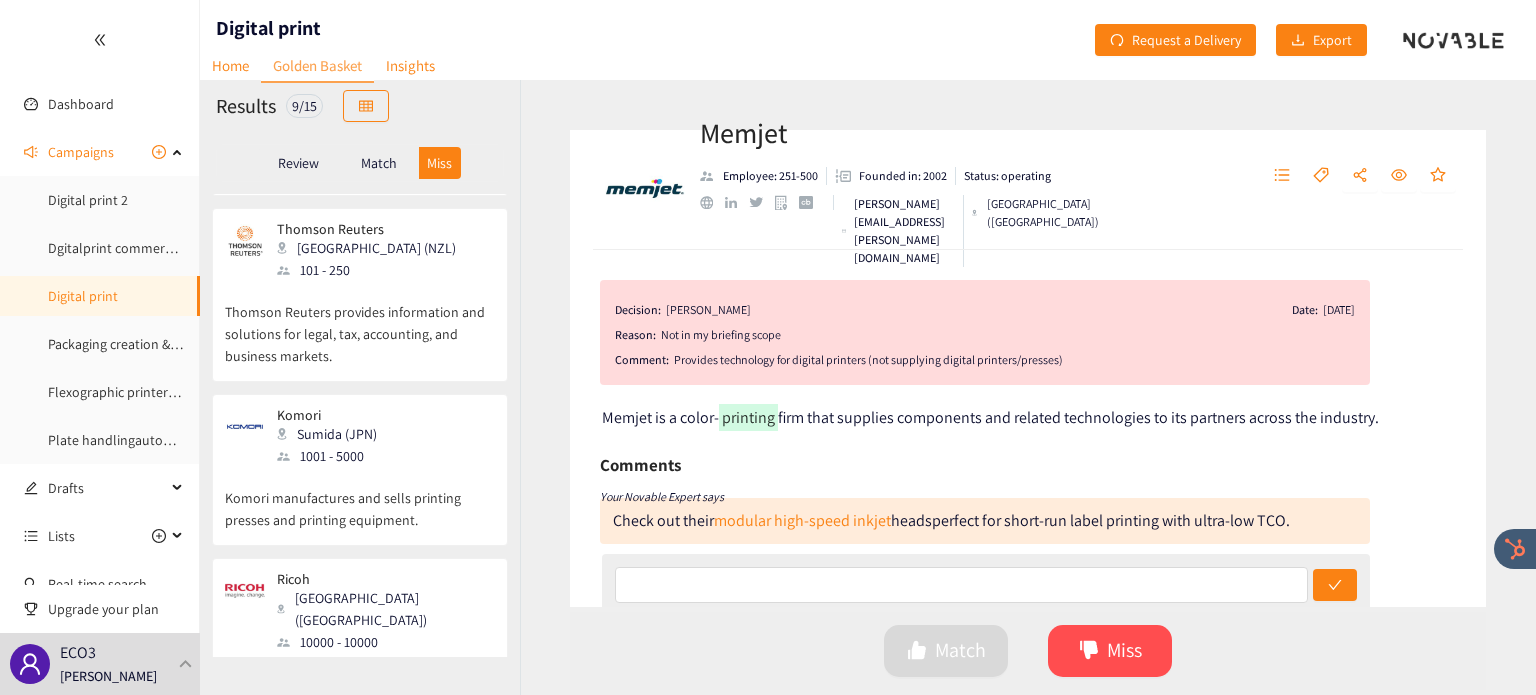 click on "Komori manufactures and sells printing presses and printing equipment." at bounding box center [360, 499] 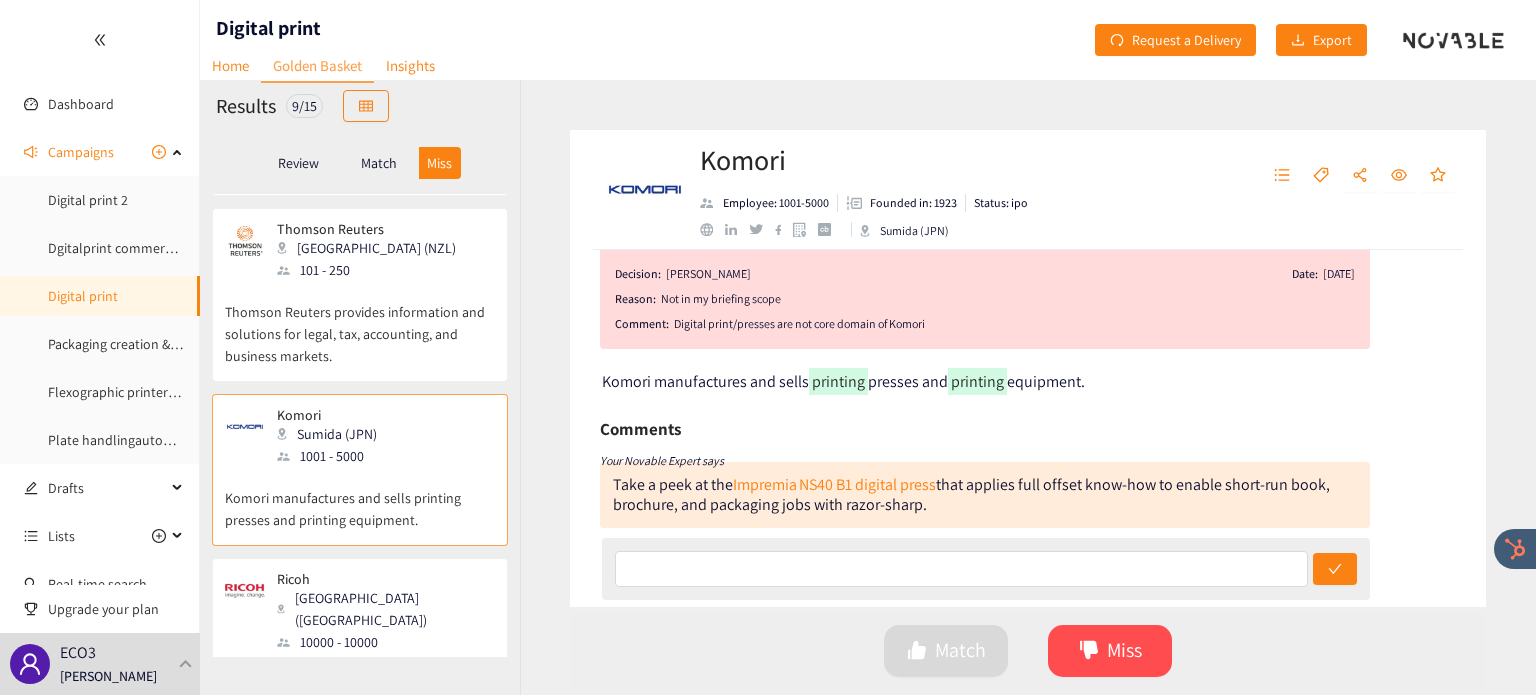 scroll, scrollTop: 0, scrollLeft: 0, axis: both 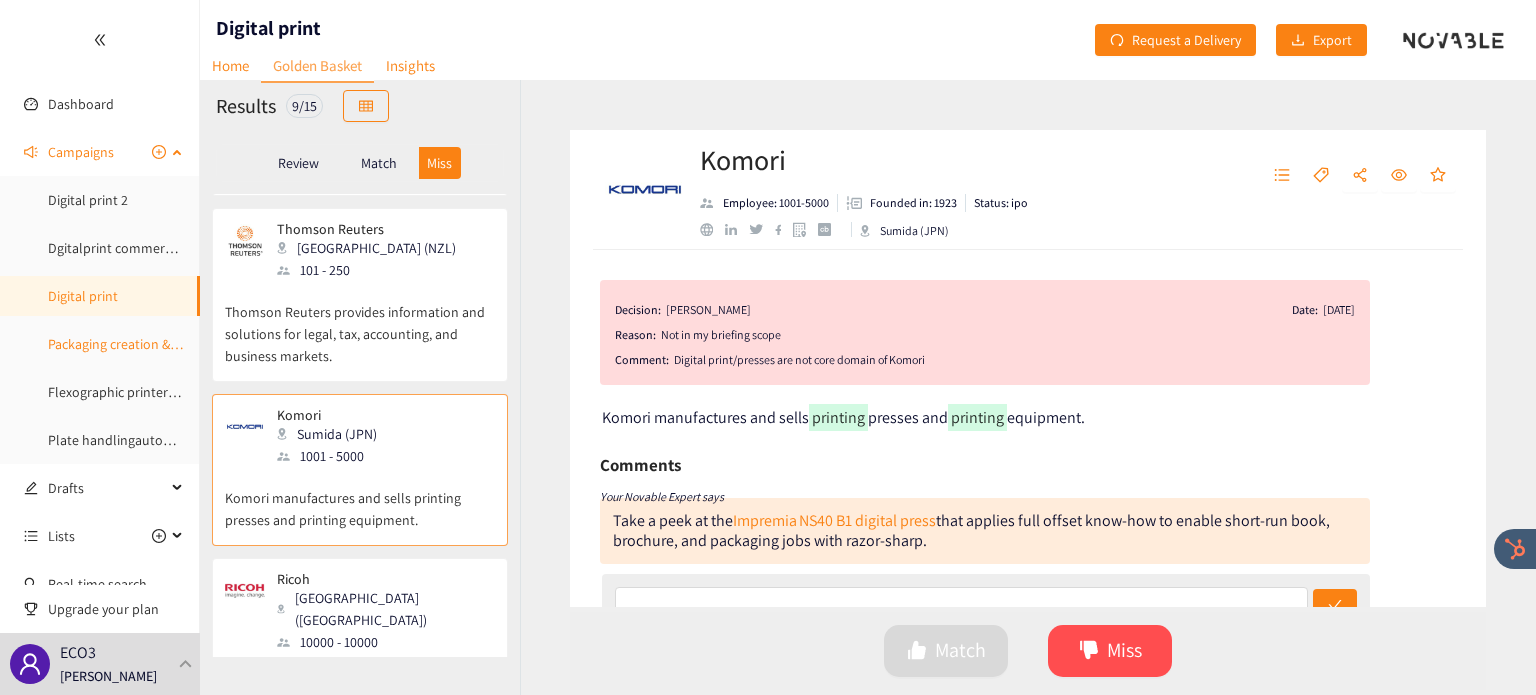 click on "Packaging creation & design servces" at bounding box center (153, 344) 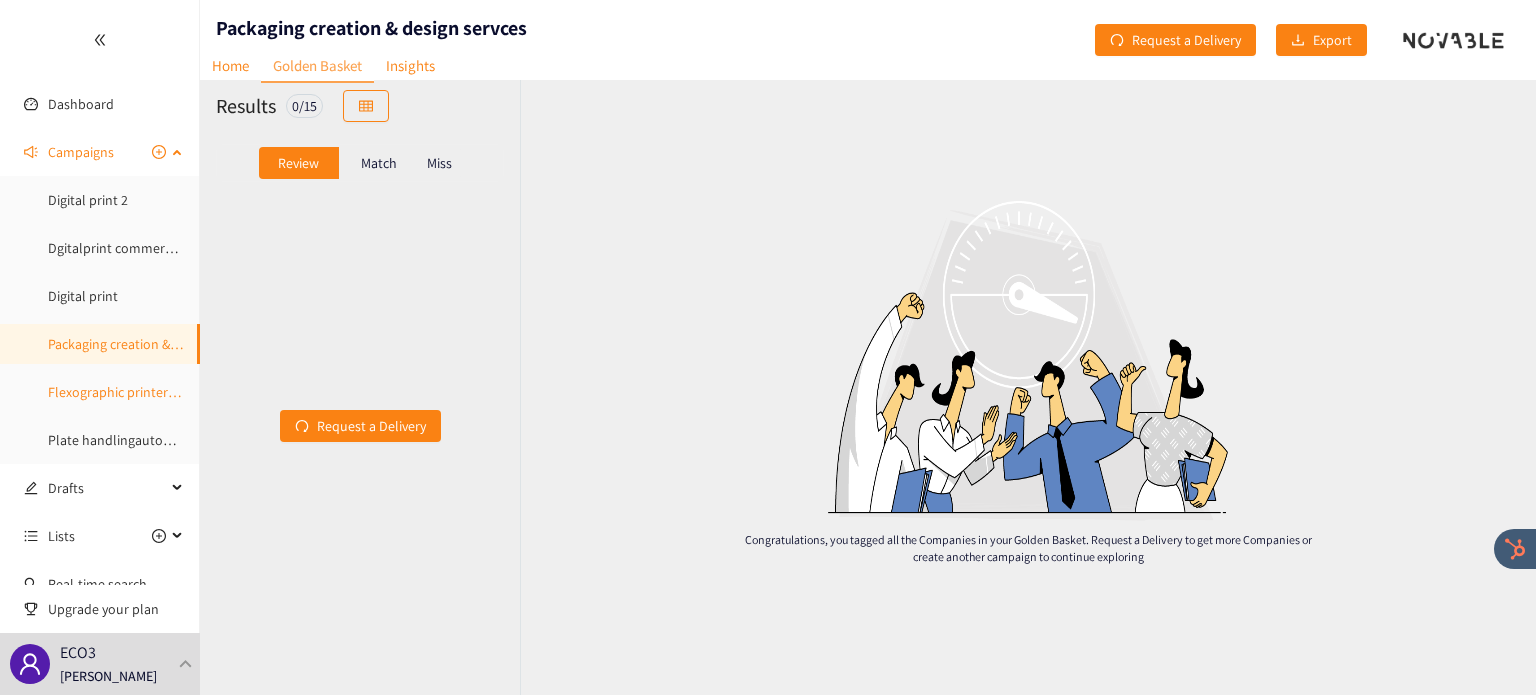 click on "Flexographic printers Europe" at bounding box center (134, 392) 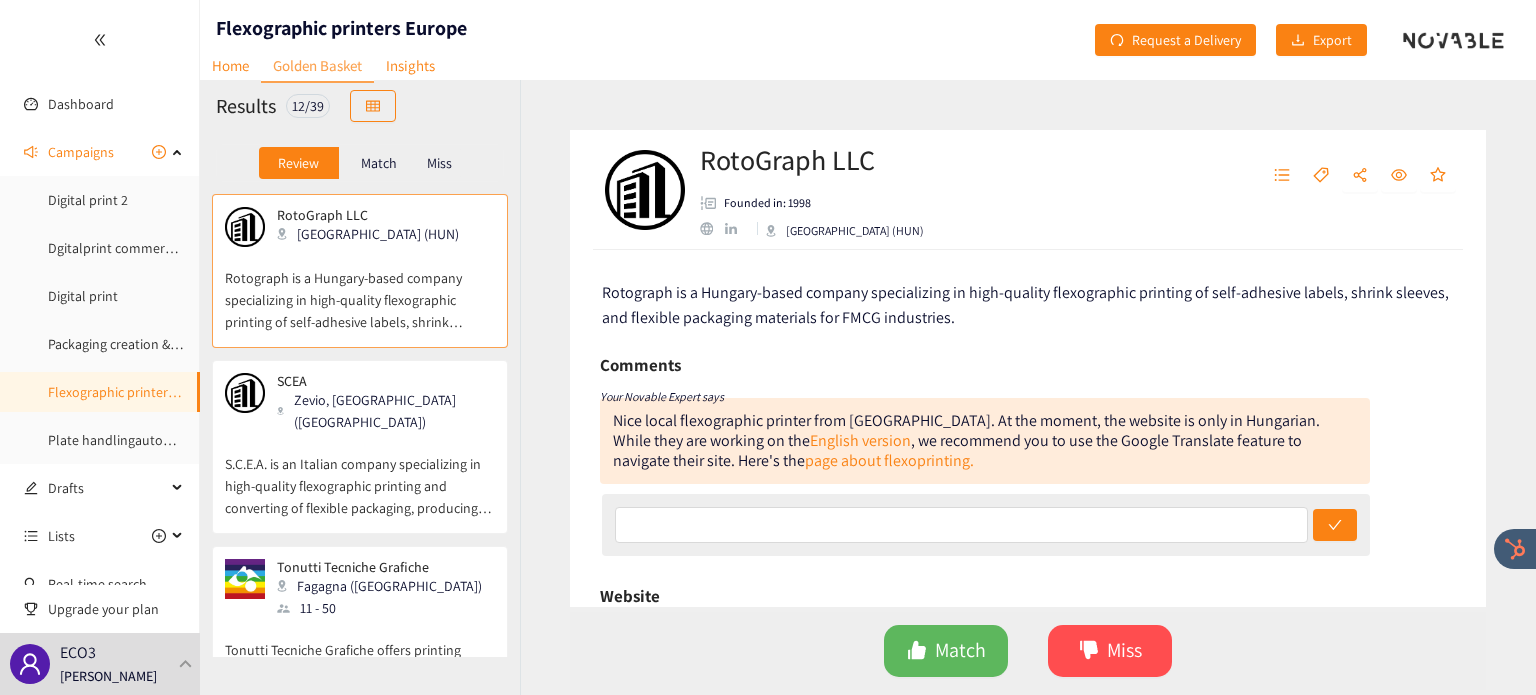 scroll, scrollTop: 54, scrollLeft: 0, axis: vertical 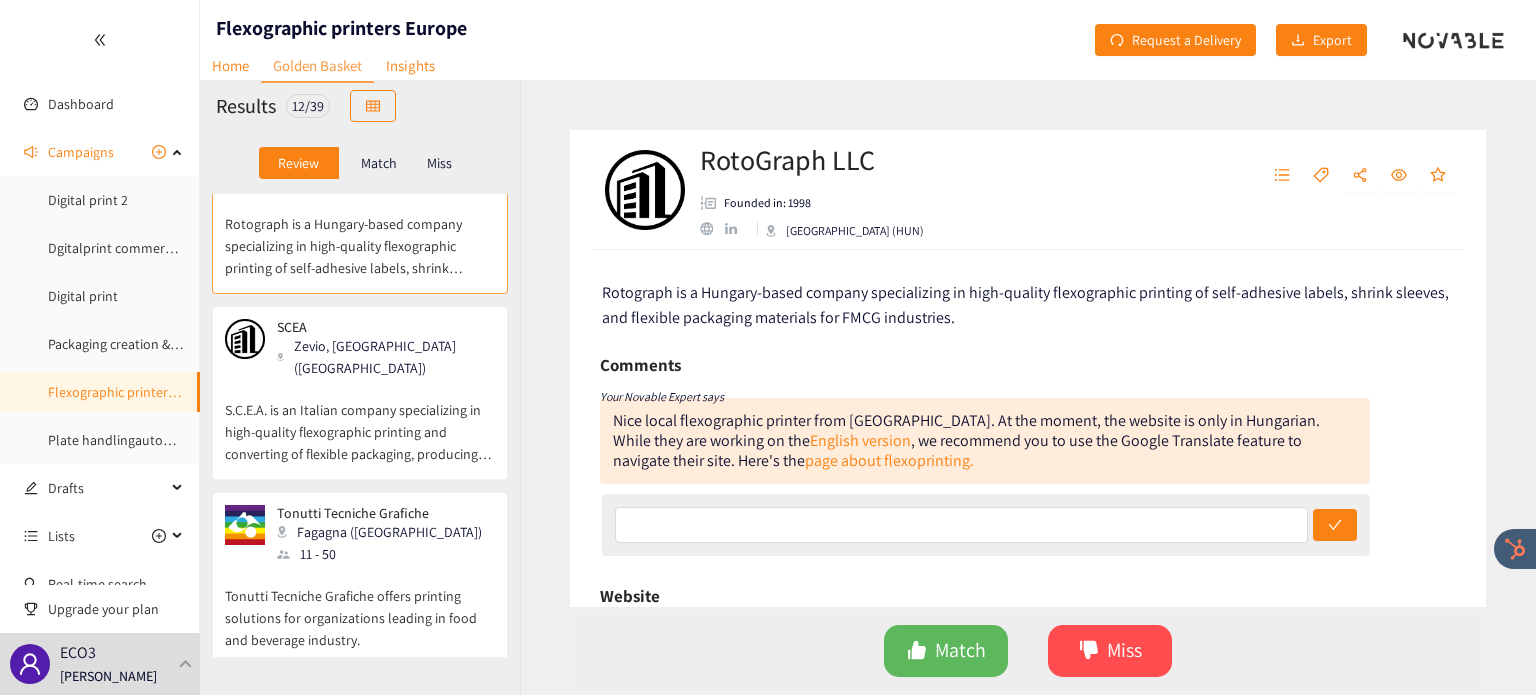 click on "S.C.E.A. is an Italian company specializing in high-quality flexographic printing and converting of flexible packaging, producing customized laminates, films, and pouches for the food and non-food industries" at bounding box center [360, 422] 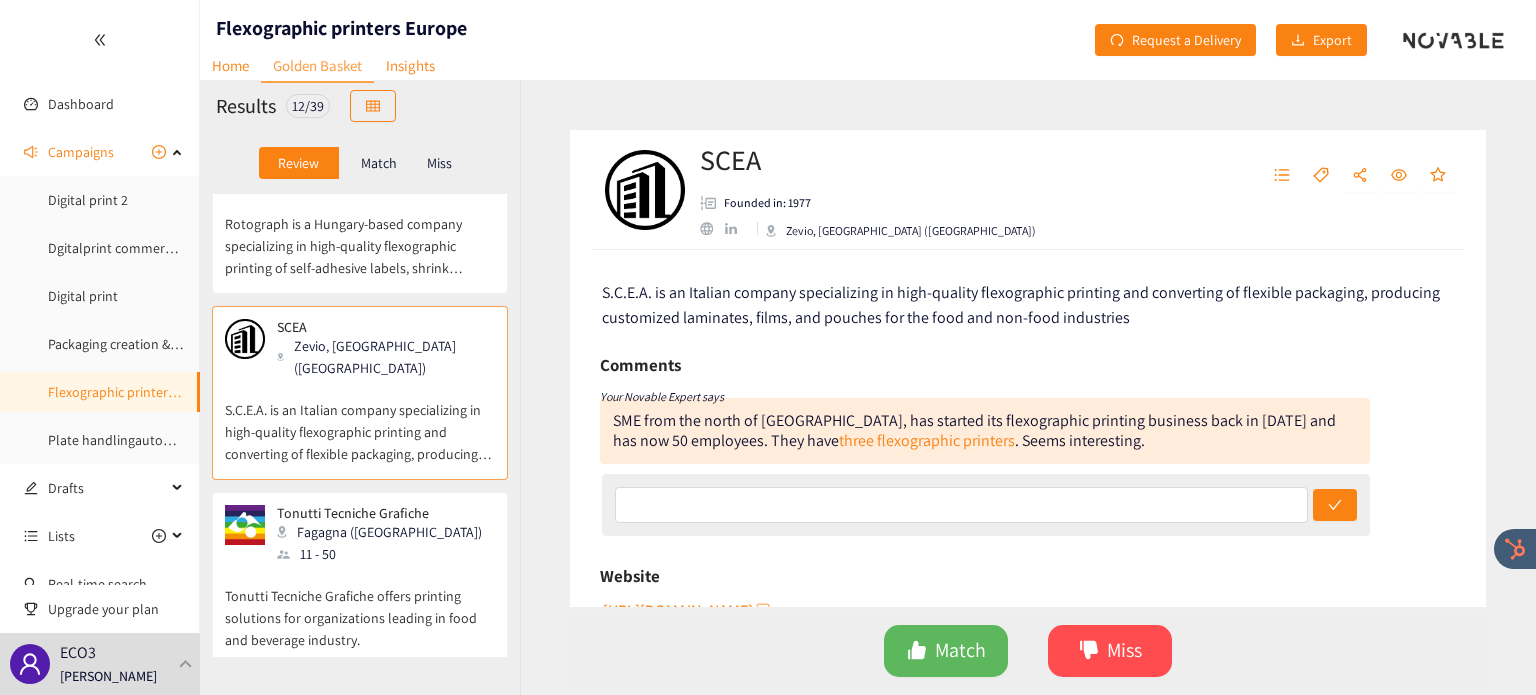 click on "Tonutti Tecniche Grafiche" at bounding box center (379, 513) 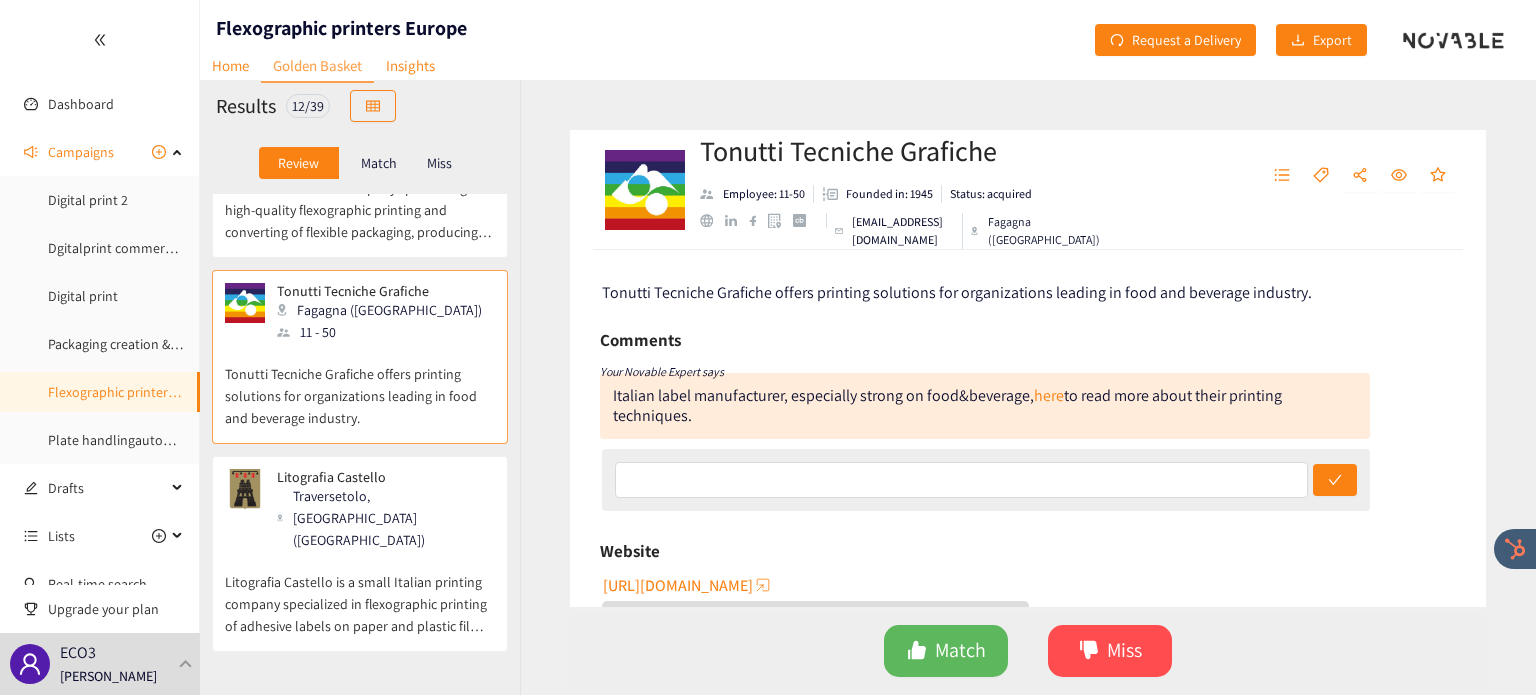 click on "Litografia Castello is a small Italian printing company specialized in flexographic printing of adhesive labels on paper and plastic films for various industries." at bounding box center (360, 594) 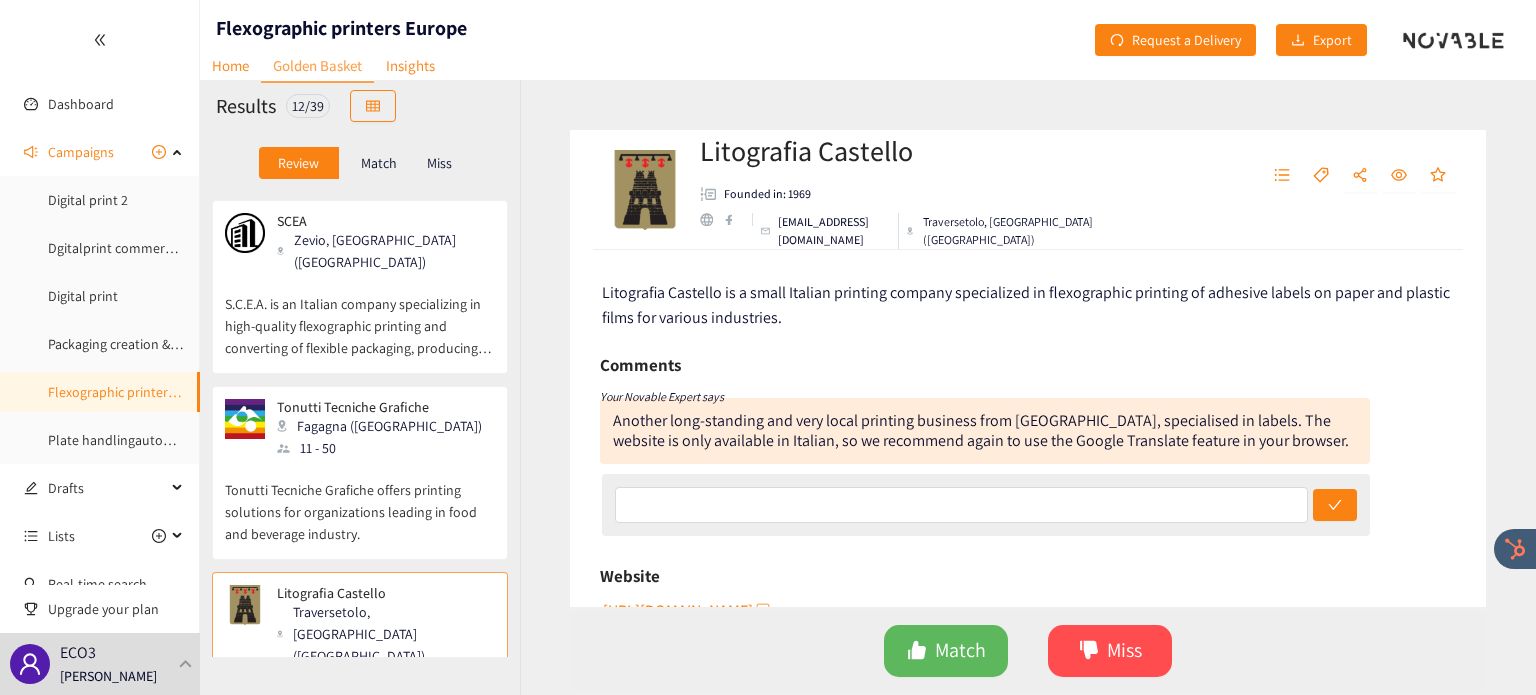 scroll, scrollTop: 159, scrollLeft: 0, axis: vertical 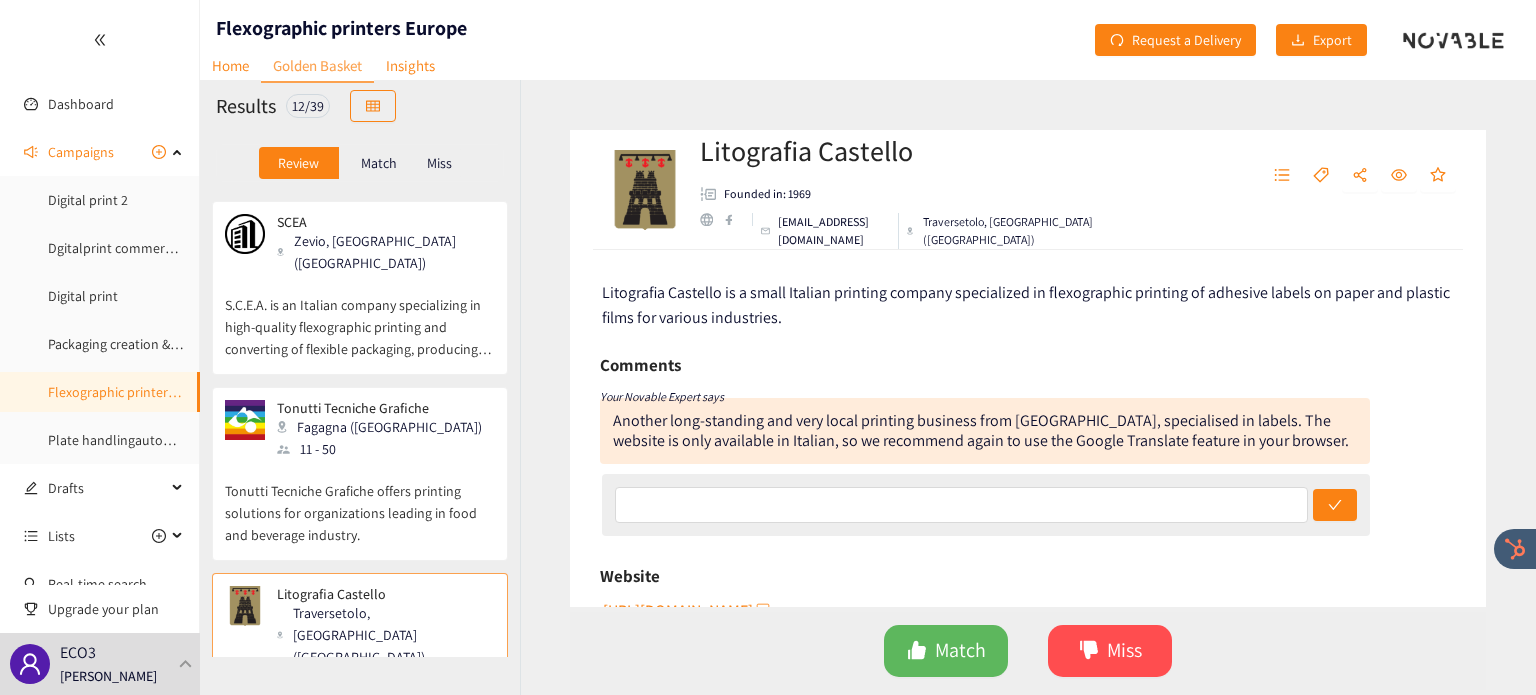 click on "Tonutti Tecniche Grafiche offers printing solutions for organizations leading in food and beverage industry." at bounding box center (360, 503) 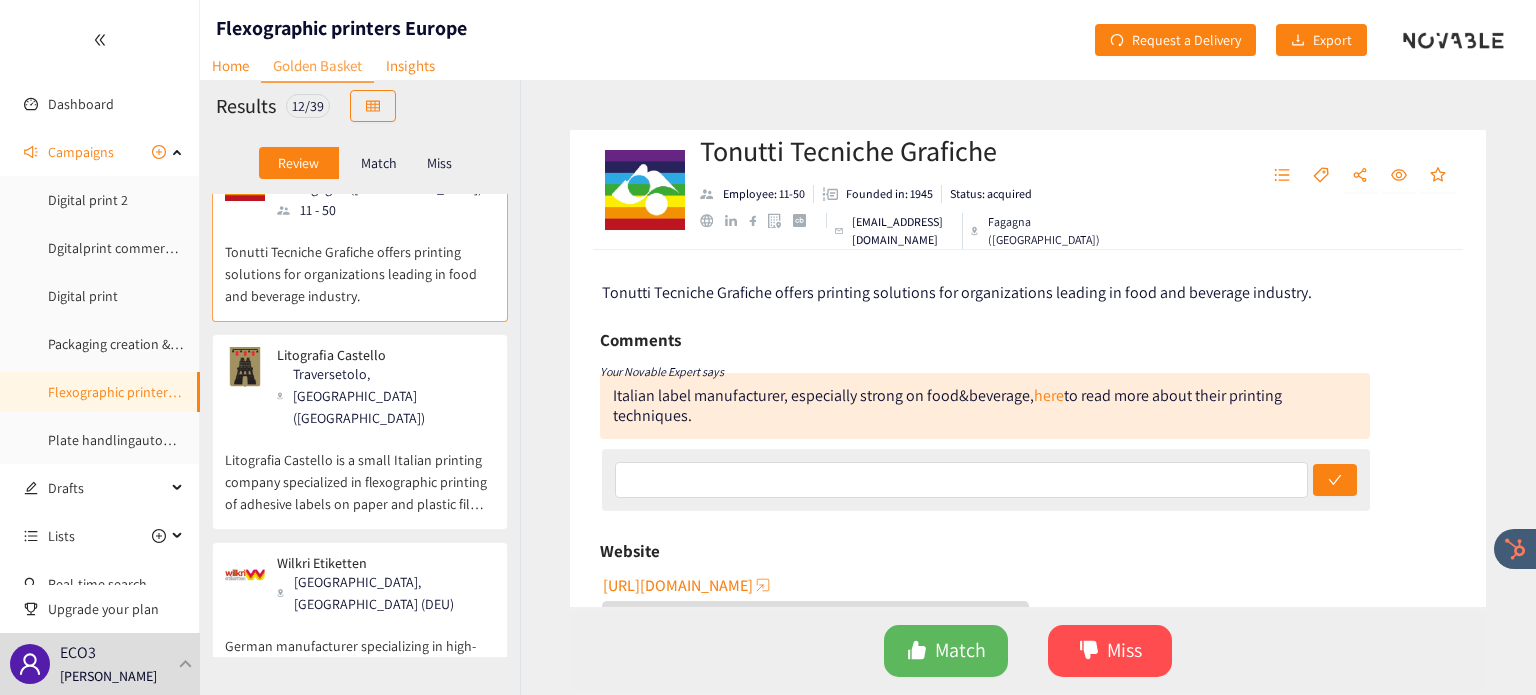 scroll, scrollTop: 406, scrollLeft: 0, axis: vertical 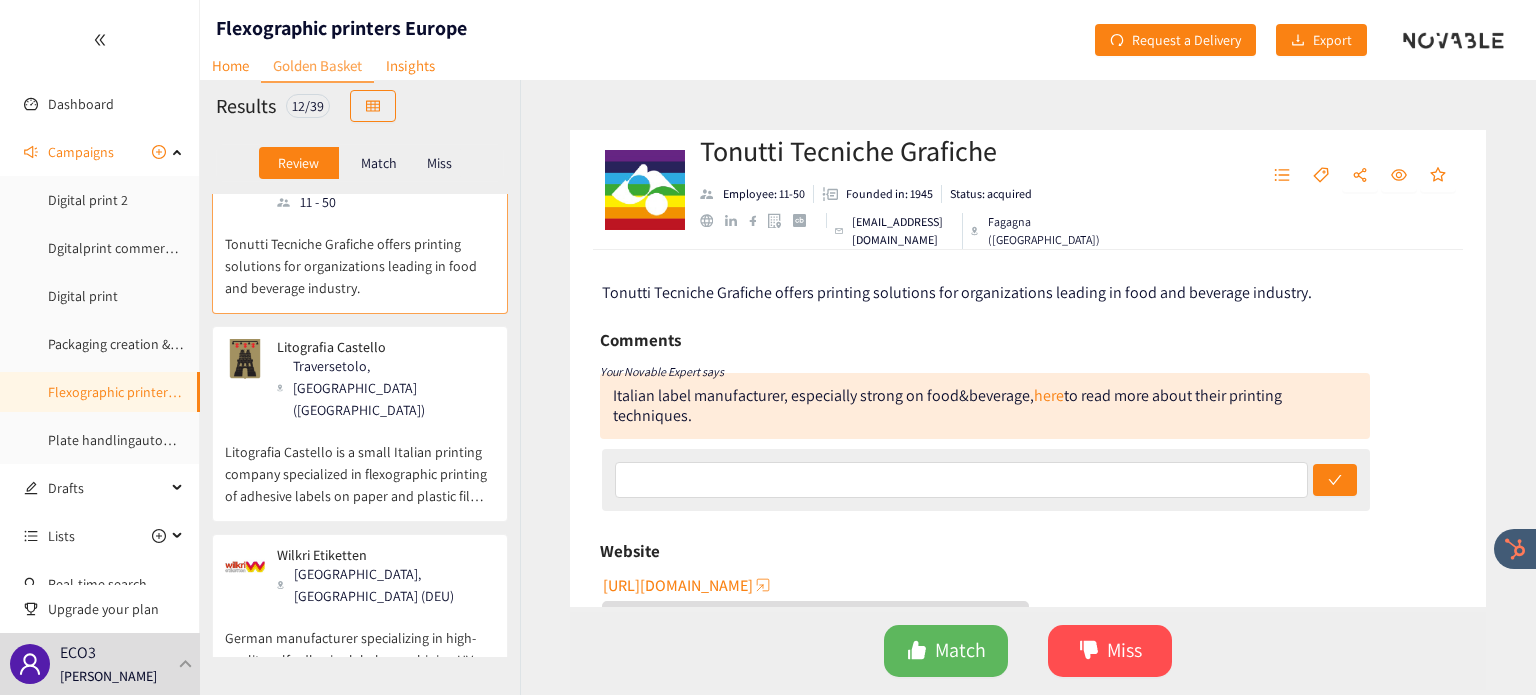 click on "Reutlingen, Germany (DEU)" at bounding box center [385, 585] 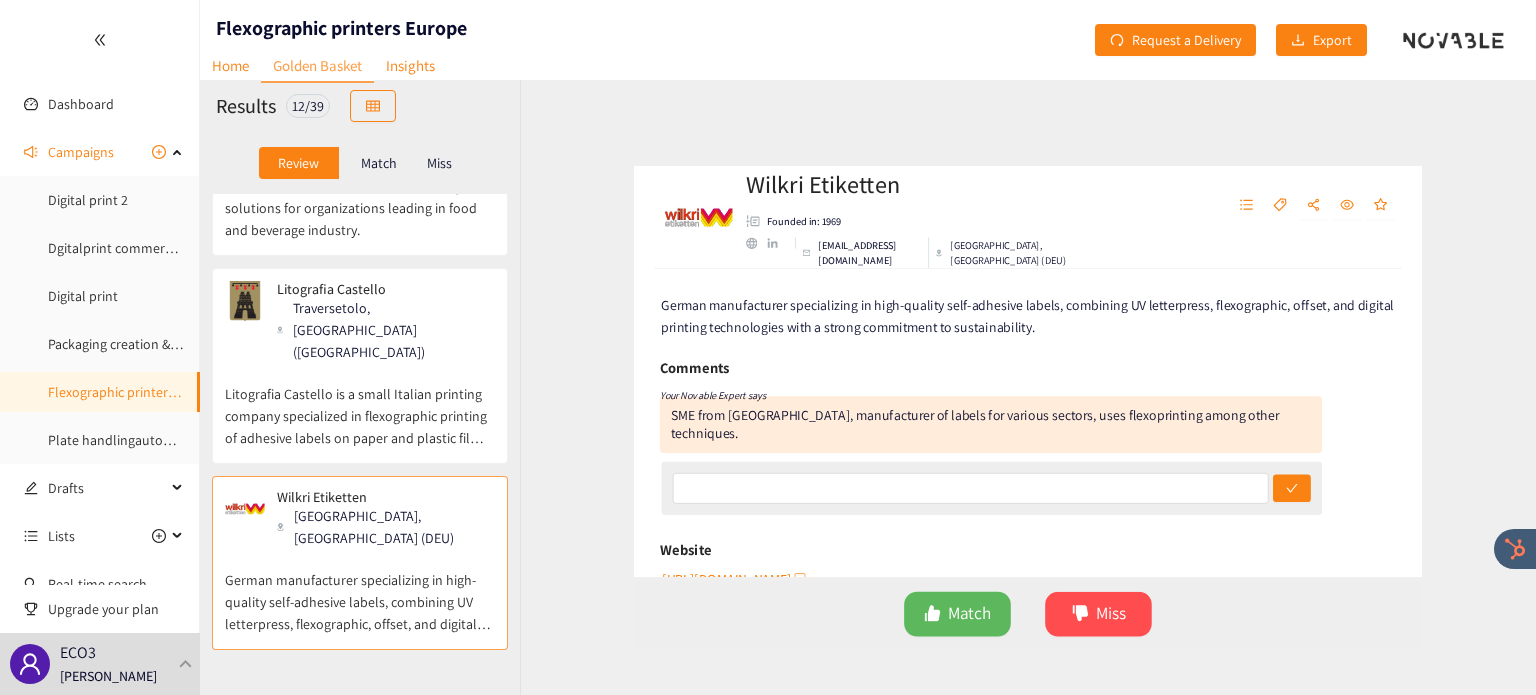 scroll, scrollTop: 466, scrollLeft: 0, axis: vertical 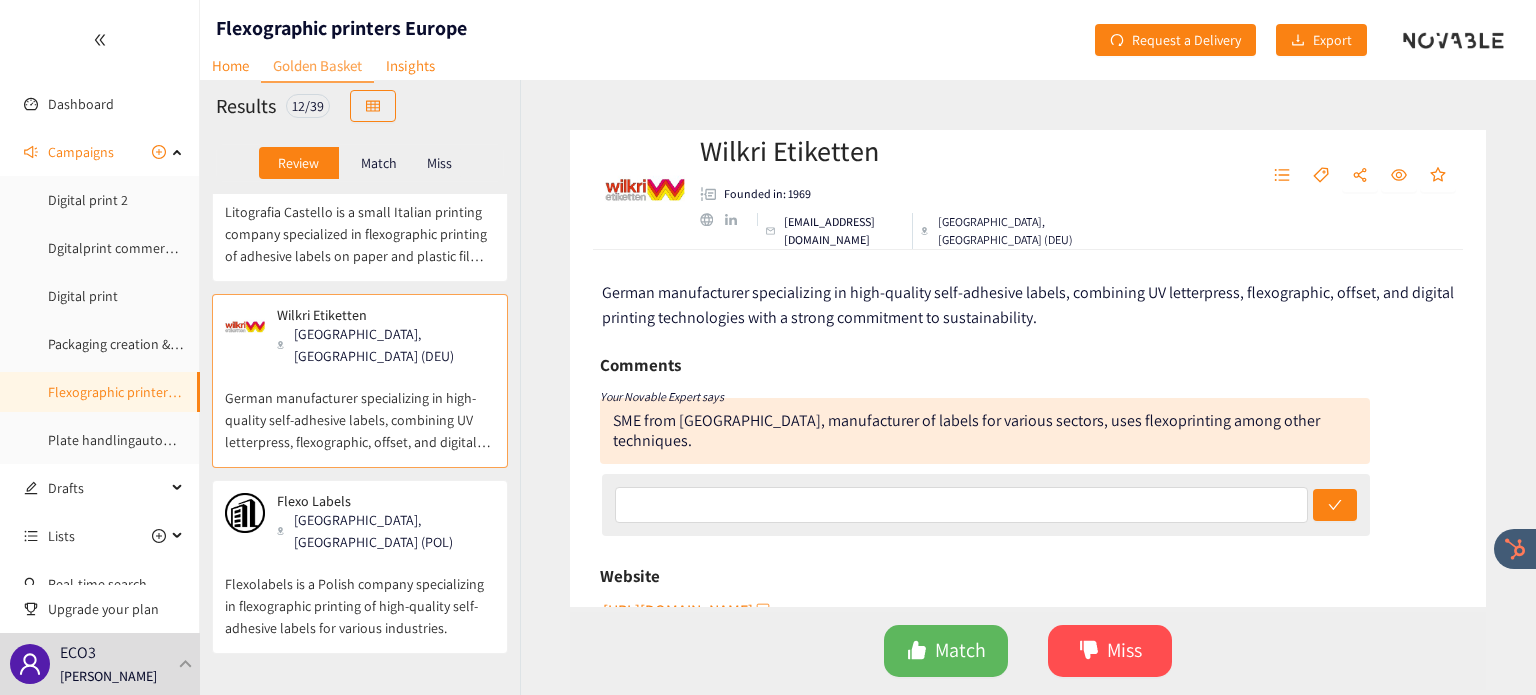 click on "Flexolabels is a Polish company specializing in flexographic printing of high-quality self-adhesive labels for various industries." at bounding box center [360, 596] 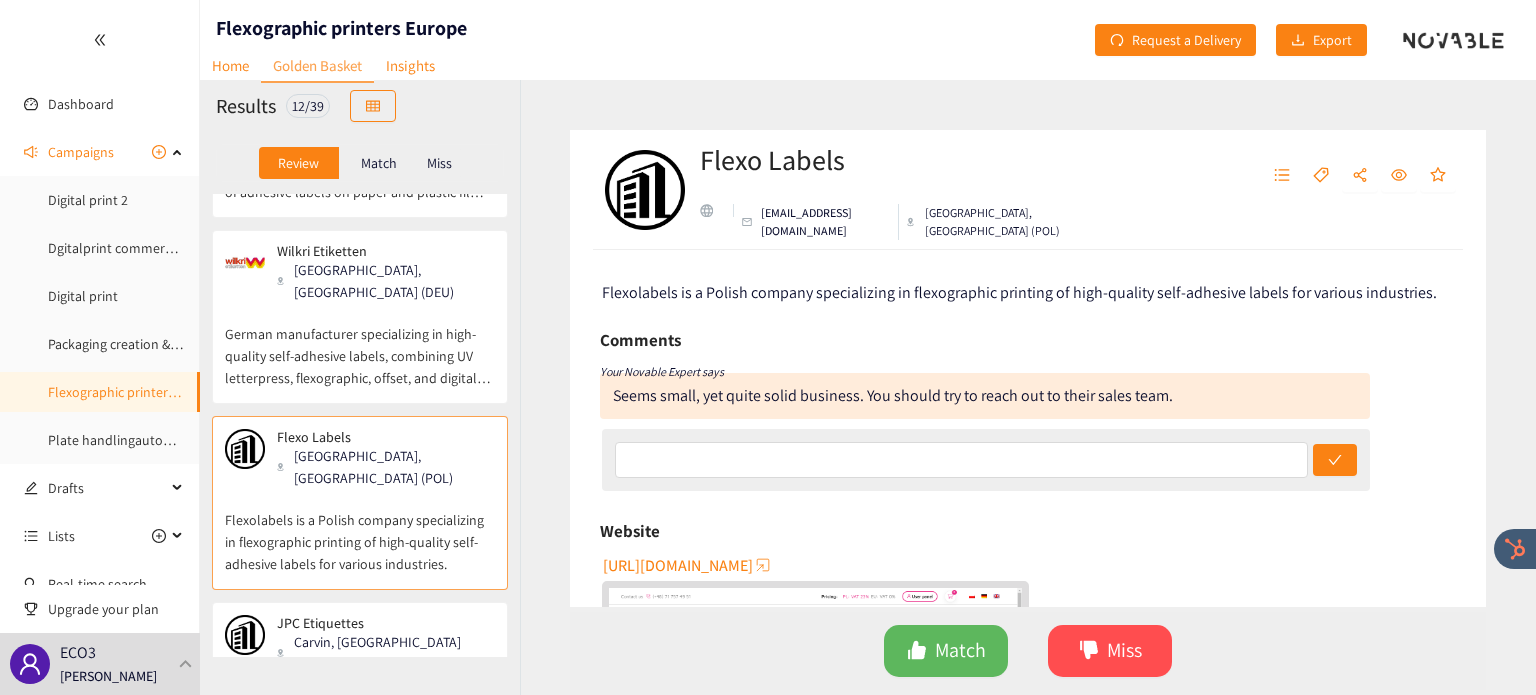 scroll, scrollTop: 723, scrollLeft: 0, axis: vertical 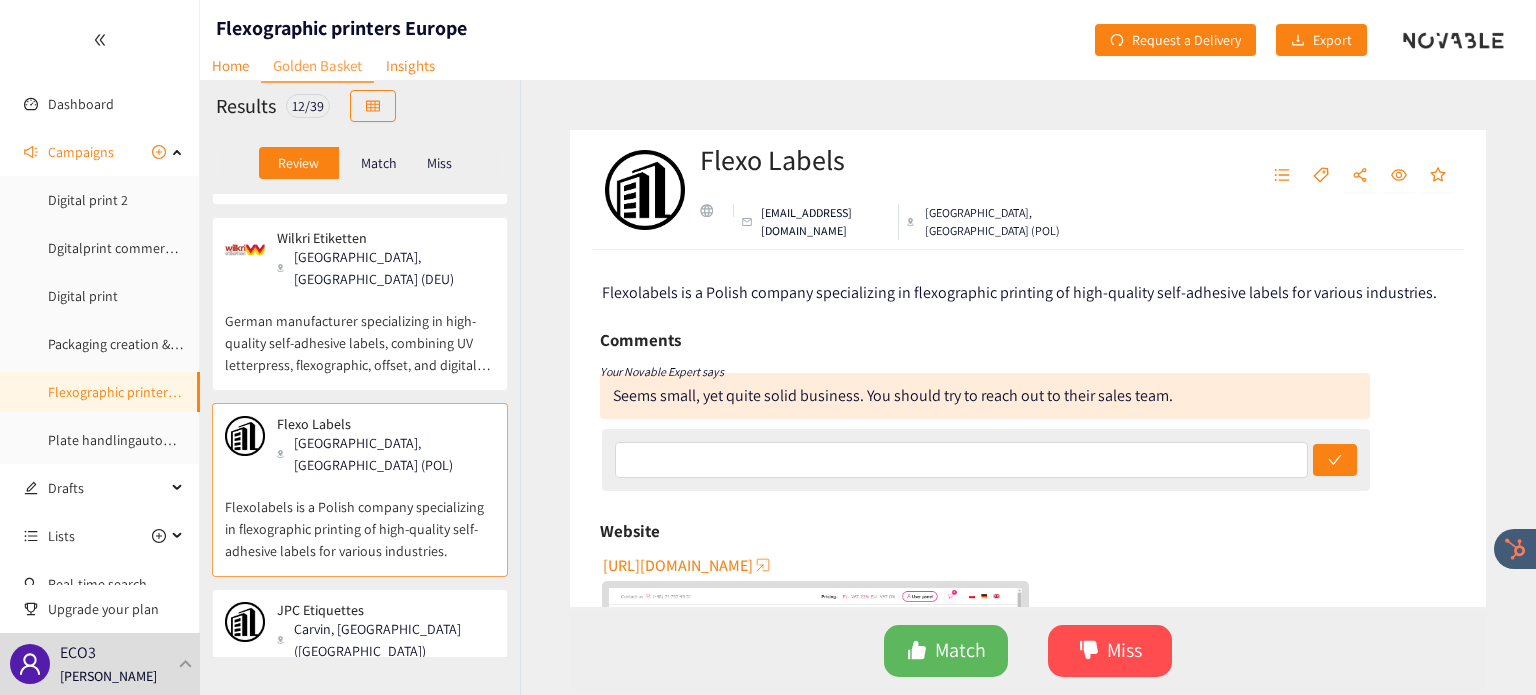 click on "JPC Etiquettes" at bounding box center [379, 610] 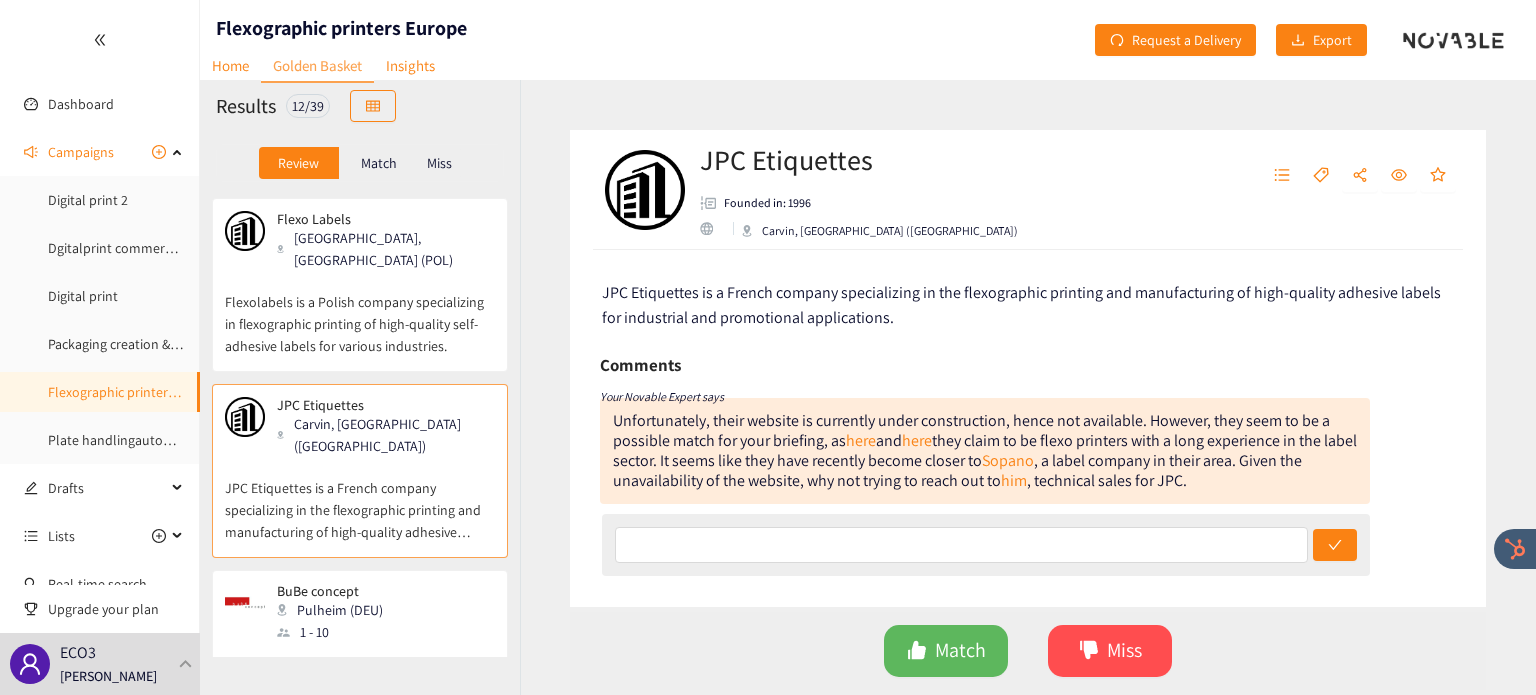 click on "1 - 10" at bounding box center (336, 632) 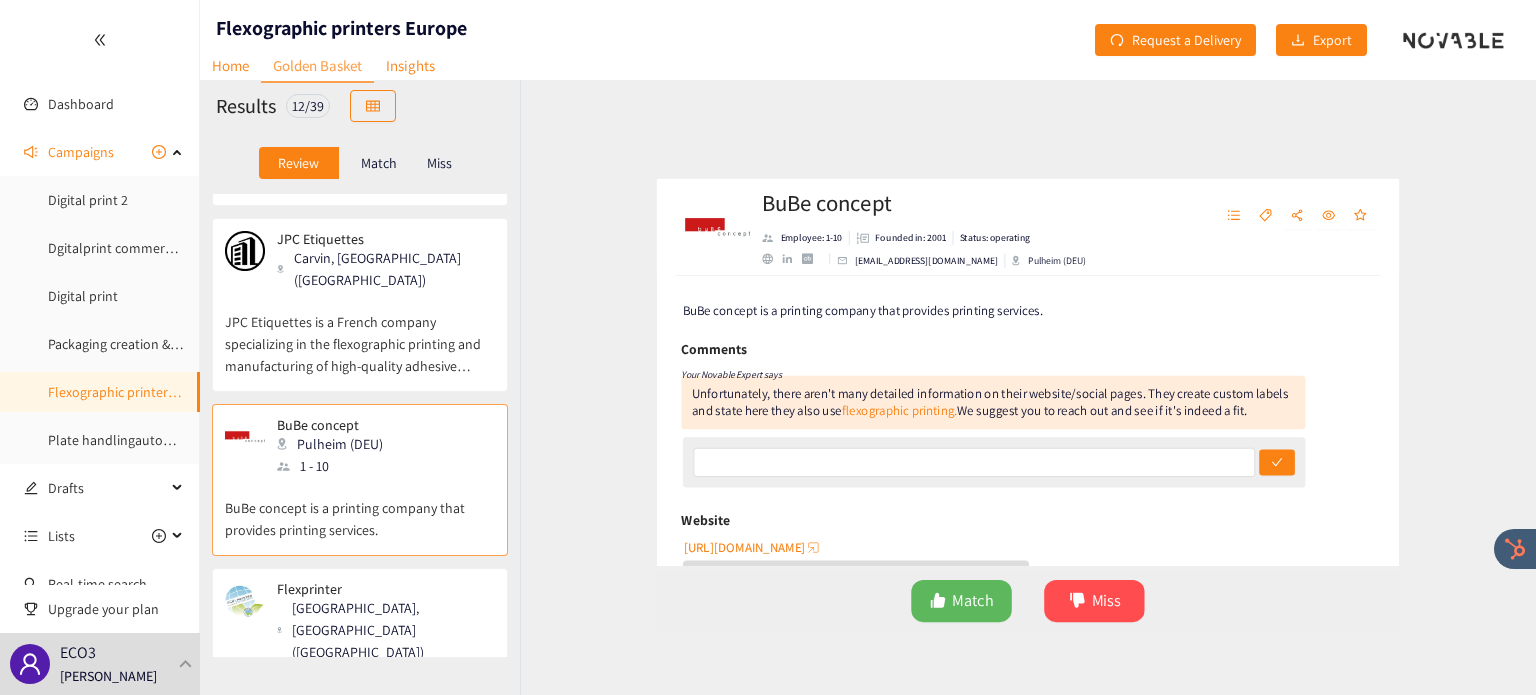 scroll, scrollTop: 1112, scrollLeft: 0, axis: vertical 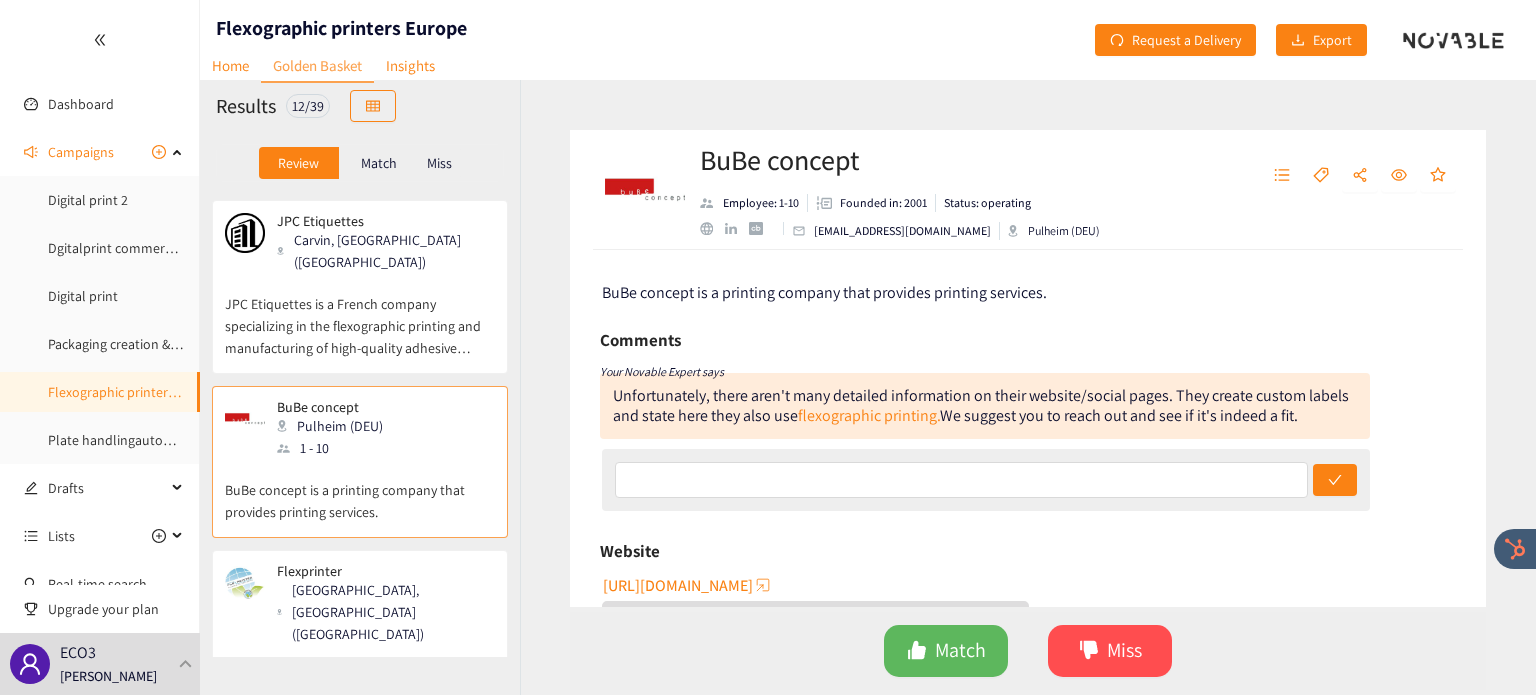 click on "Flexprinter BVBA is a Belgian printing company specializing in flexographic printing of self-adhesive labels, sleeves, pouches, and flexible packaging." at bounding box center [360, 688] 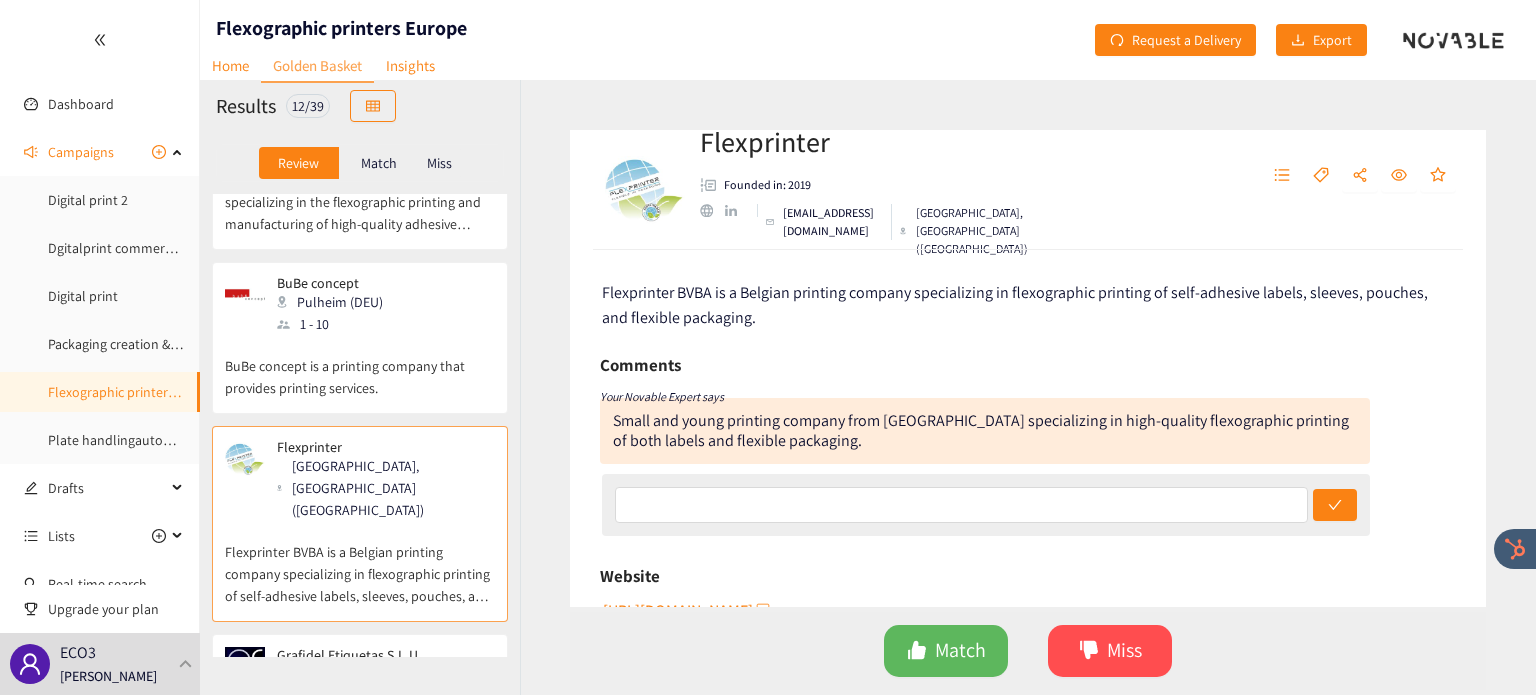 scroll, scrollTop: 1240, scrollLeft: 0, axis: vertical 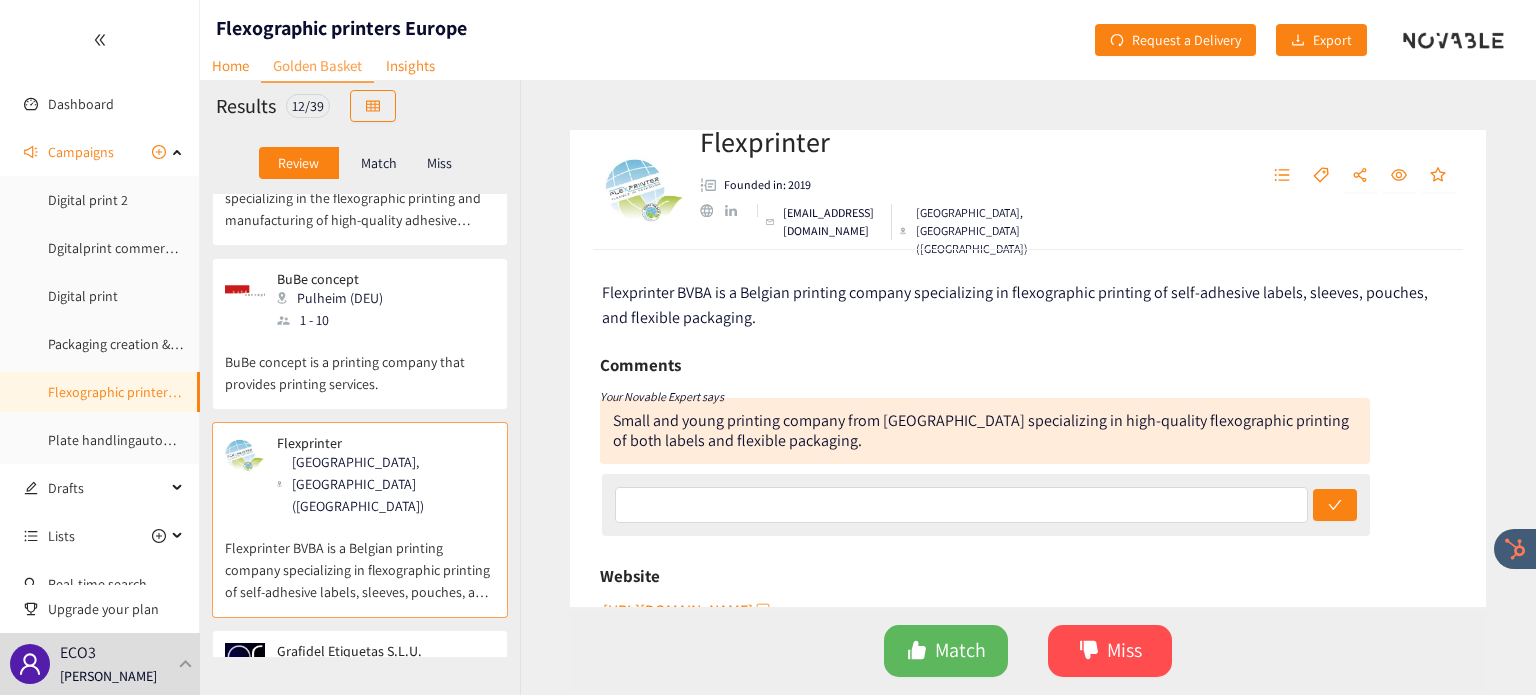 click on "Beneixama, Spain (ESP)" at bounding box center (385, 681) 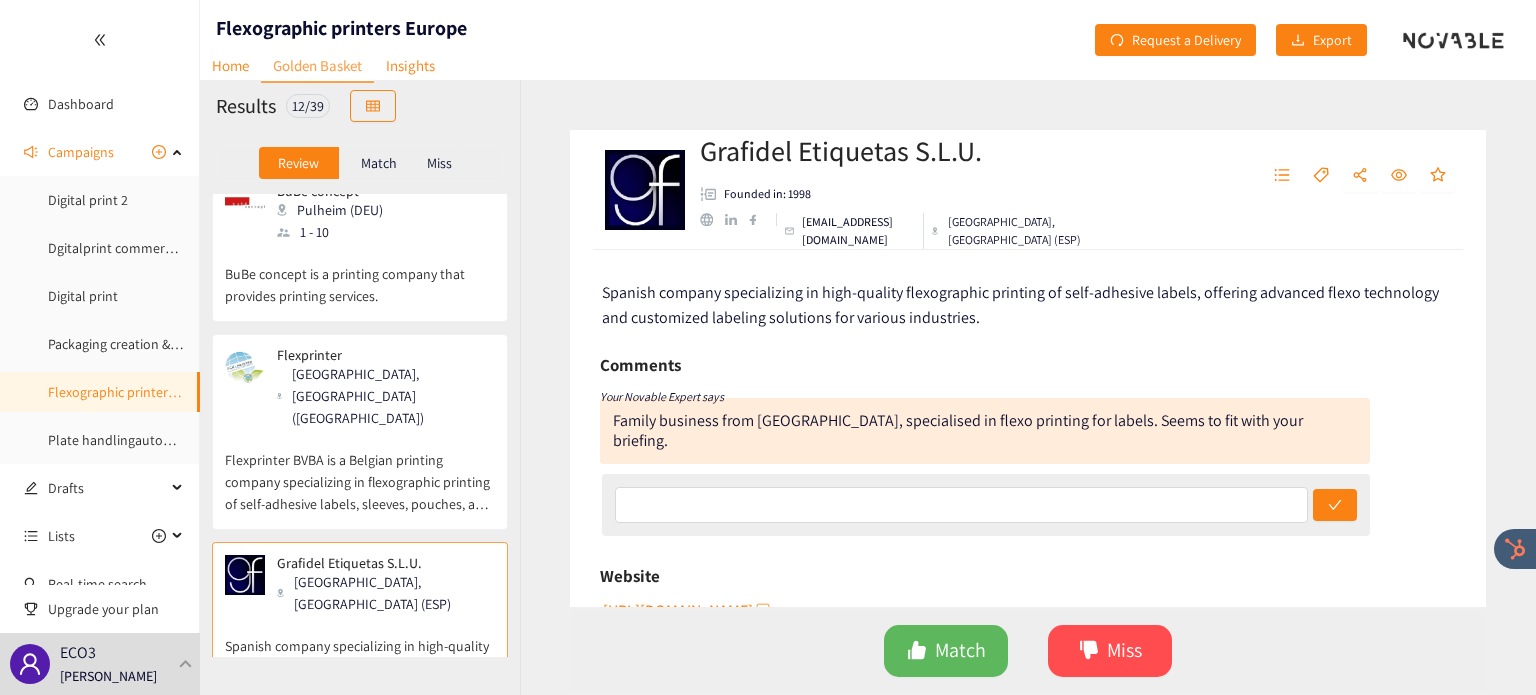 scroll, scrollTop: 1332, scrollLeft: 0, axis: vertical 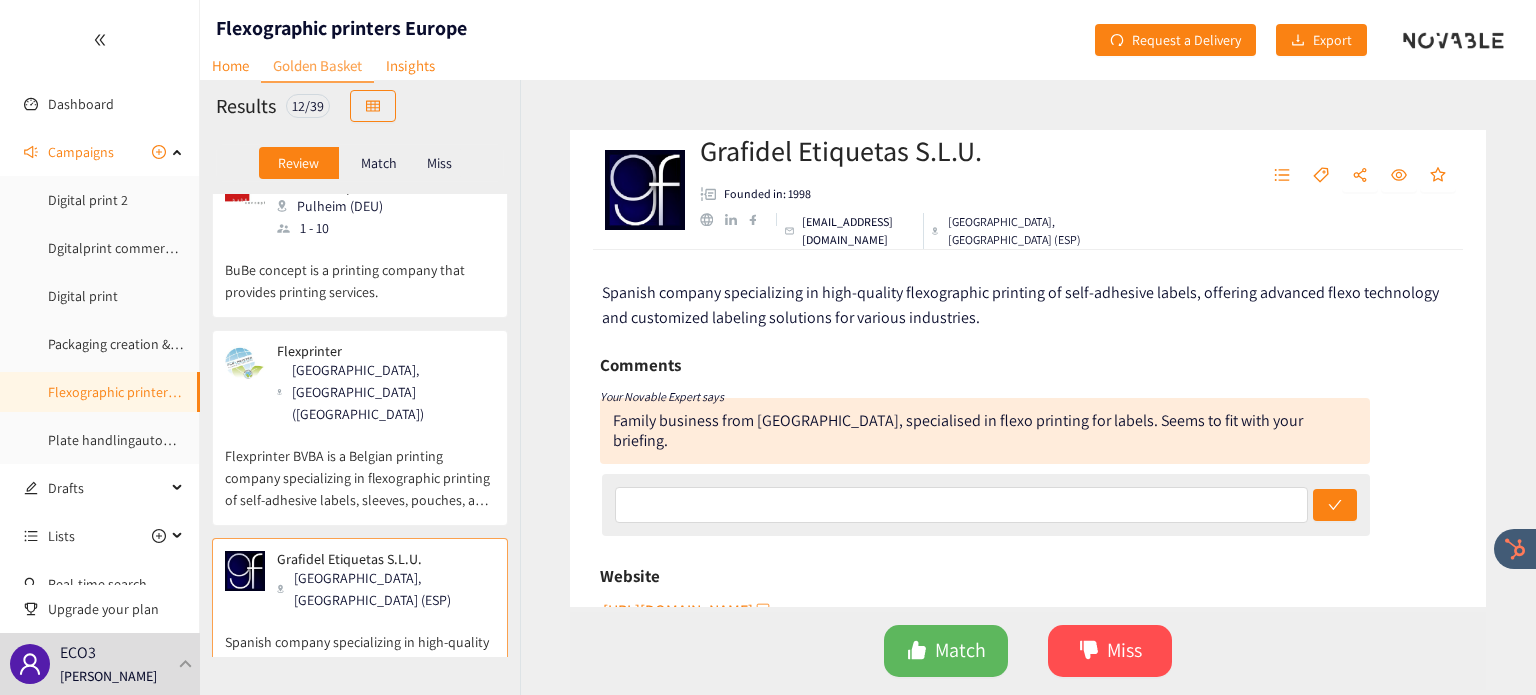 click on "Uelzen, Germany (DEU)" at bounding box center (385, 775) 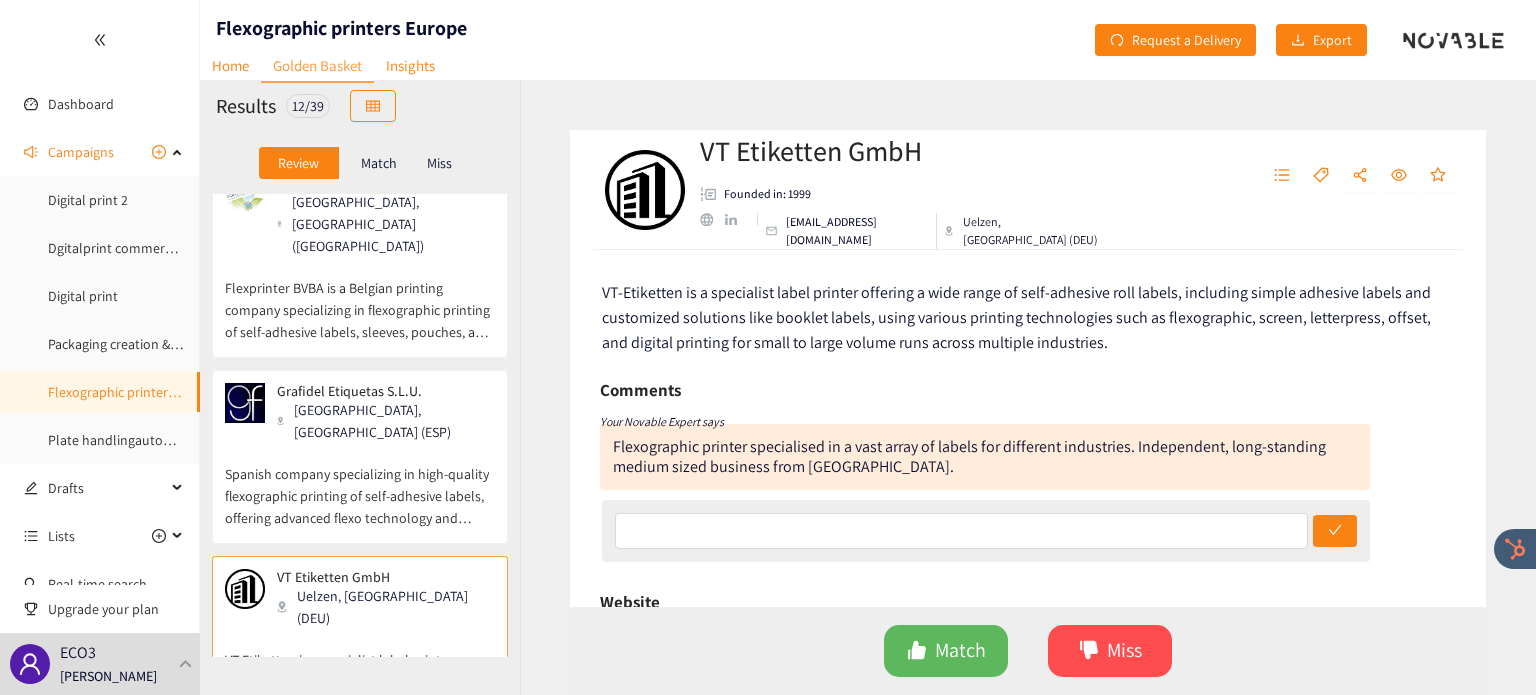 scroll, scrollTop: 1502, scrollLeft: 0, axis: vertical 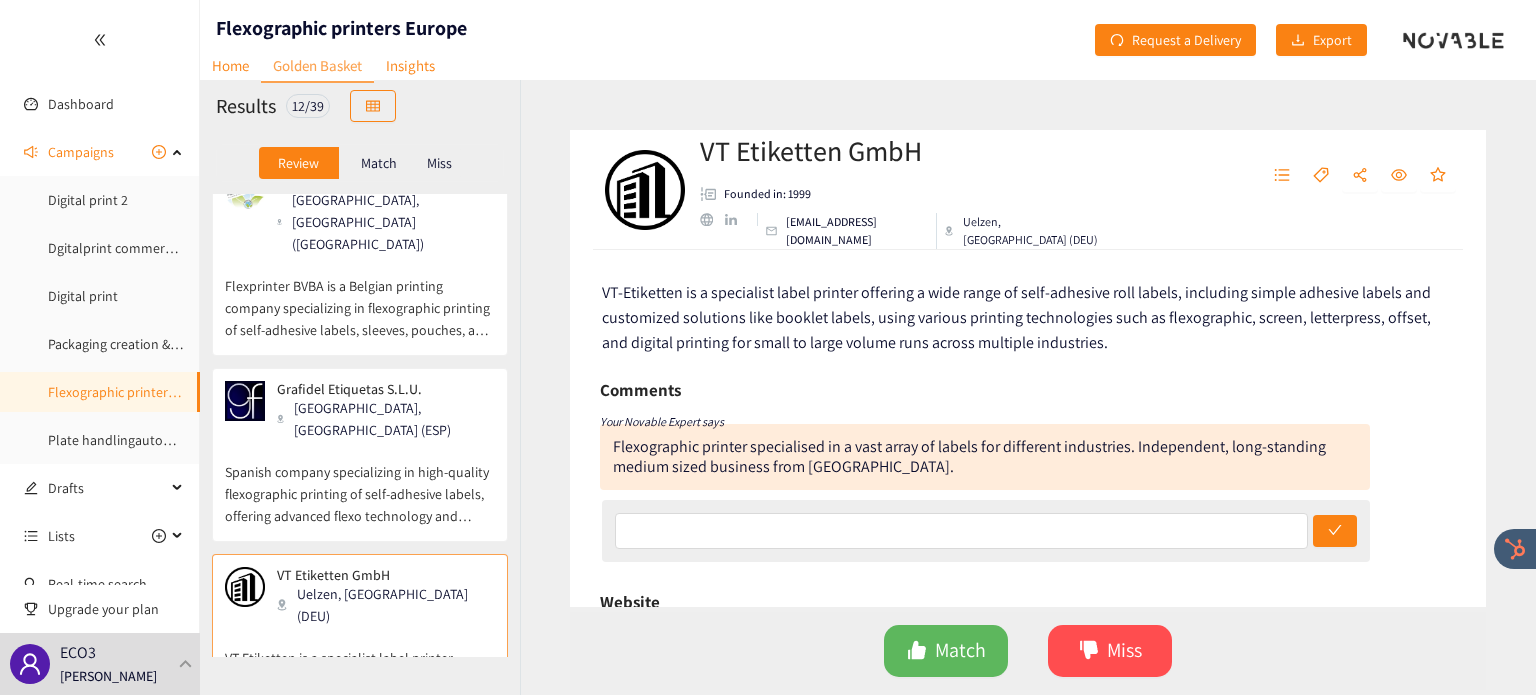 click on "Lodz, Poland (POL)" at bounding box center [385, 780] 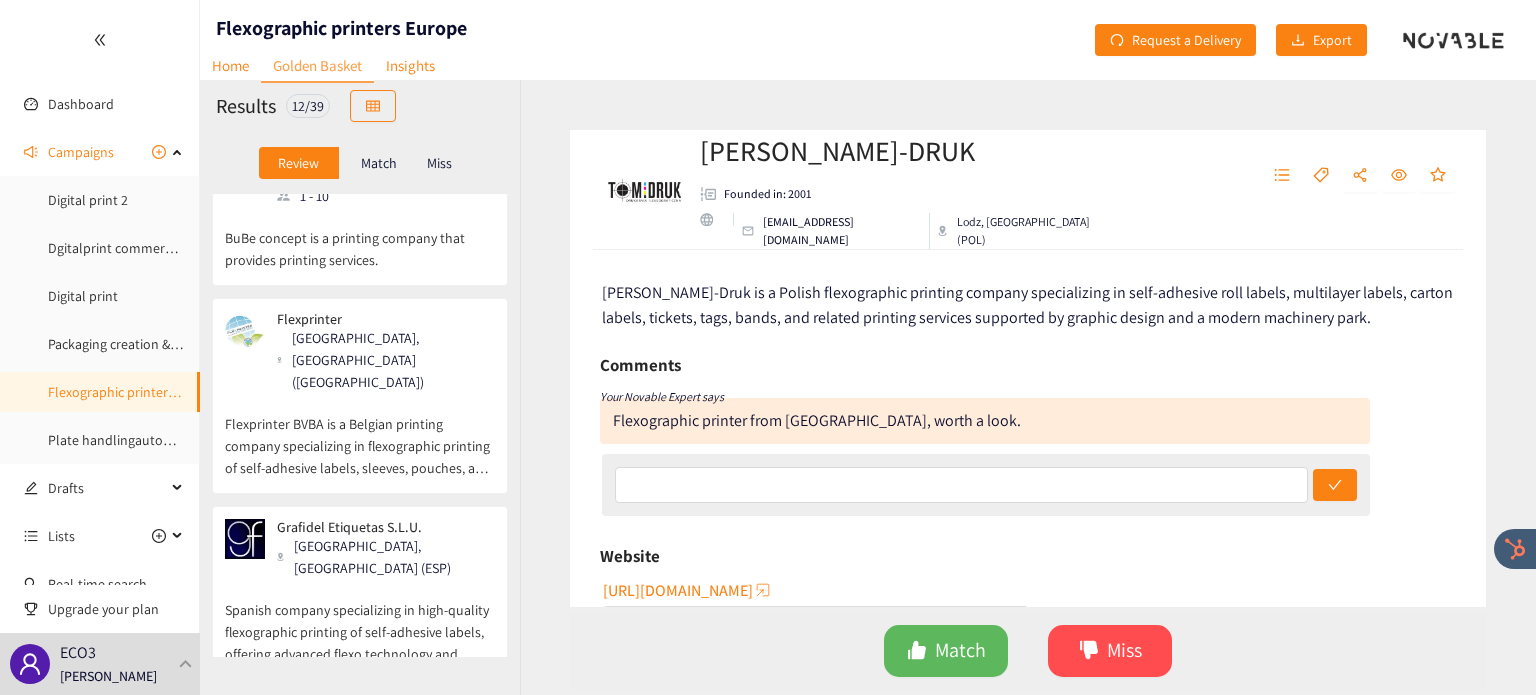 scroll, scrollTop: 1364, scrollLeft: 0, axis: vertical 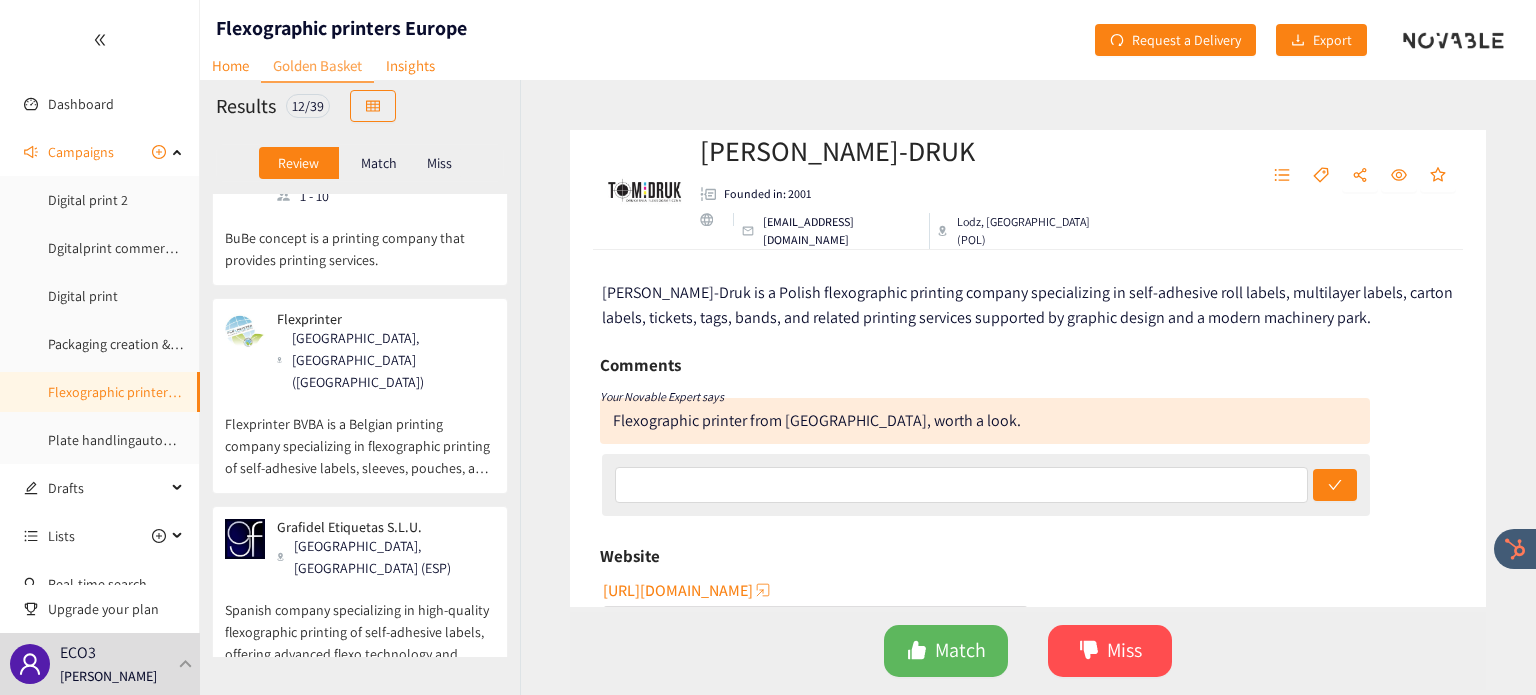 click on "VT-Etiketten is a specialist label printer offering a wide range of self-adhesive roll labels, including simple adhesive labels and customized solutions like booklet labels, using various printing technologies such as flexographic, screen, letterpress, offset, and digital printing for small to large volume runs across multiple industries." at bounding box center [360, 808] 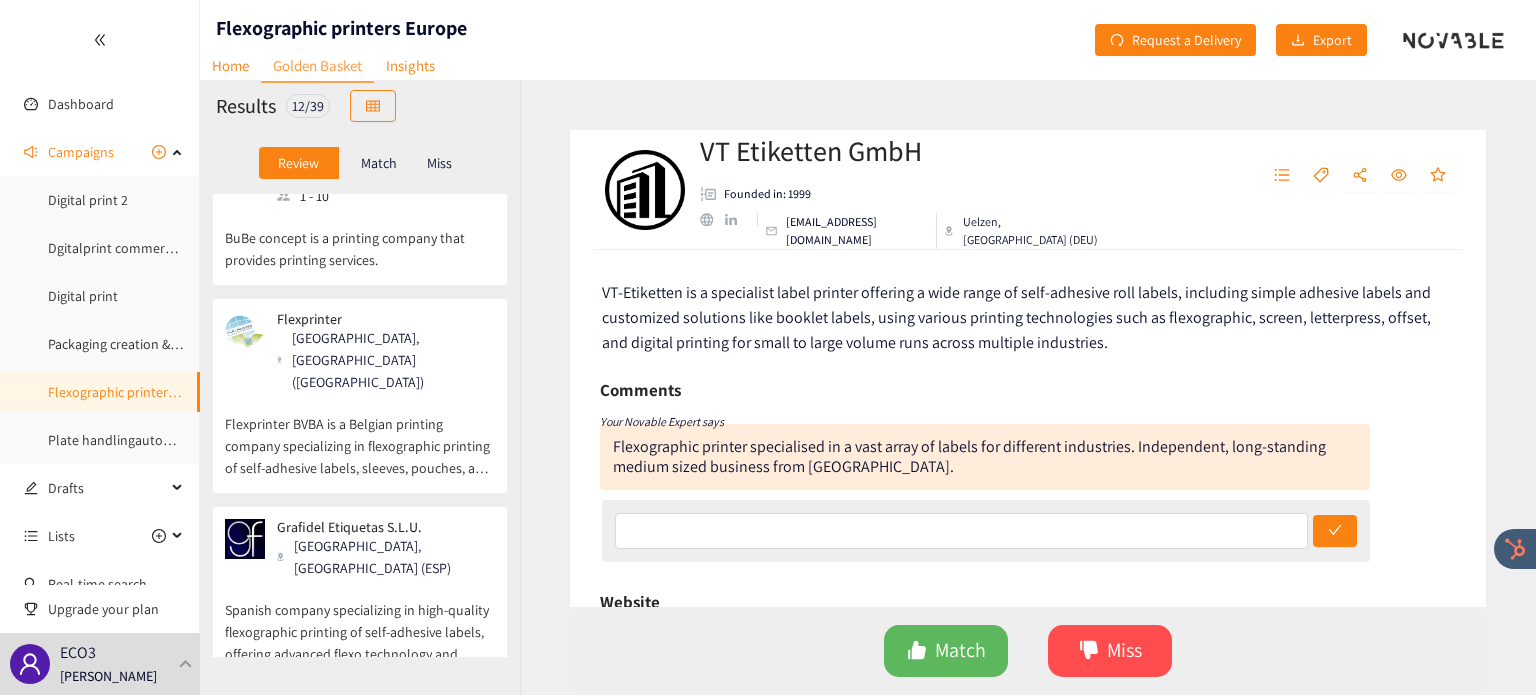 click on "Spanish company specializing in high-quality flexographic printing of self-adhesive labels, offering advanced flexo technology and customized labeling solutions for various industries." at bounding box center [360, 622] 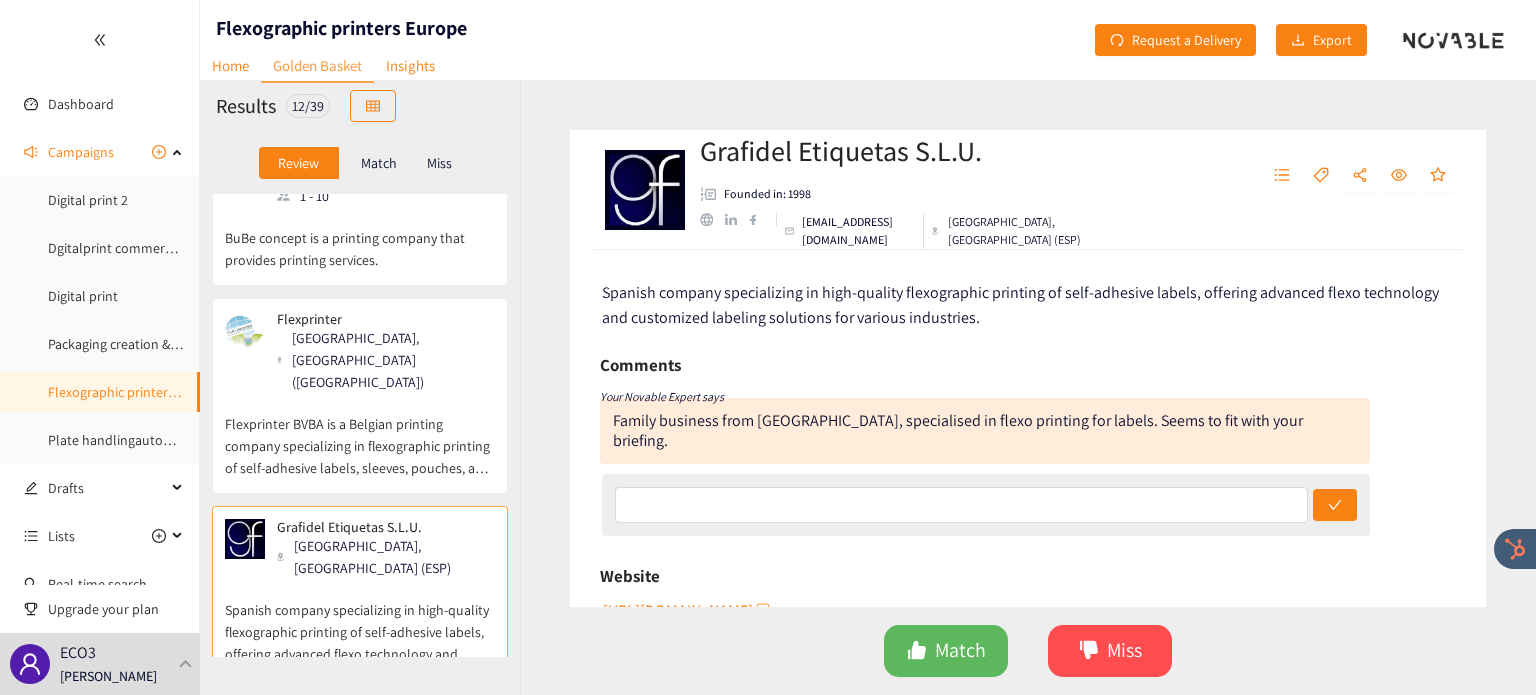 click on "Flexprinter BVBA is a Belgian printing company specializing in flexographic printing of self-adhesive labels, sleeves, pouches, and flexible packaging." at bounding box center [360, 436] 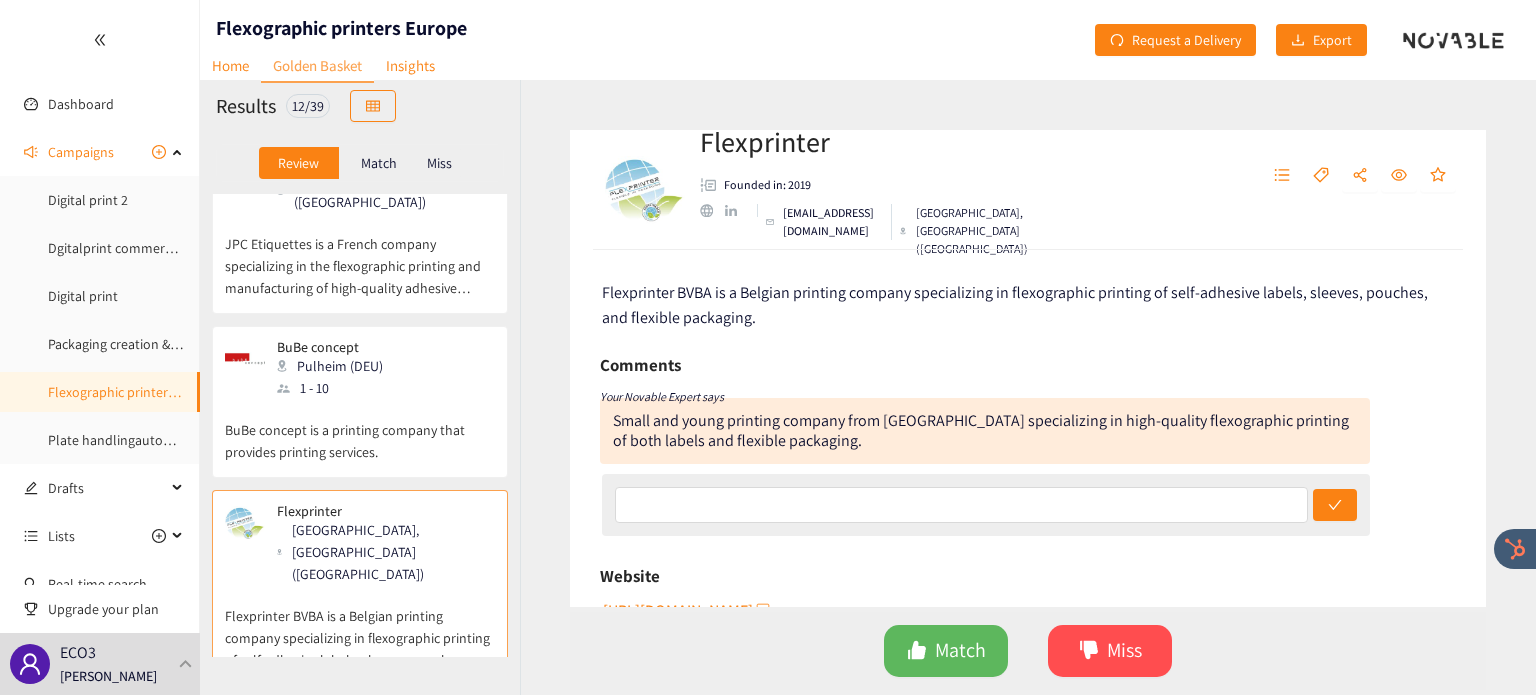 click on "BuBe concept is a printing company that provides printing services." at bounding box center [360, 431] 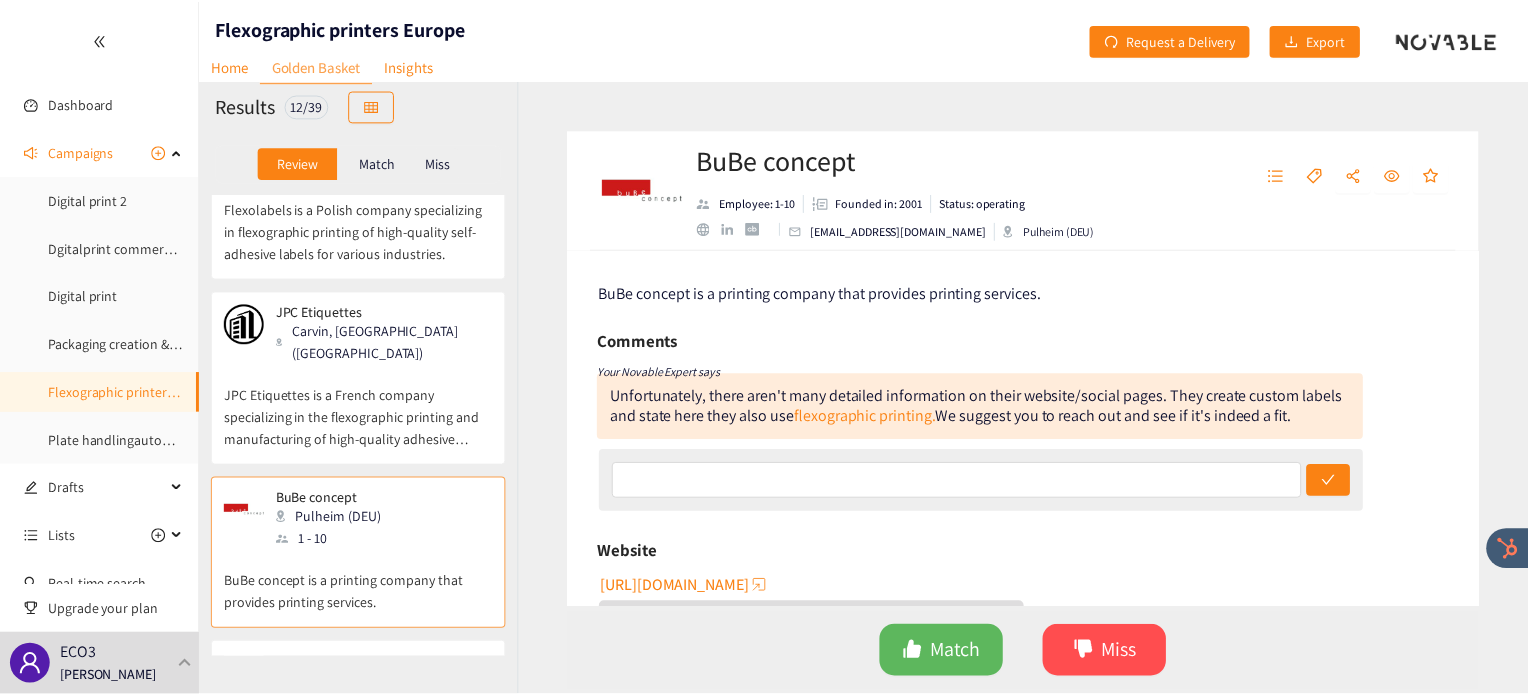 scroll, scrollTop: 1020, scrollLeft: 0, axis: vertical 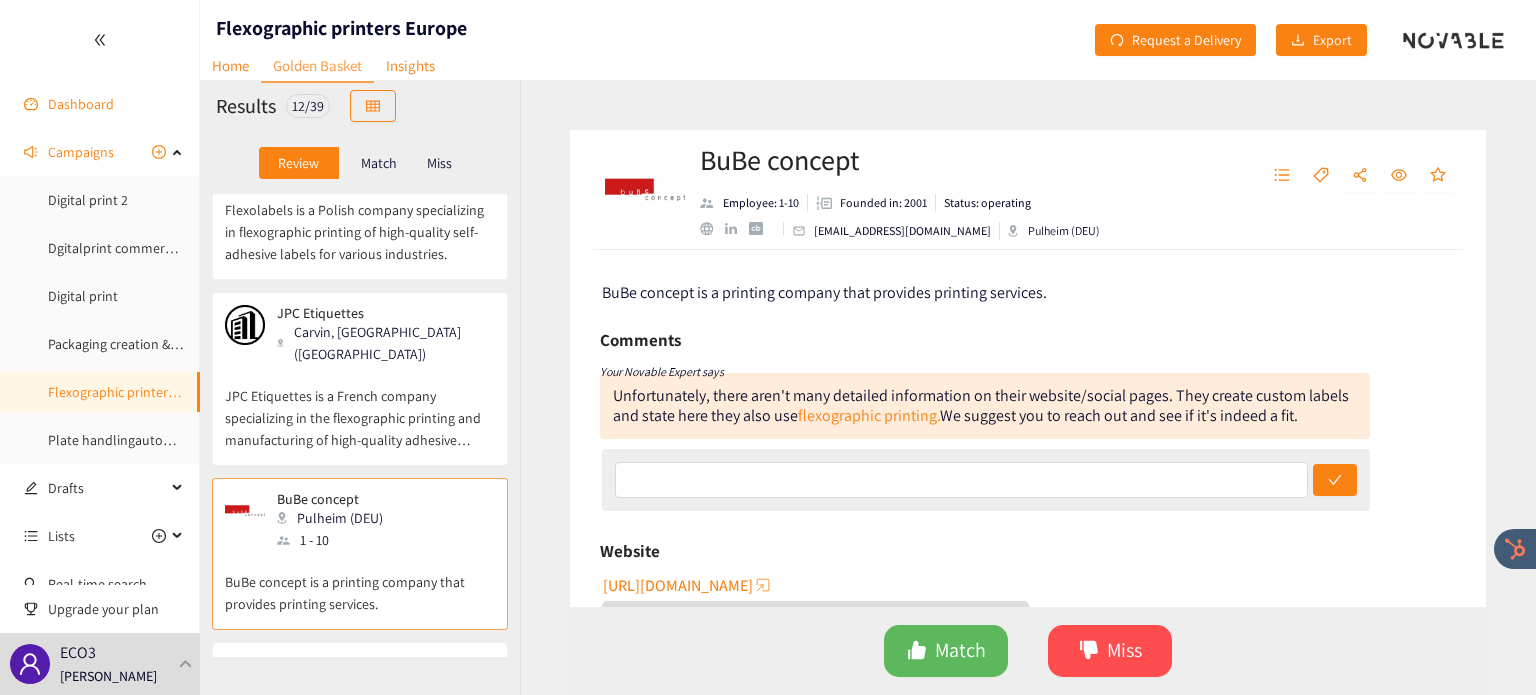 click on "Dashboard" at bounding box center [81, 104] 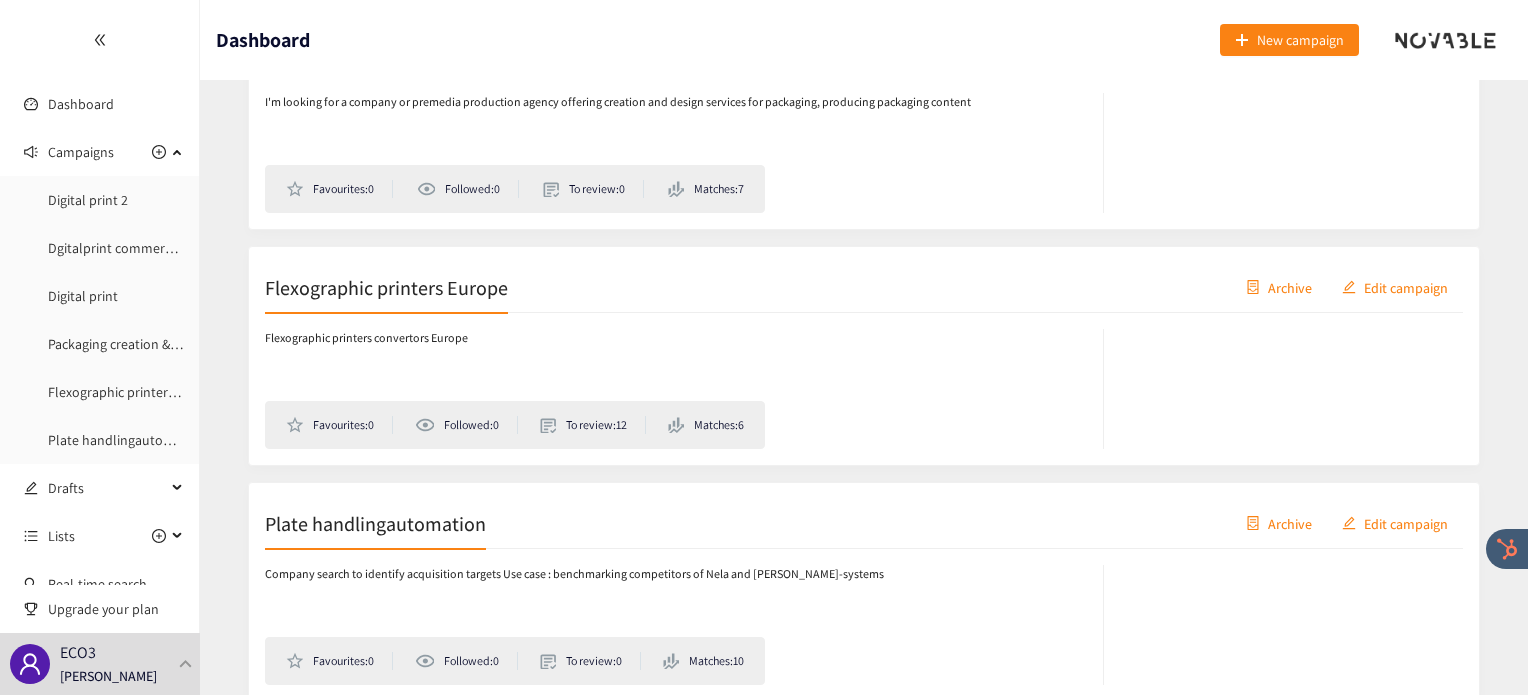 scroll, scrollTop: 1232, scrollLeft: 0, axis: vertical 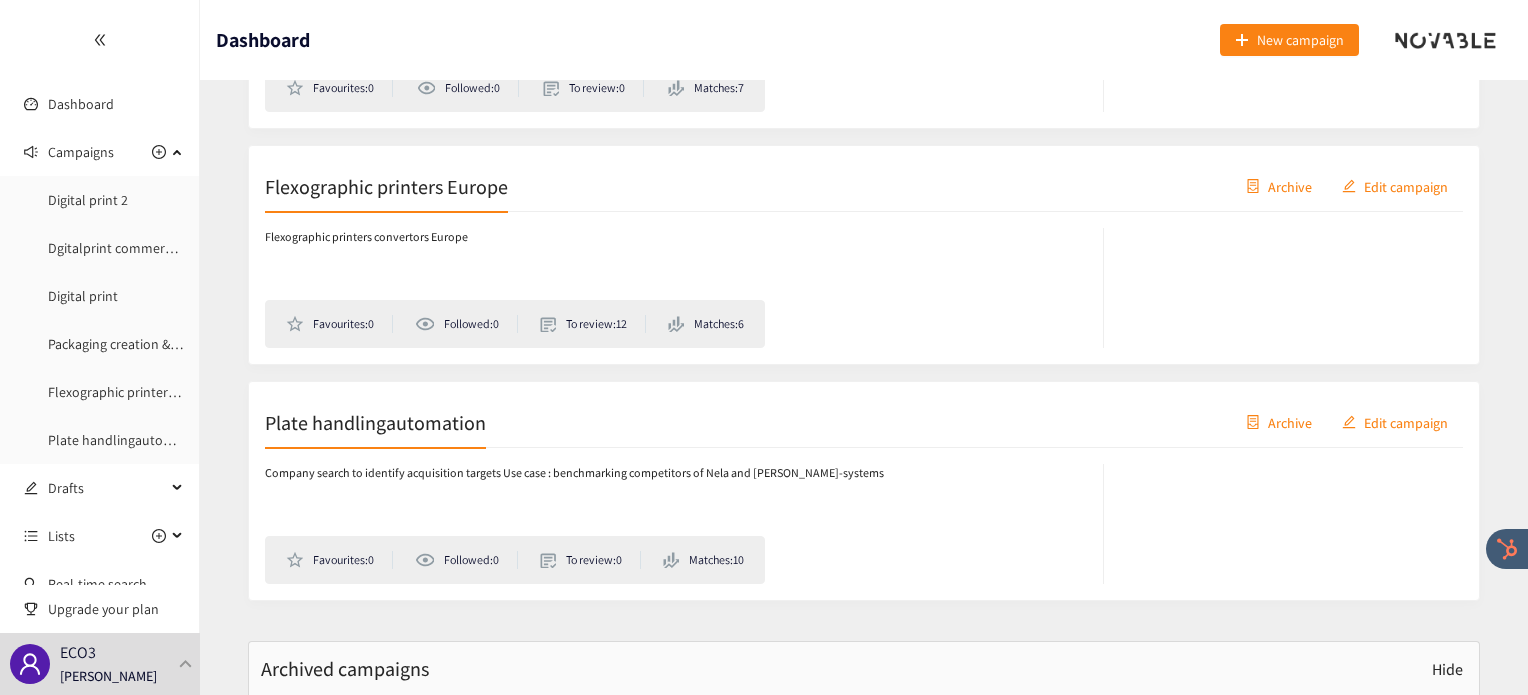 click on "Flexographic printers Europe" at bounding box center (386, 186) 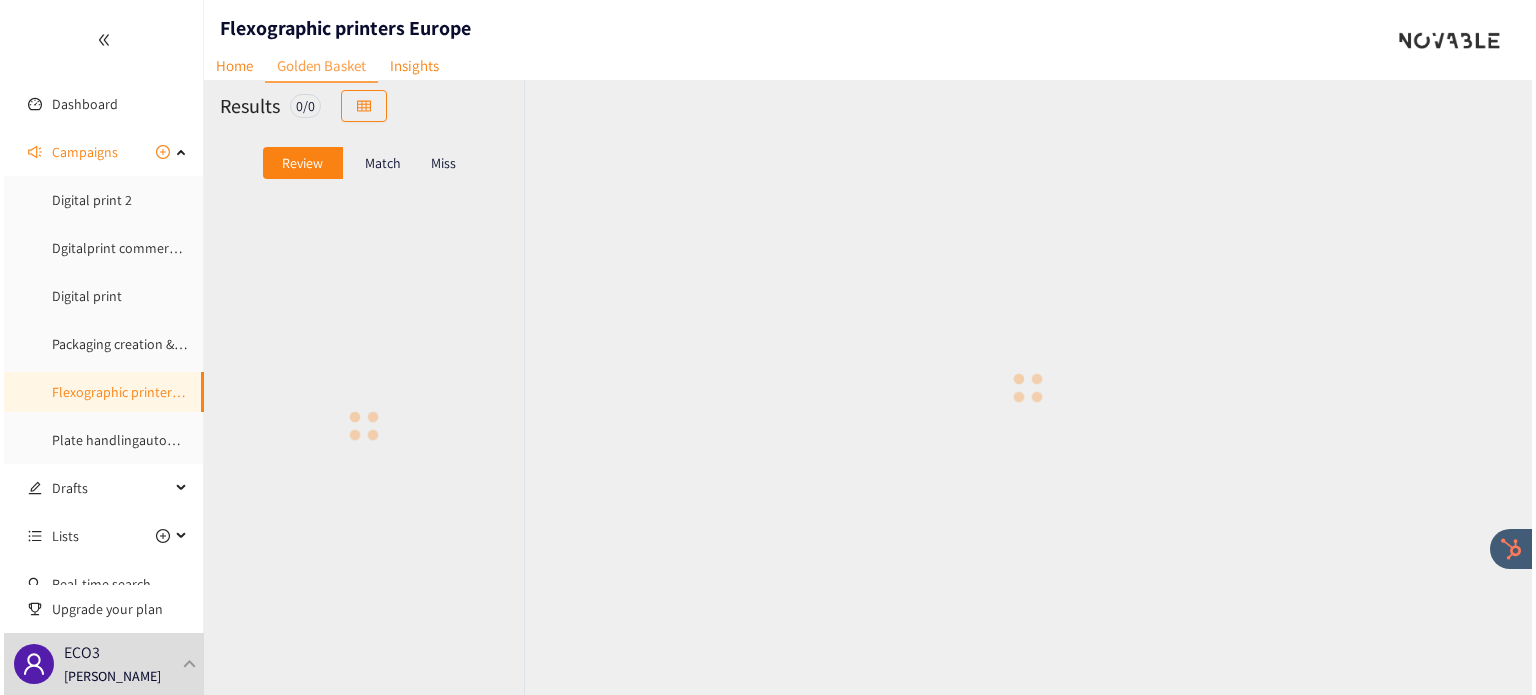 scroll, scrollTop: 0, scrollLeft: 0, axis: both 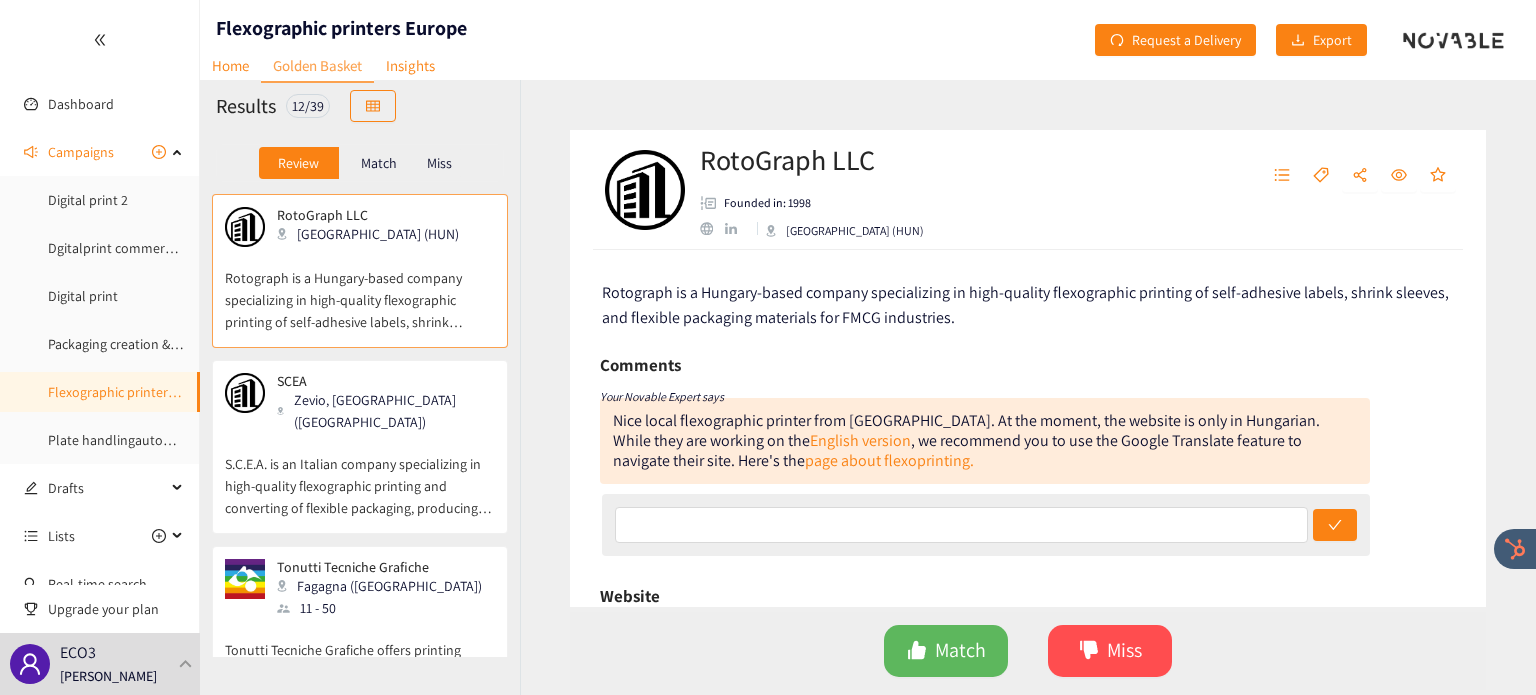 click on "Match" at bounding box center [379, 163] 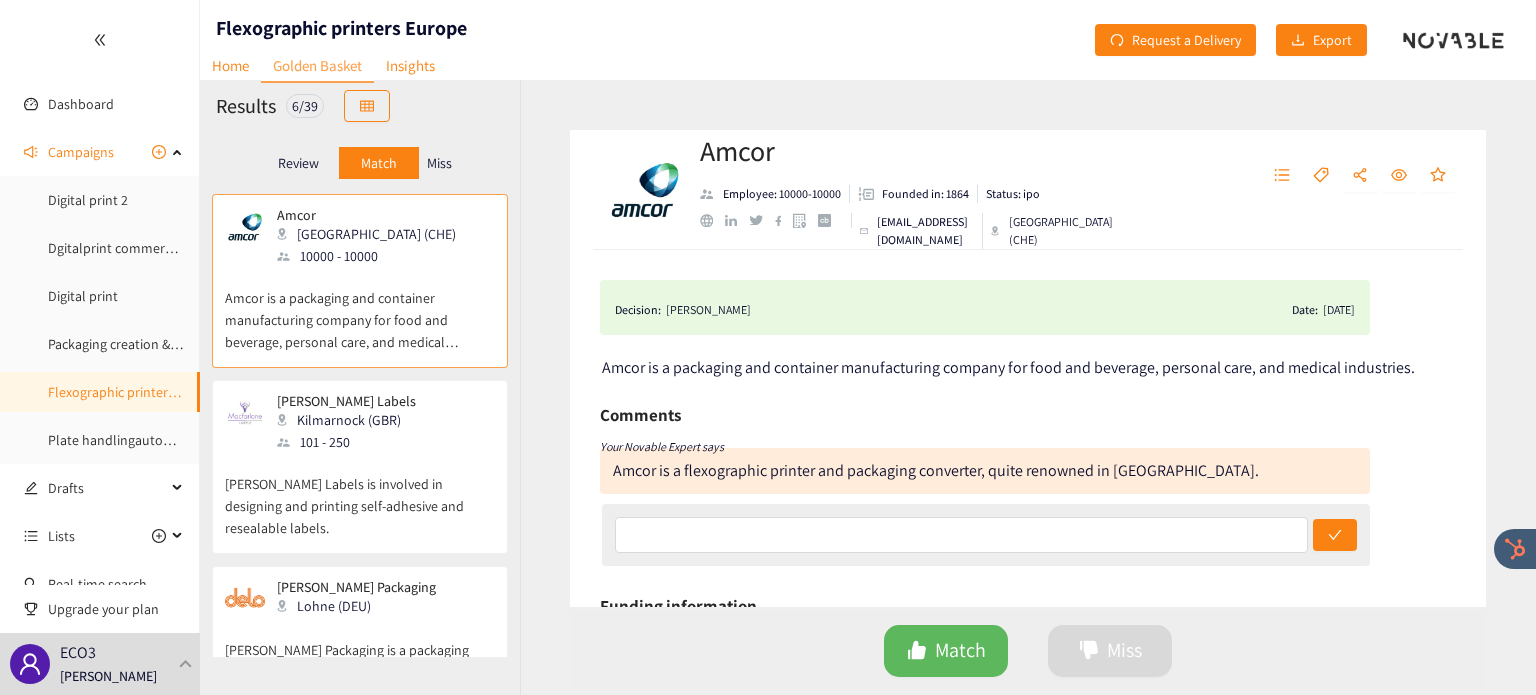 click on "Macfarlane Labels is involved in designing and printing self-adhesive and resealable labels." at bounding box center [360, 496] 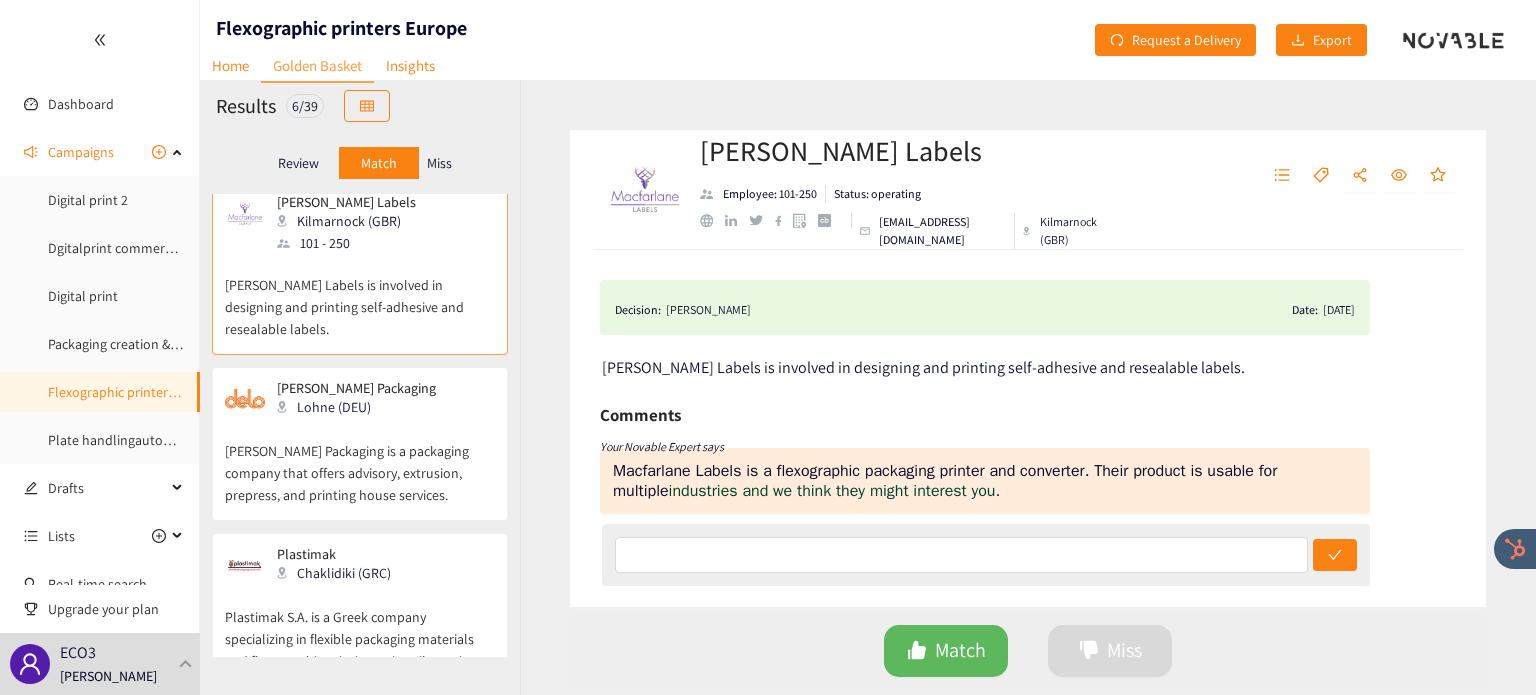 scroll, scrollTop: 200, scrollLeft: 0, axis: vertical 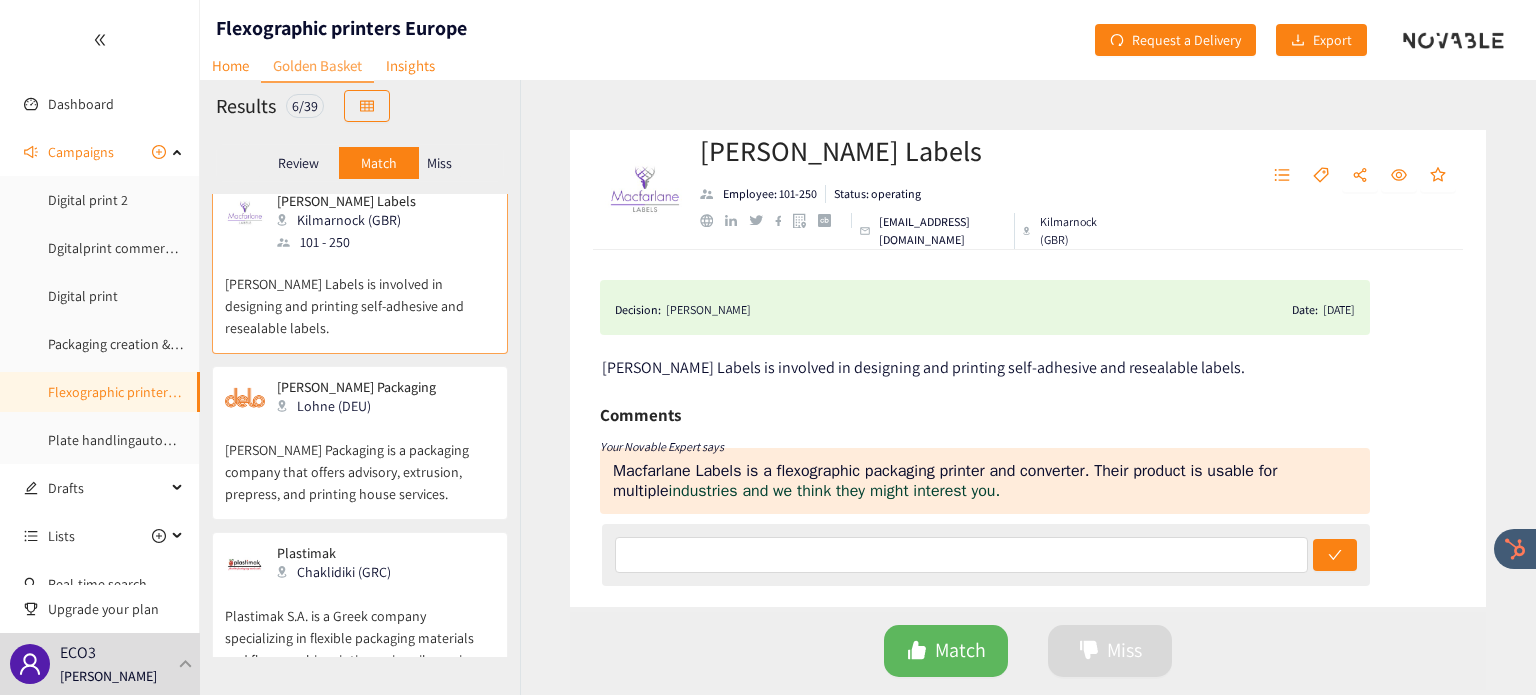 click on "Dettmer Packaging is a packaging company that offers advisory, extrusion, prepress, and printing house services." at bounding box center [360, 462] 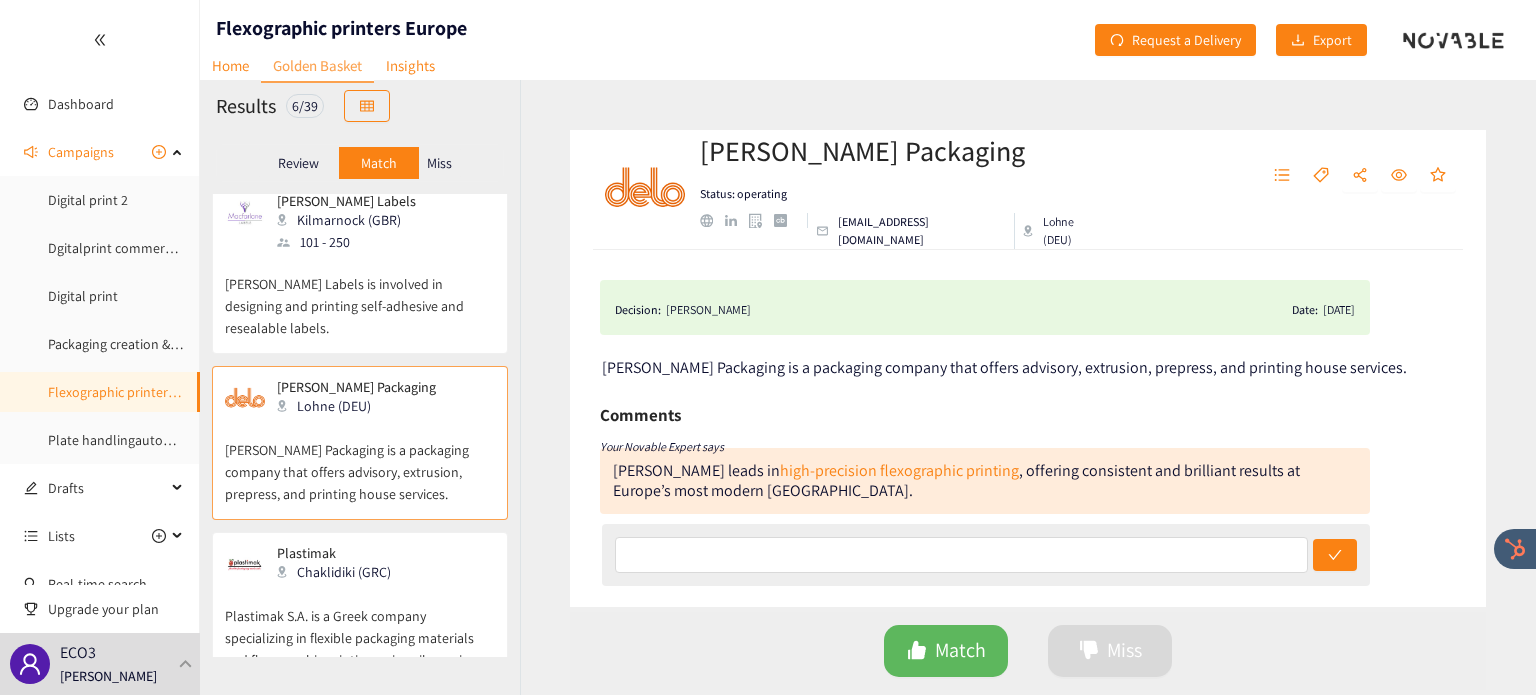 scroll, scrollTop: 0, scrollLeft: 0, axis: both 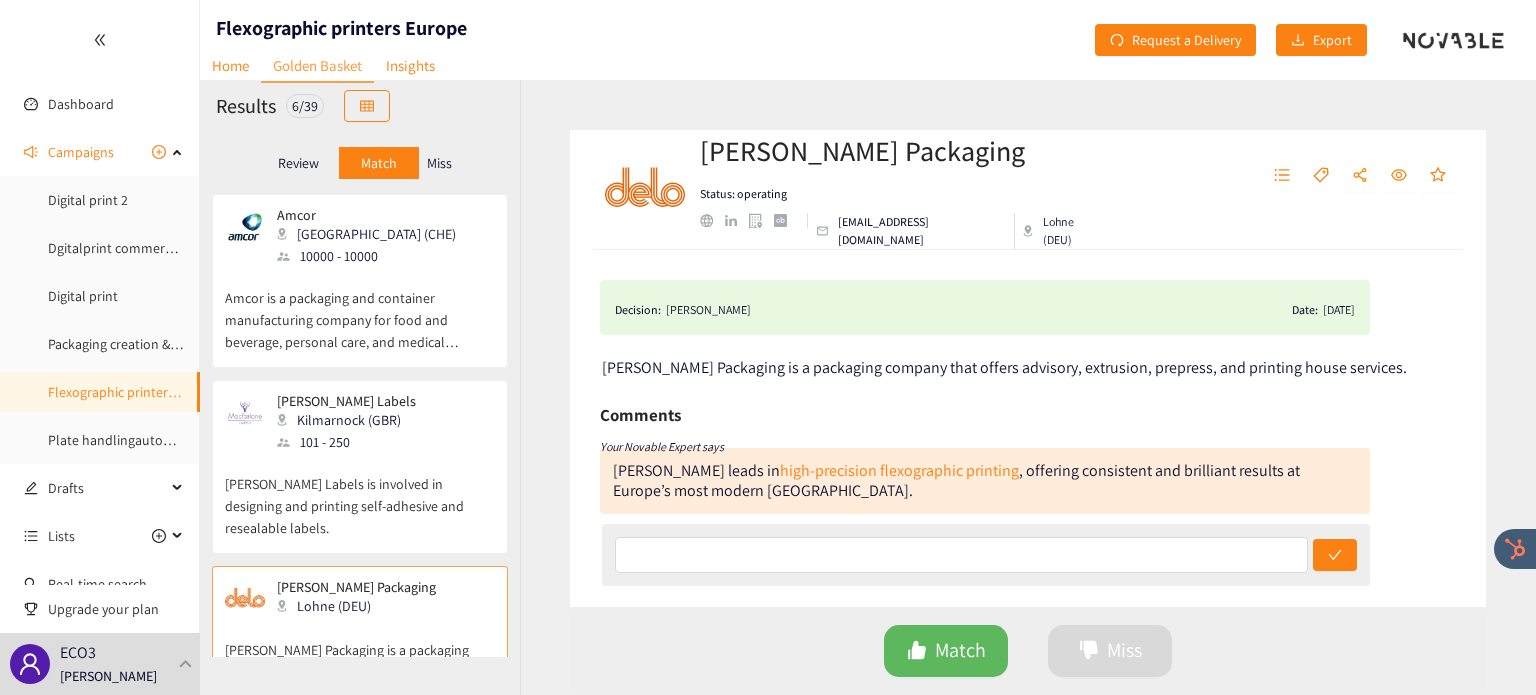 click on "Amcor is a packaging and container manufacturing company for food and beverage, personal care, and medical industries." at bounding box center (360, 310) 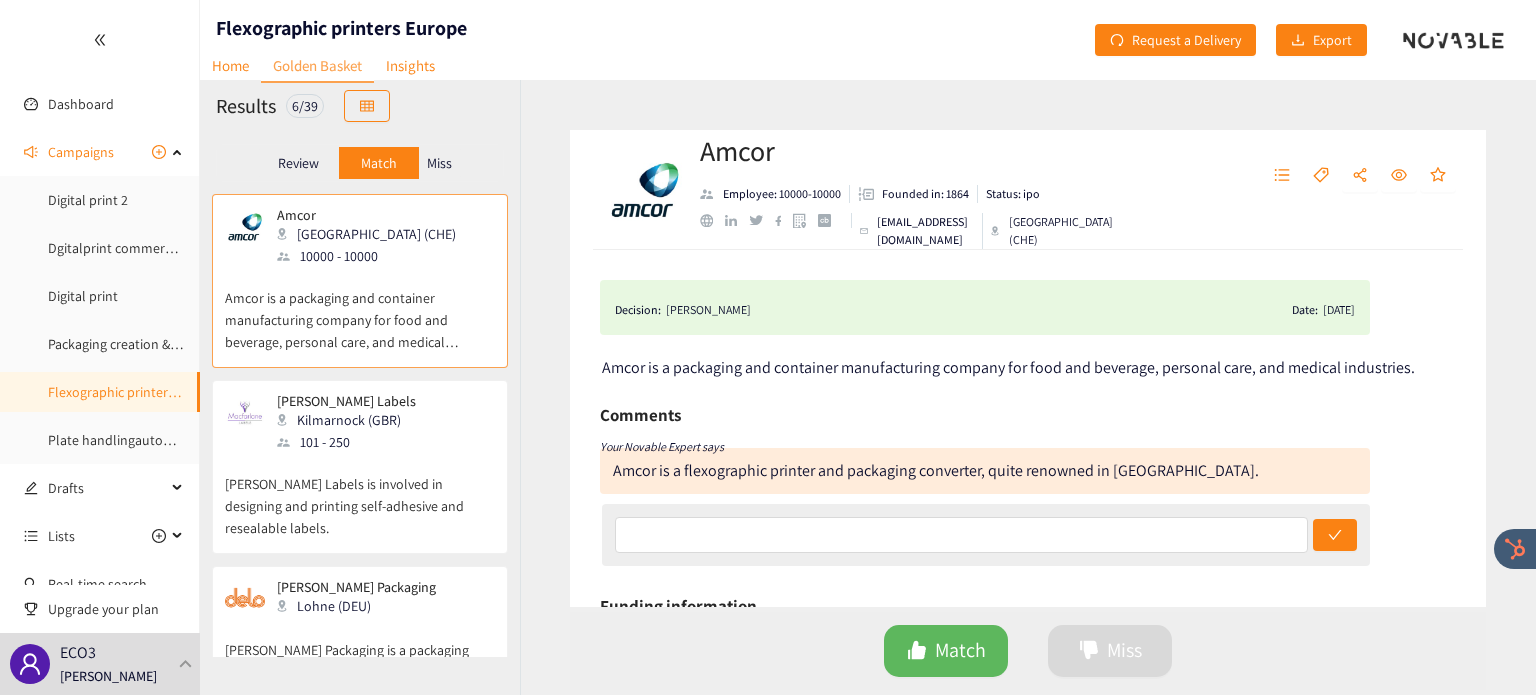 click at bounding box center (731, 221) 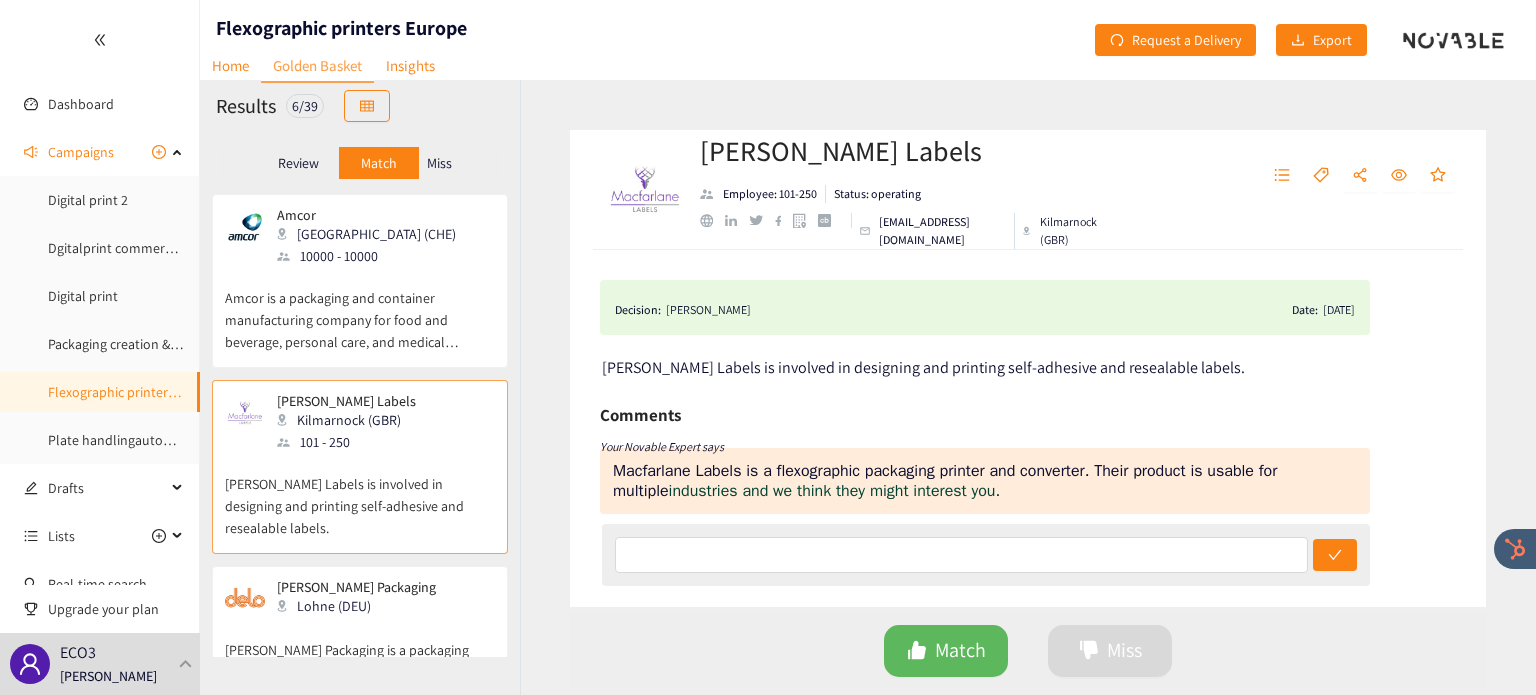 click at bounding box center [712, 220] 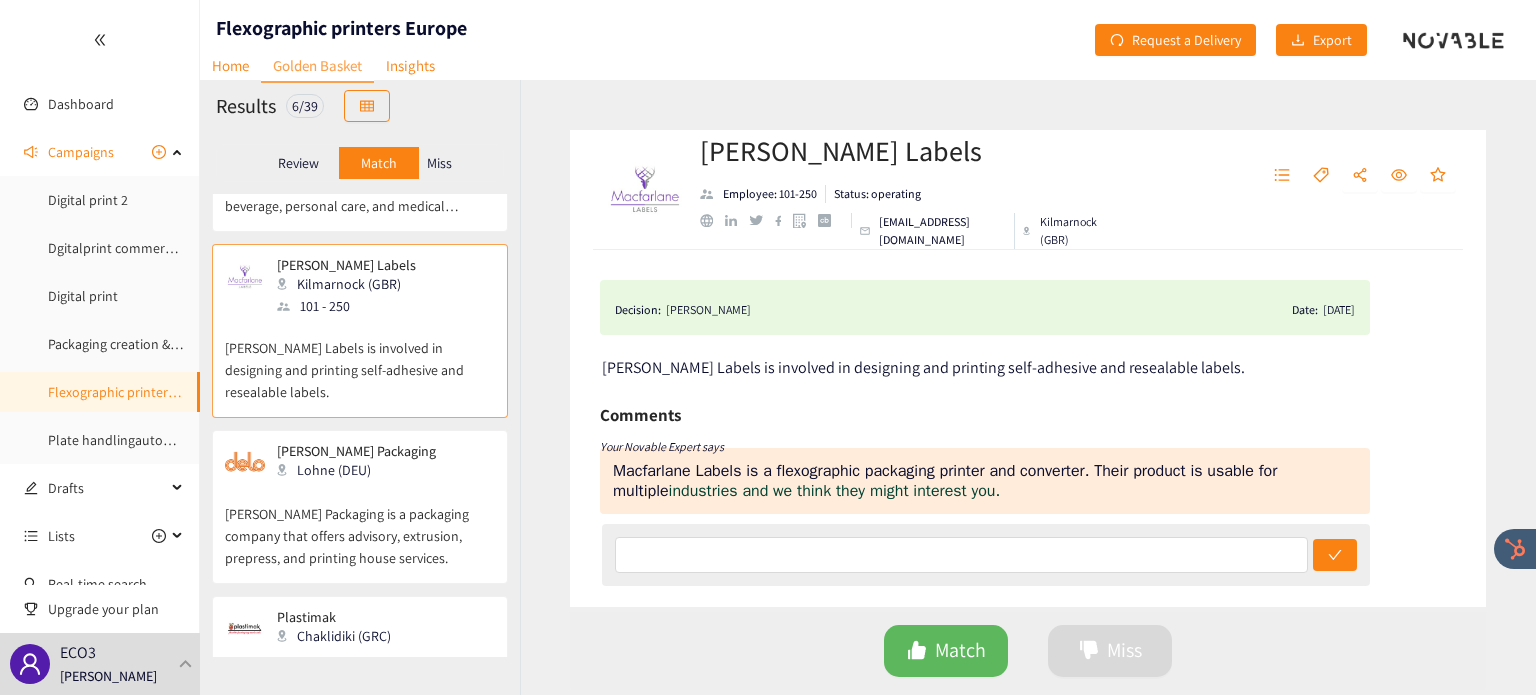 scroll, scrollTop: 172, scrollLeft: 0, axis: vertical 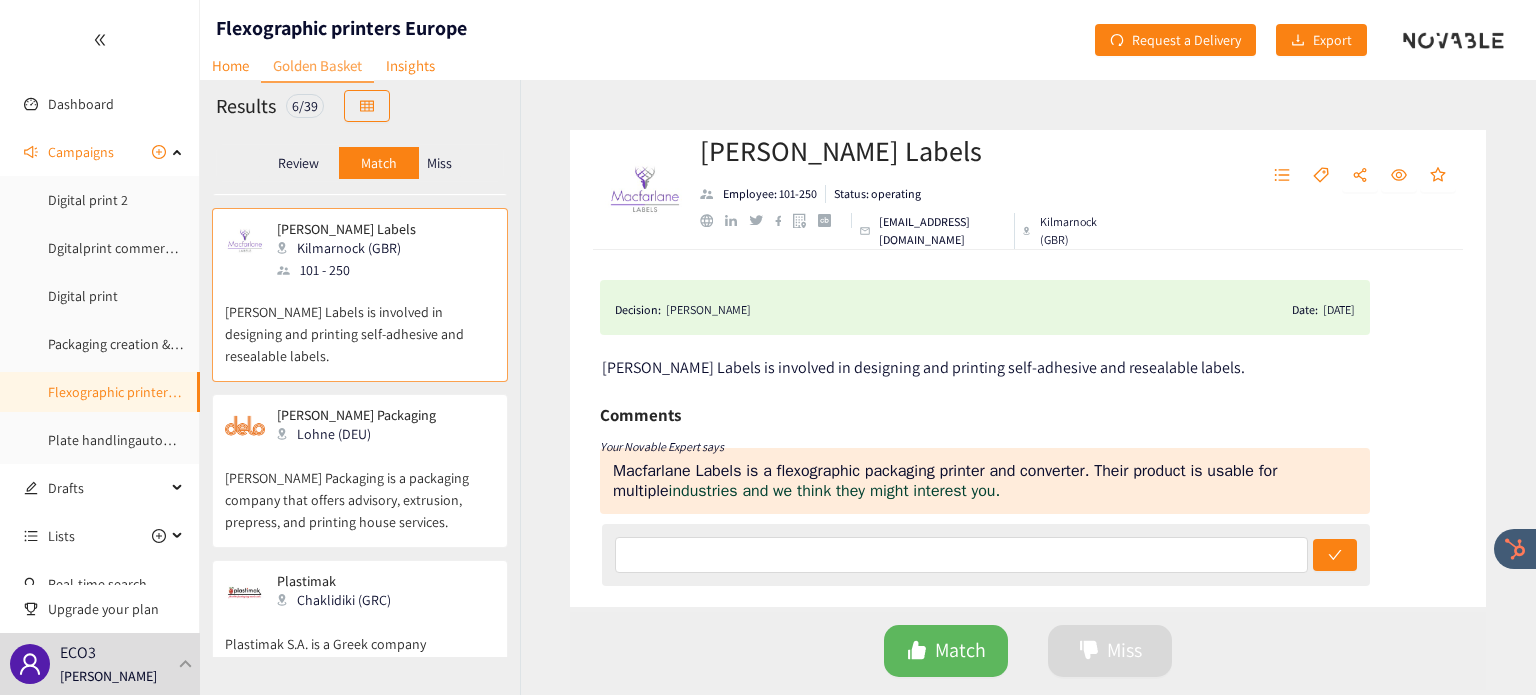 click on "Dettmer Packaging   Lohne (DEU)" at bounding box center (350, 427) 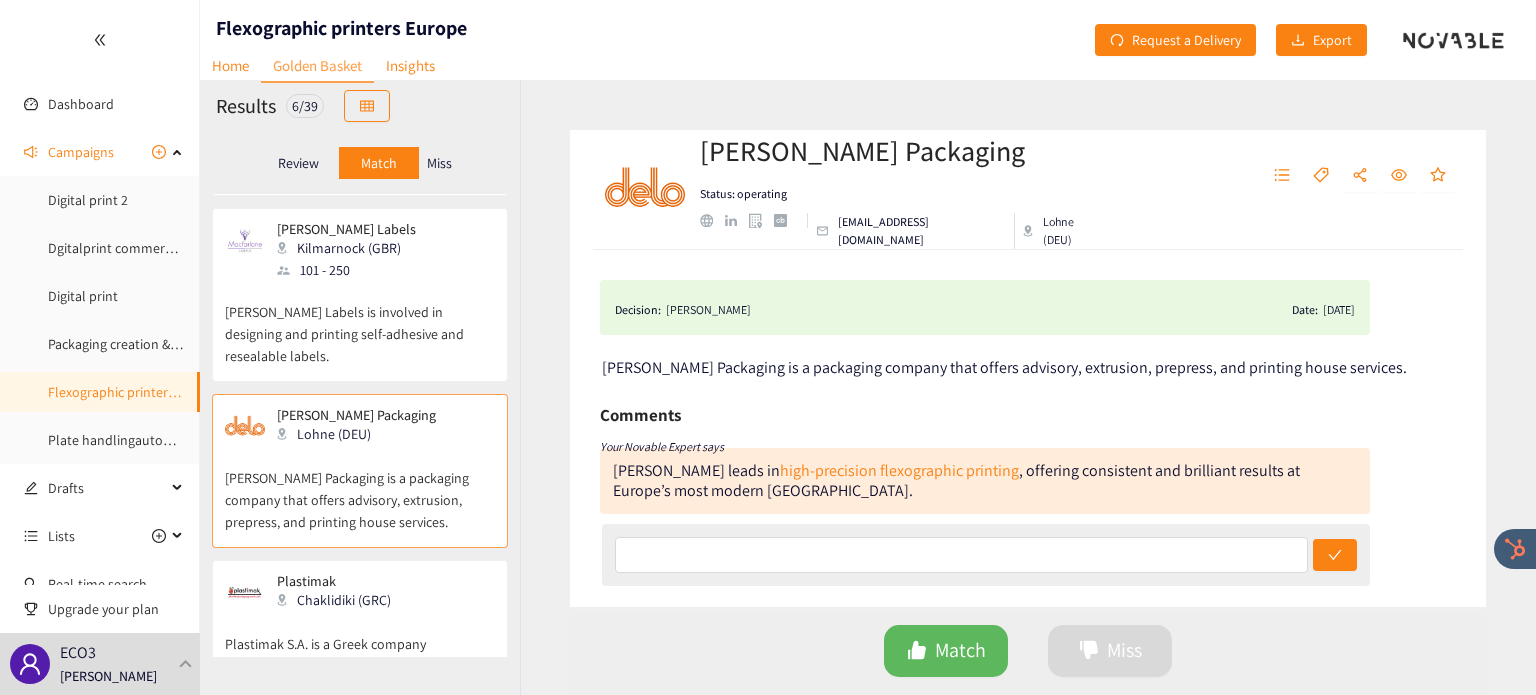click at bounding box center [731, 221] 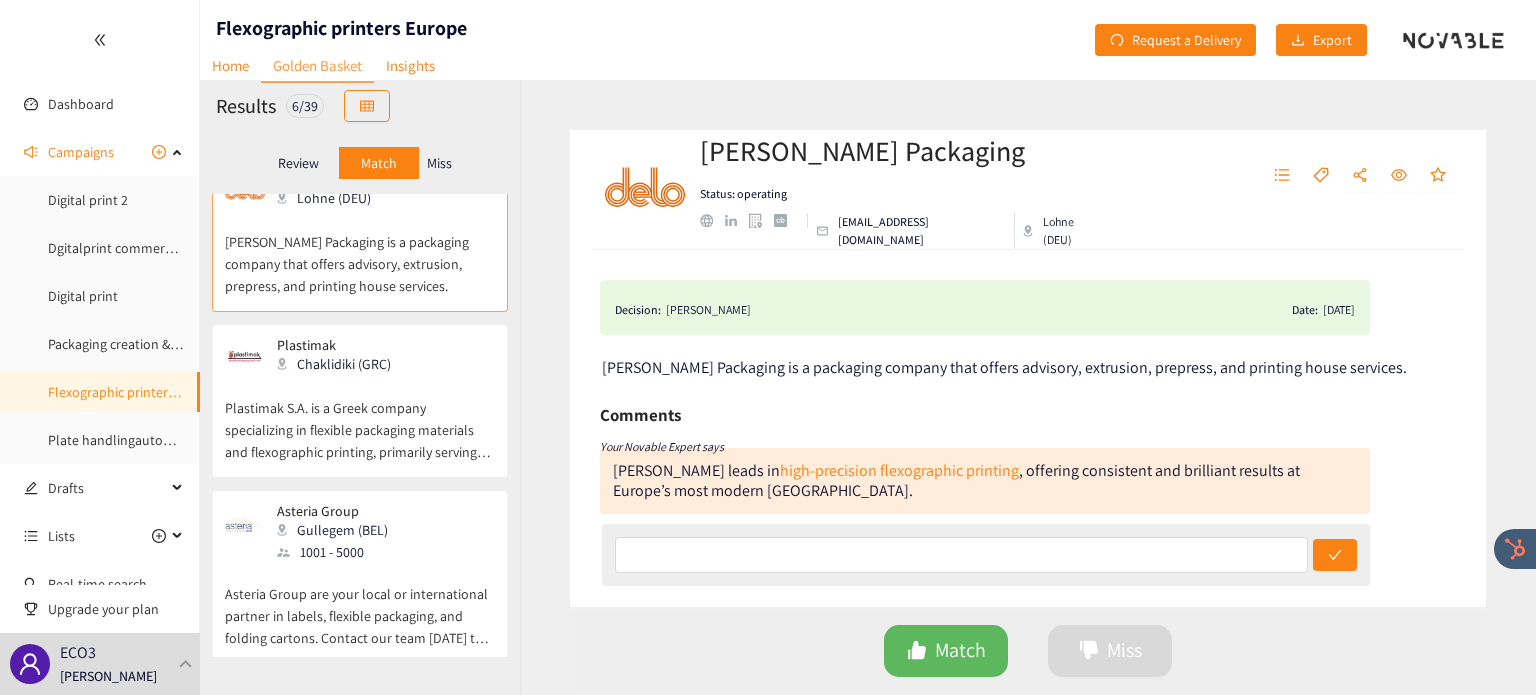 scroll, scrollTop: 412, scrollLeft: 0, axis: vertical 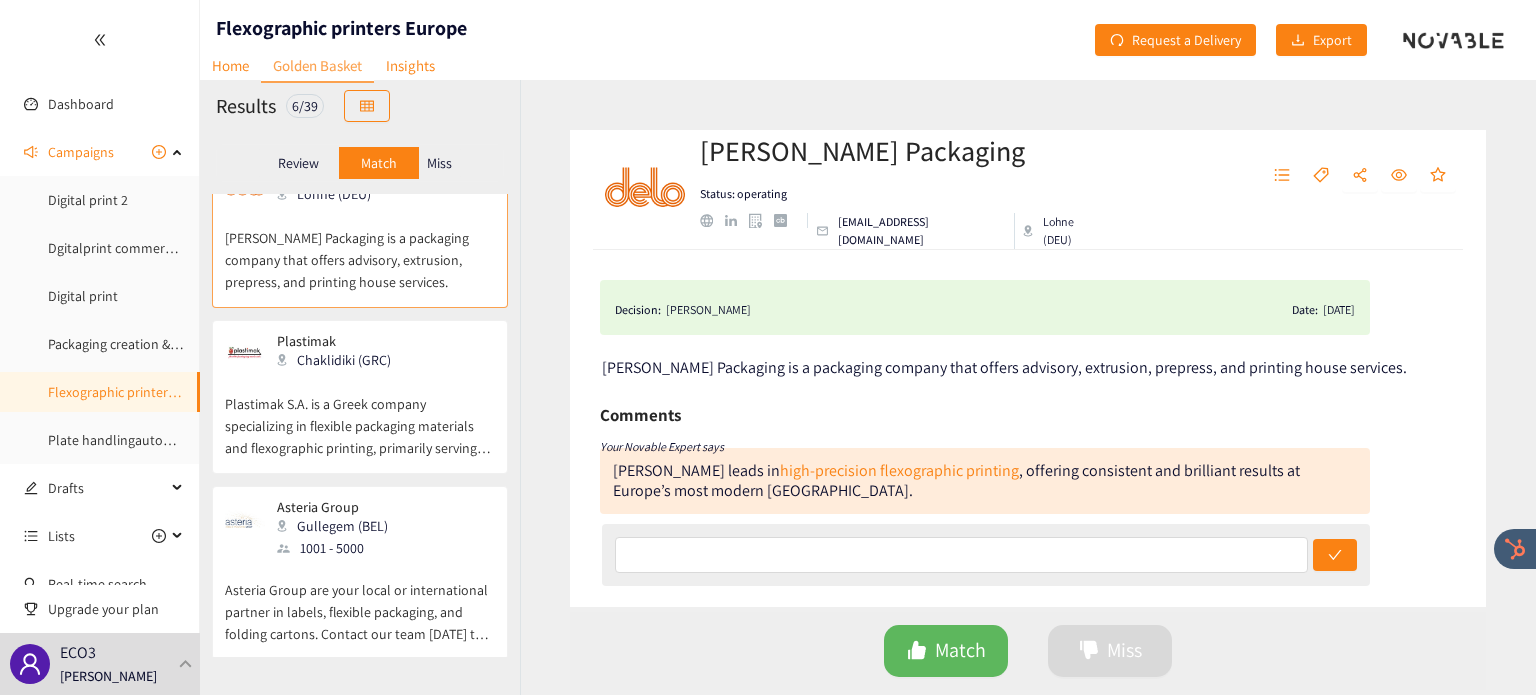 click on "Plastimak S.A. is a Greek company specializing in flexible packaging materials and flexographic printing, primarily serving the food industry with high-quality, secure packaging solutions." at bounding box center [360, 416] 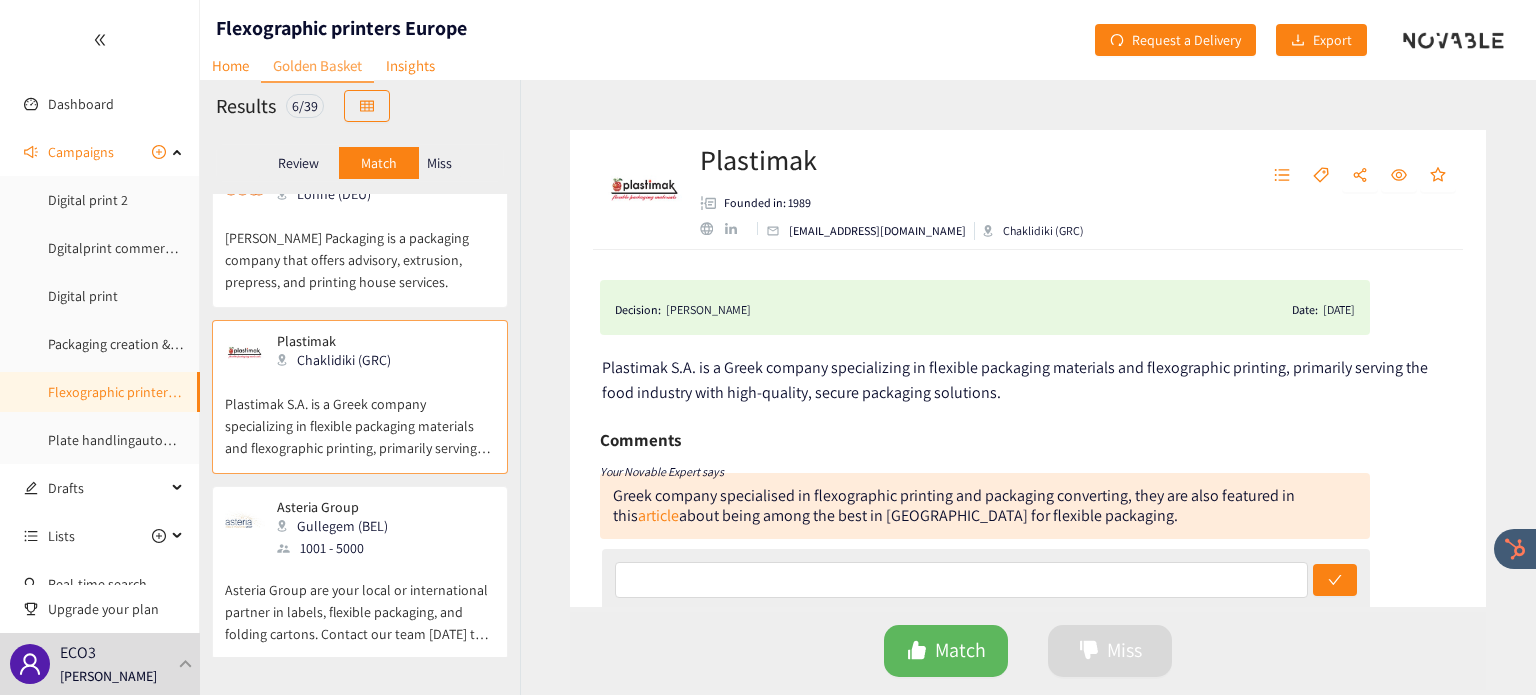 click at bounding box center (731, 229) 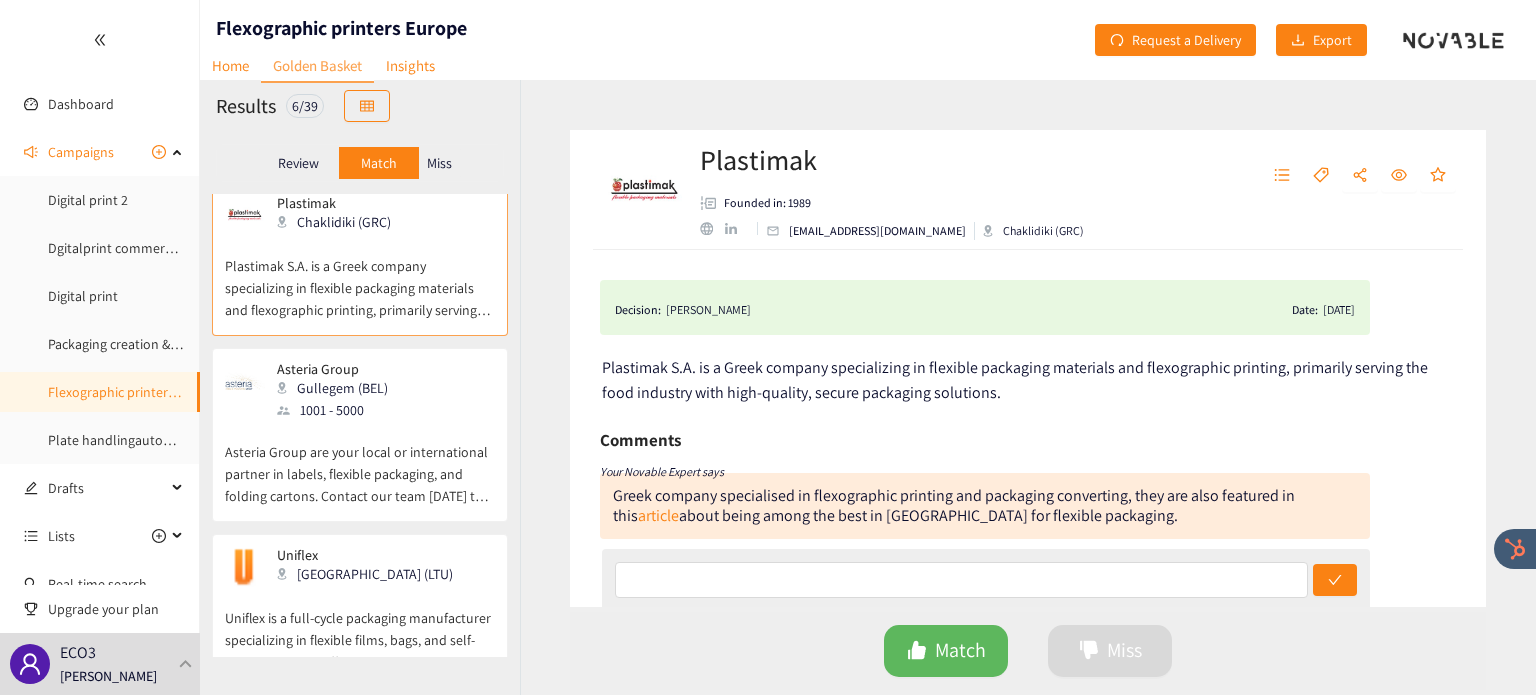 scroll, scrollTop: 590, scrollLeft: 0, axis: vertical 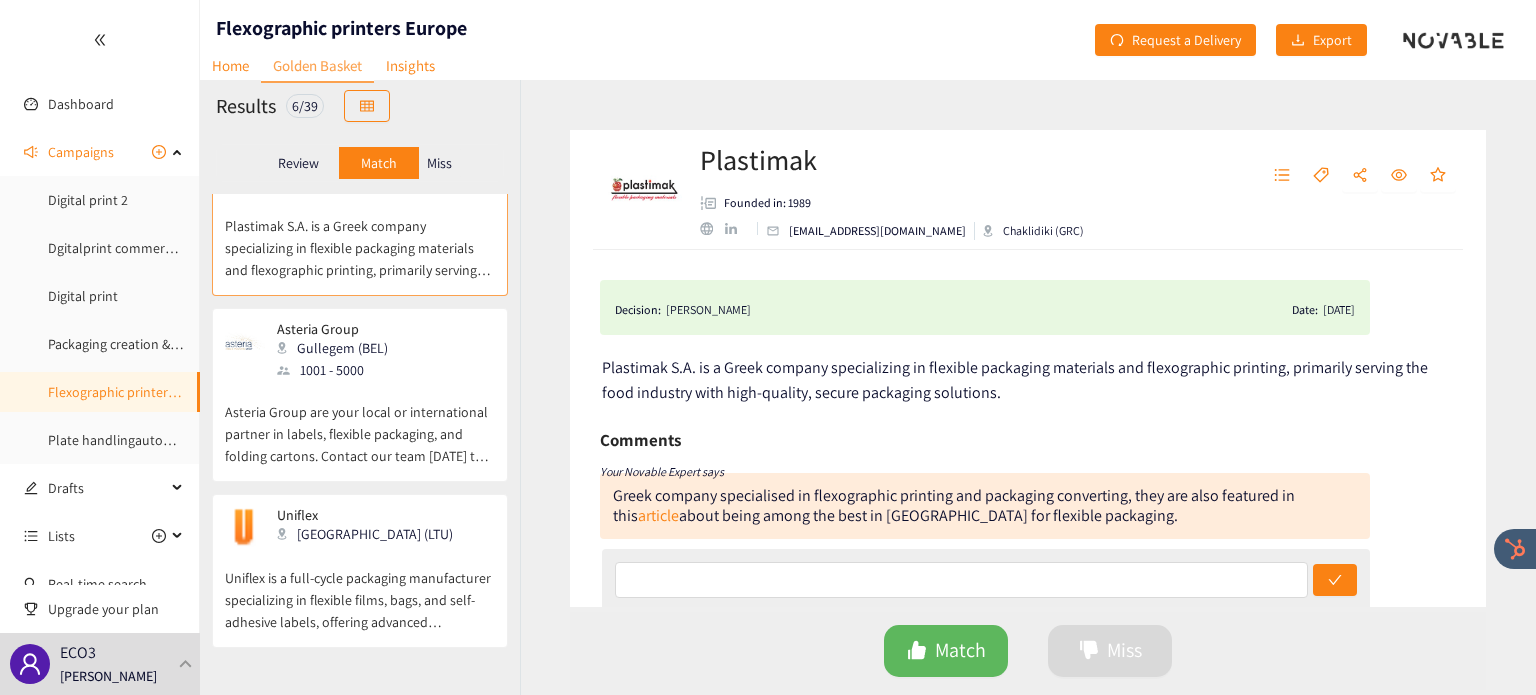 click on "Asteria Group are your local or international partner in labels, flexible packaging, and folding cartons. Contact our team today to discuss your project needs." at bounding box center [360, 424] 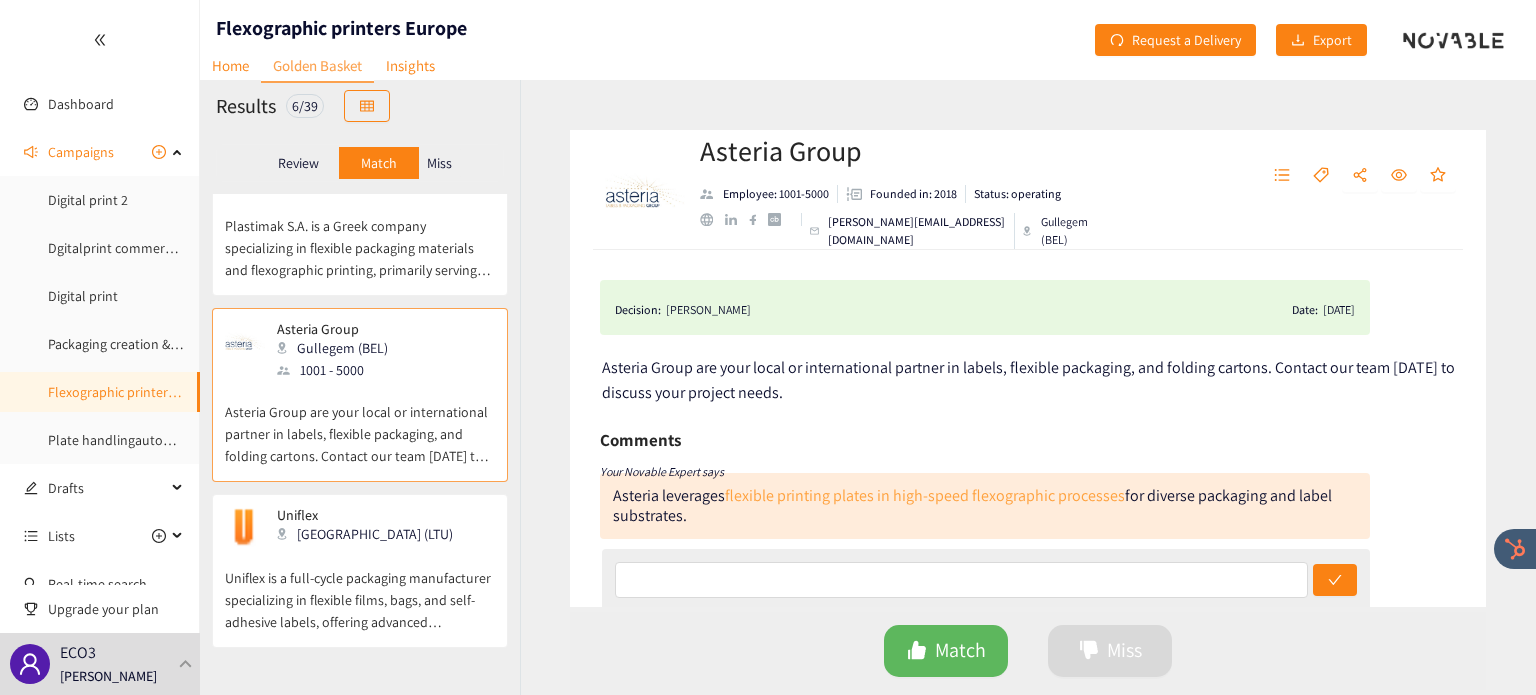 click on "flexible printing plates in high-speed flexographic processes" at bounding box center [925, 495] 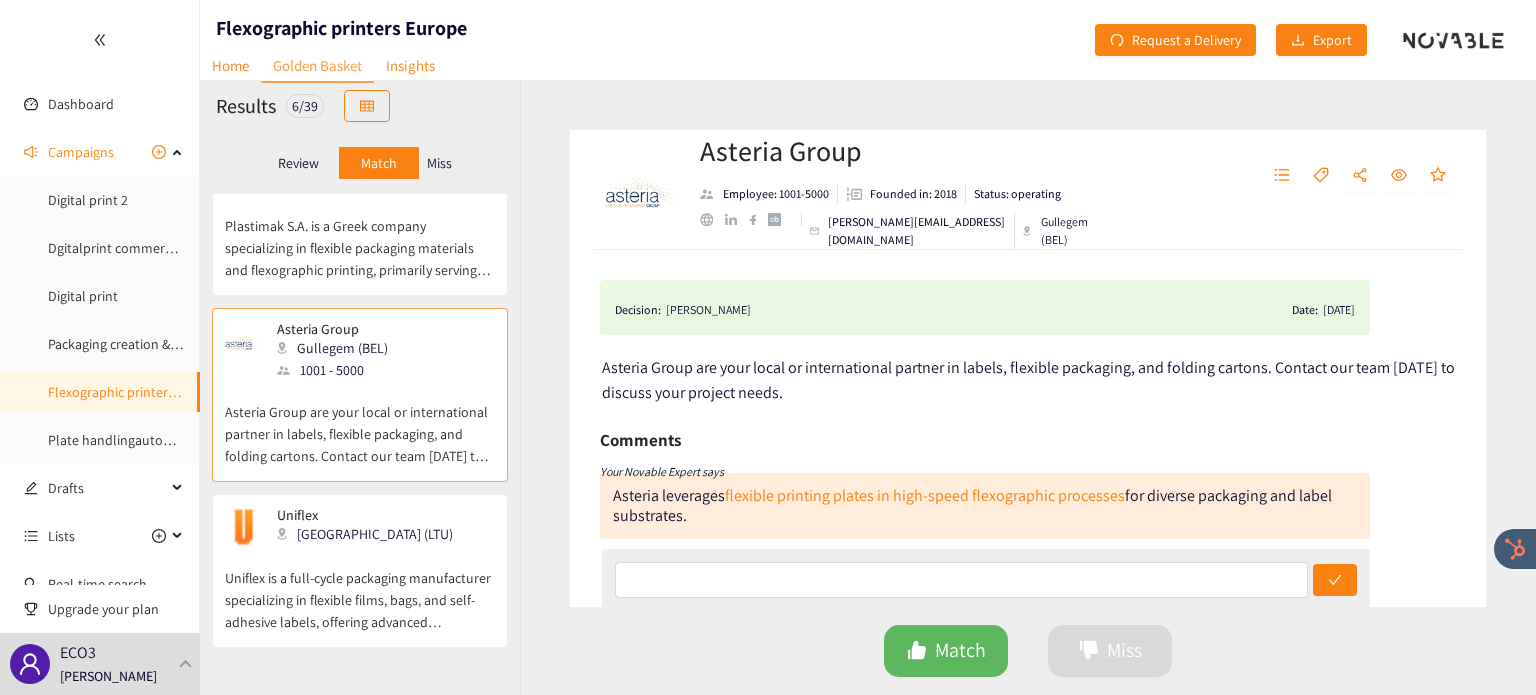 click at bounding box center [731, 220] 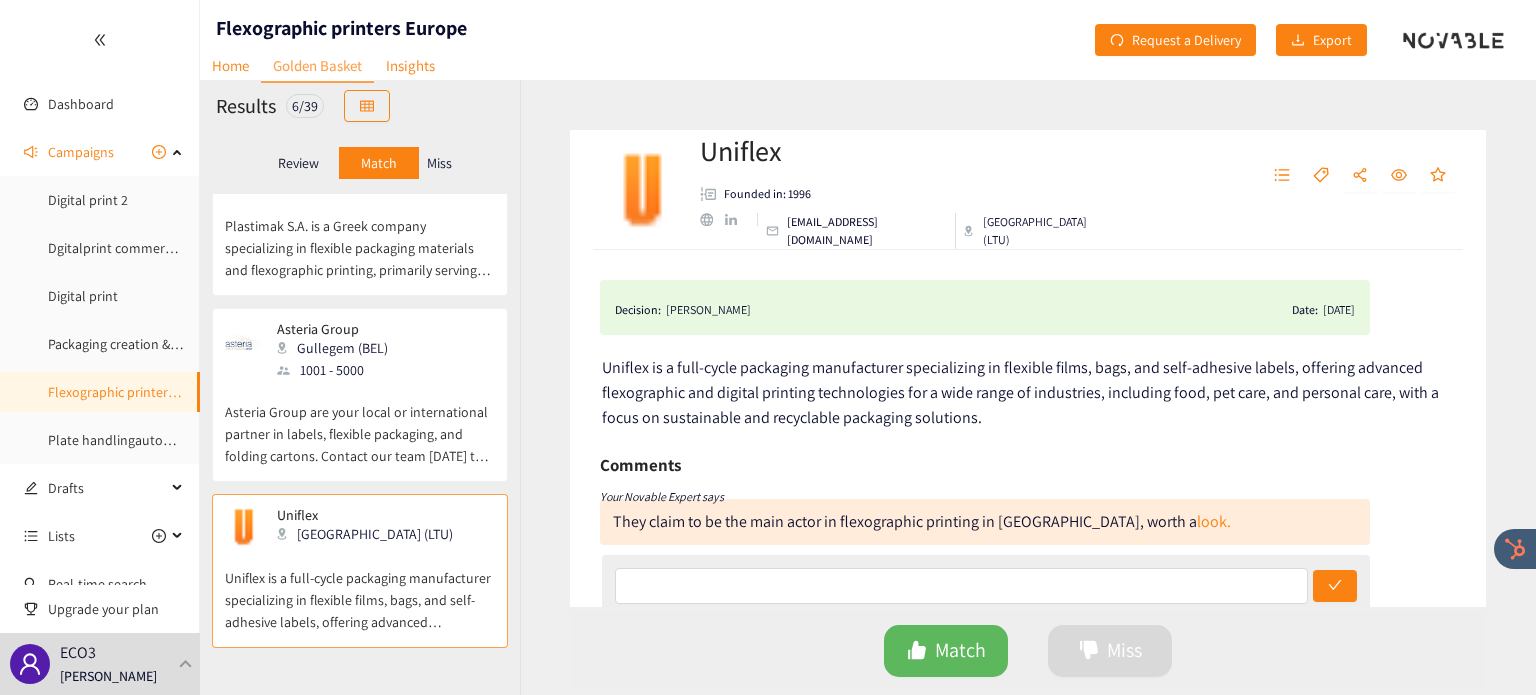 click at bounding box center [731, 220] 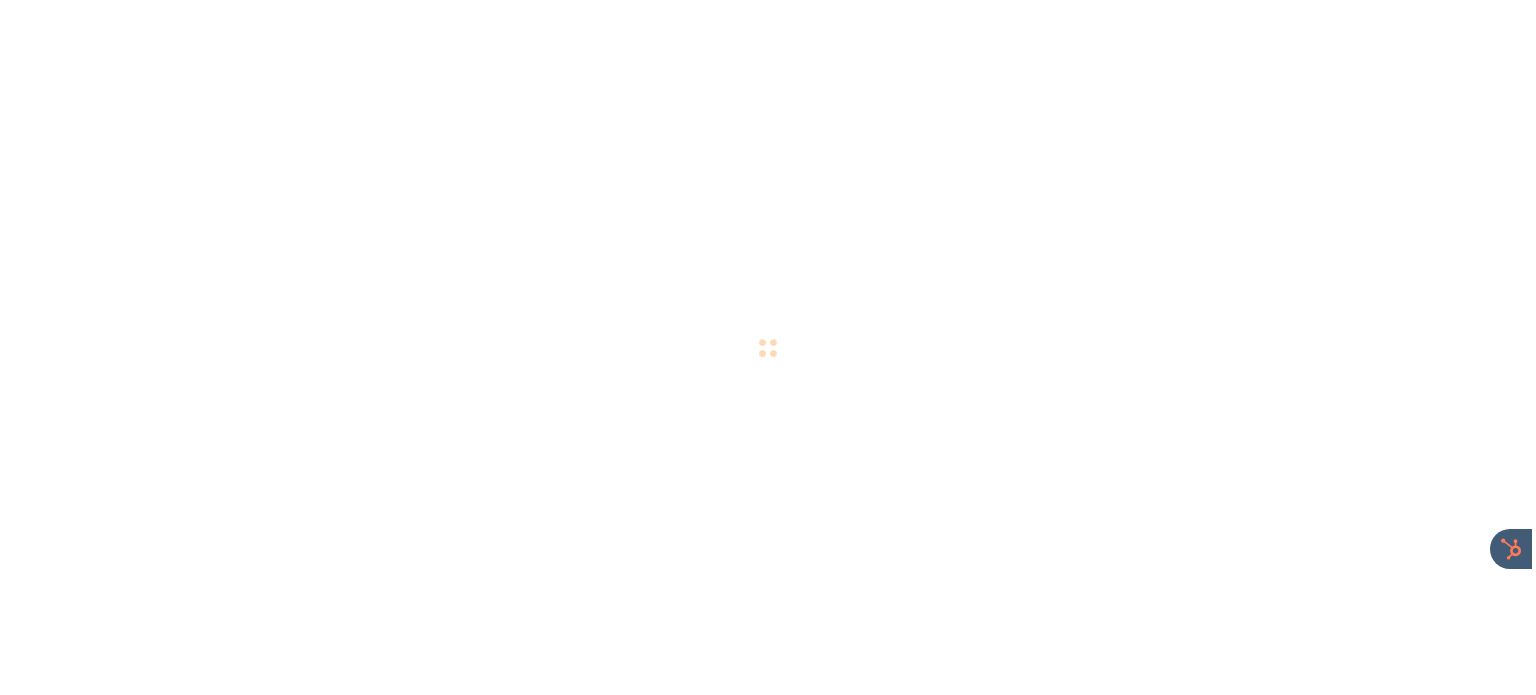 scroll, scrollTop: 0, scrollLeft: 0, axis: both 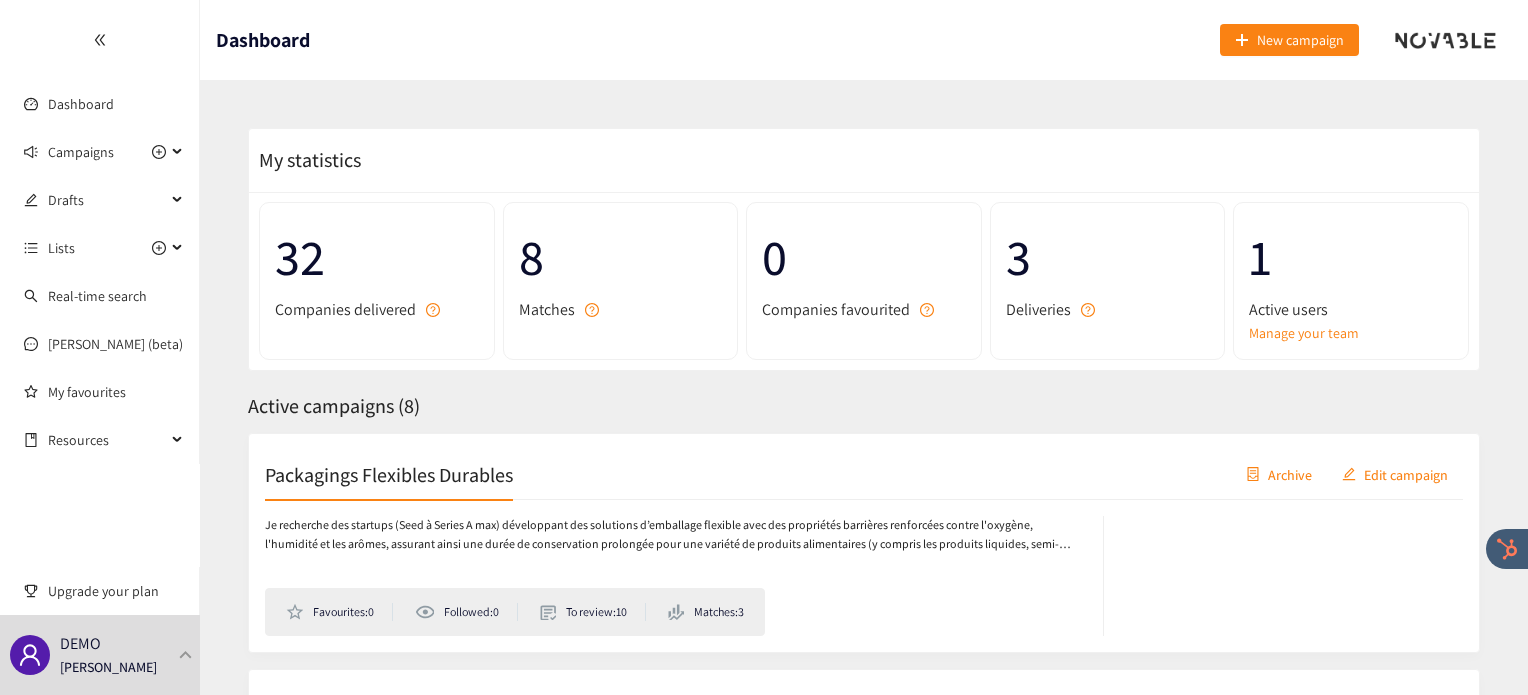 click on "My statistics 32 Companies delivered 8 Matches 0 Companies favourited 3 Deliveries 1 Active users Manage your team Active campaigns ( 8 ) Packagings Flexibles Durables Archive Edit campaign Je recherche des startups (Seed à Series A max) développant des solutions d’emballage flexible avec des propriétés barrières renforcées contre l'oxygène, l'humidité et les arômes, assurant ainsi une durée de conservation prolongée pour une variété de produits alimentaires (y compris les produits liquides, semi-liquides, visqueux et ceux contenant des morceaux) et répondant aux exigences de recyclabilité. La réduction de l’empreinte CO2 et de l’utilisation du plastique est essentielle, avec une transition des structures à trois couches (papier, aluminium, polymère) vers des conceptions à deux couches, en éliminant l’aluminium. Favourites:  0 Followed:  0 To review:  10 Matches:  3 Service Robot Demo Archive Edit campaign Favourites:  0 Followed:  0 To review:  0 Matches:  3 Archive Edit campaign" at bounding box center (864, 1236) 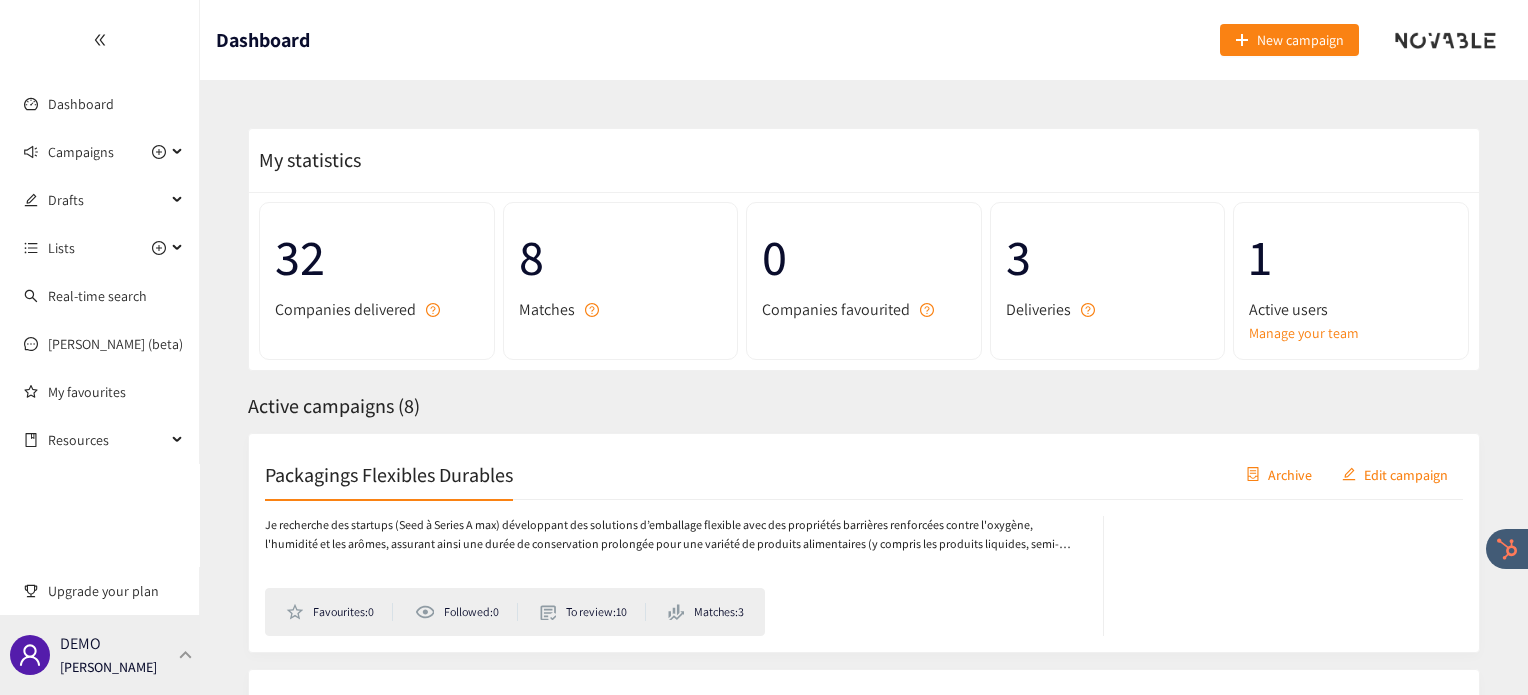 click at bounding box center [186, 654] 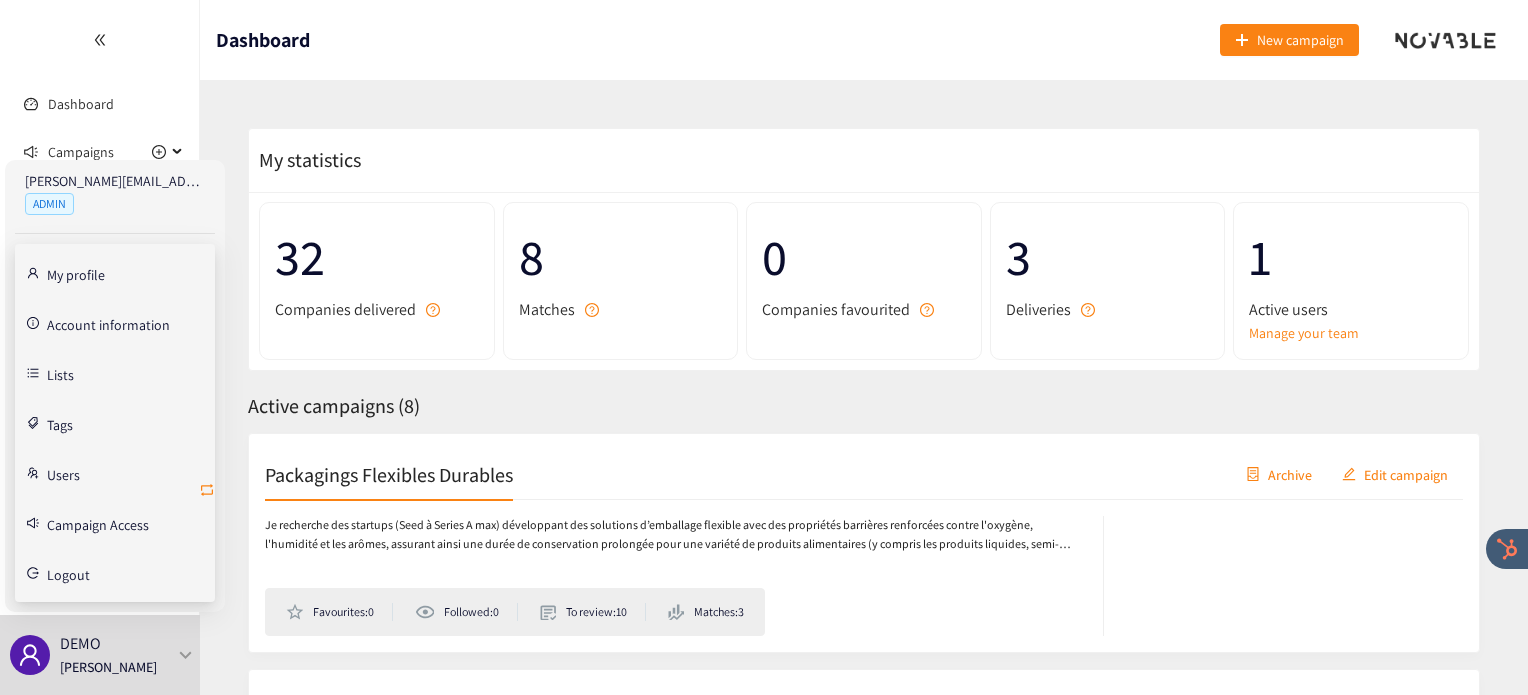 click at bounding box center (207, 491) 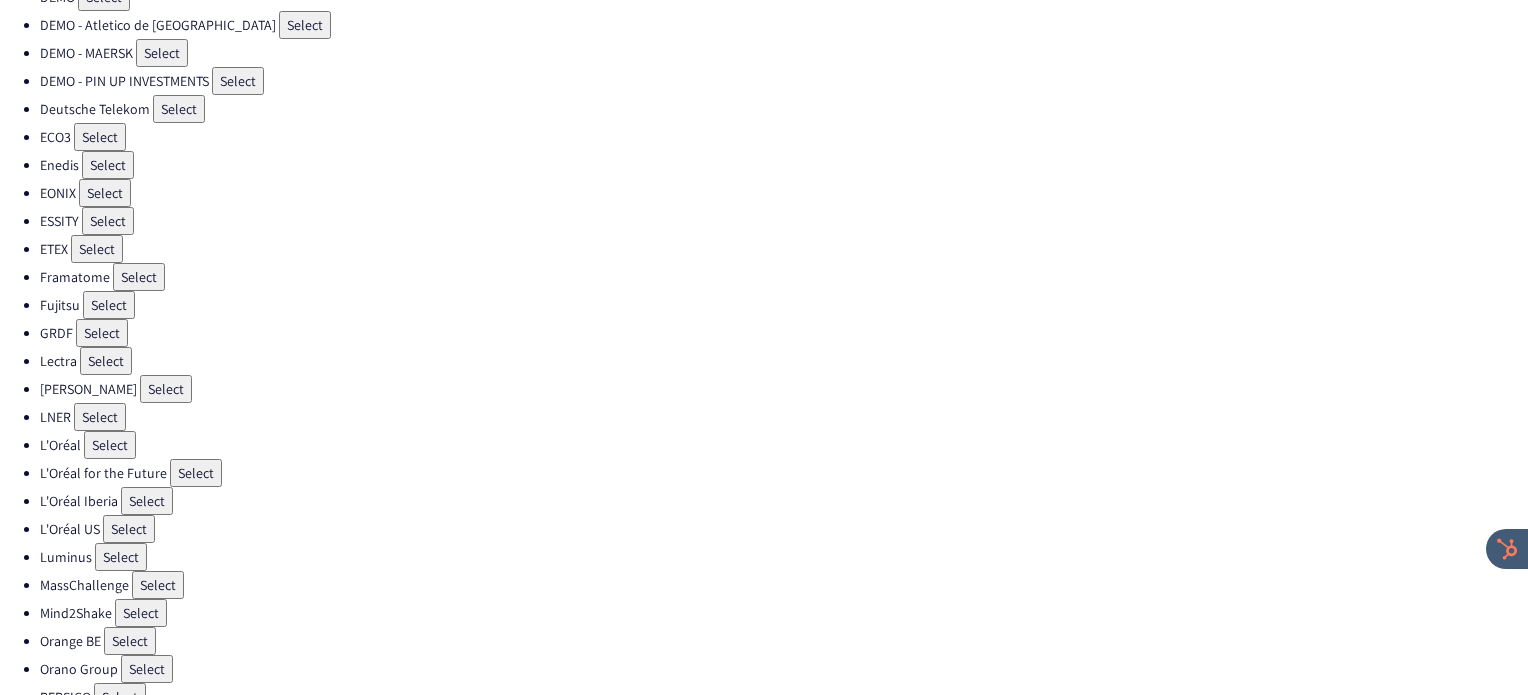scroll, scrollTop: 0, scrollLeft: 0, axis: both 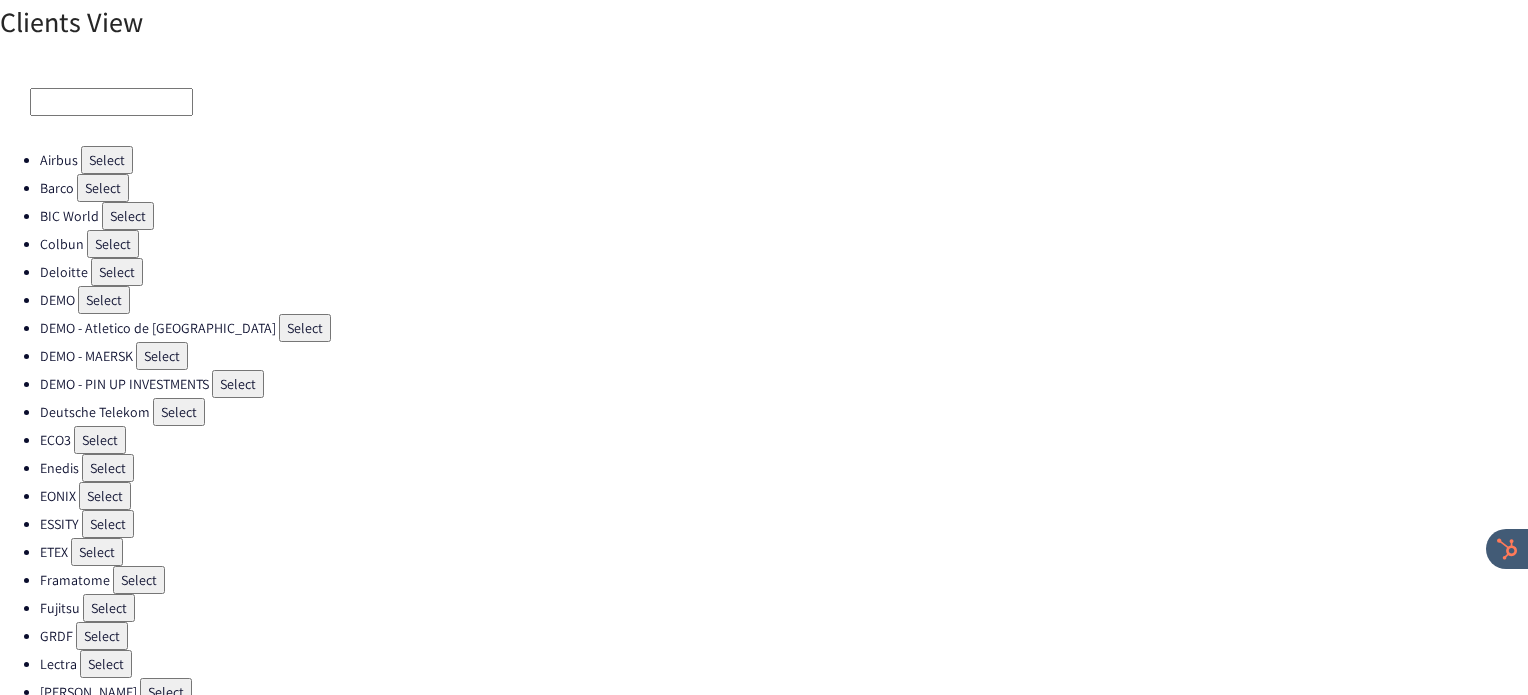 click on "Select" at bounding box center (97, 552) 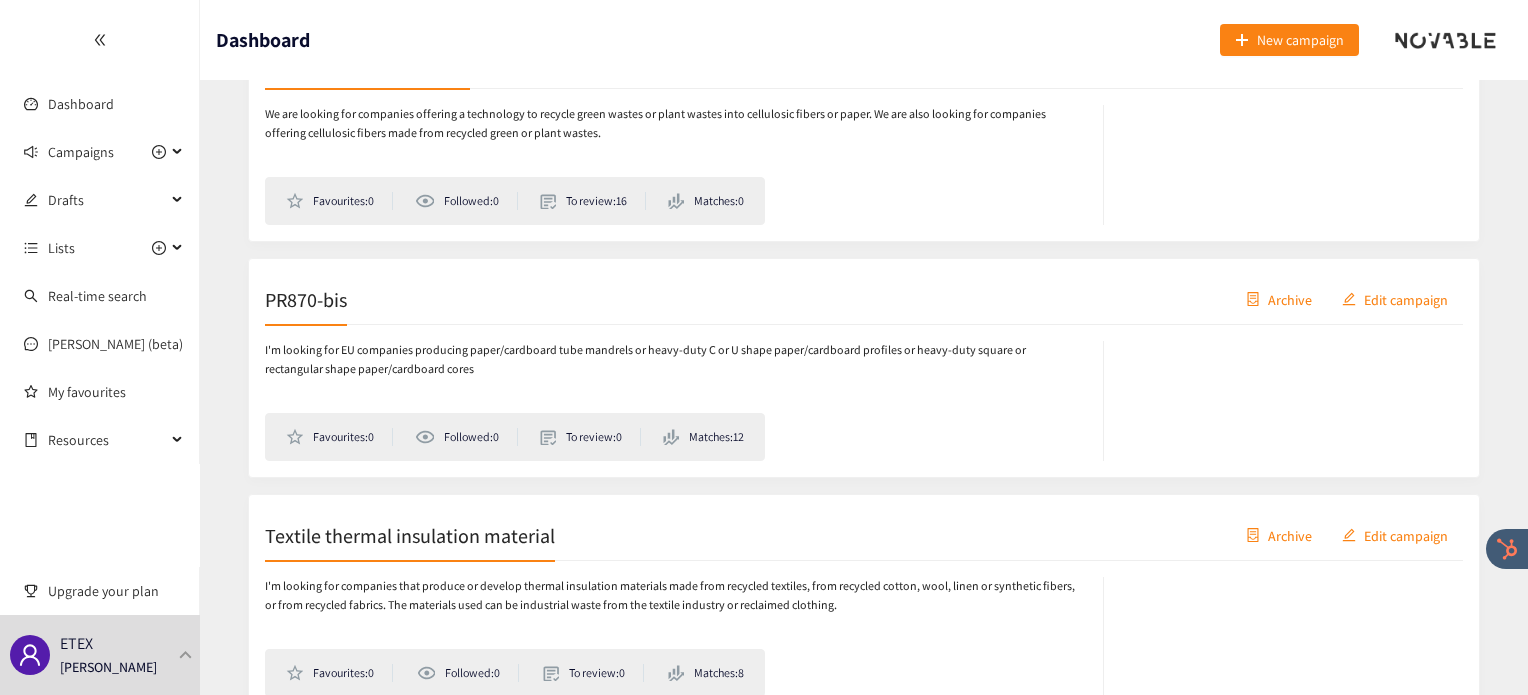 scroll, scrollTop: 432, scrollLeft: 0, axis: vertical 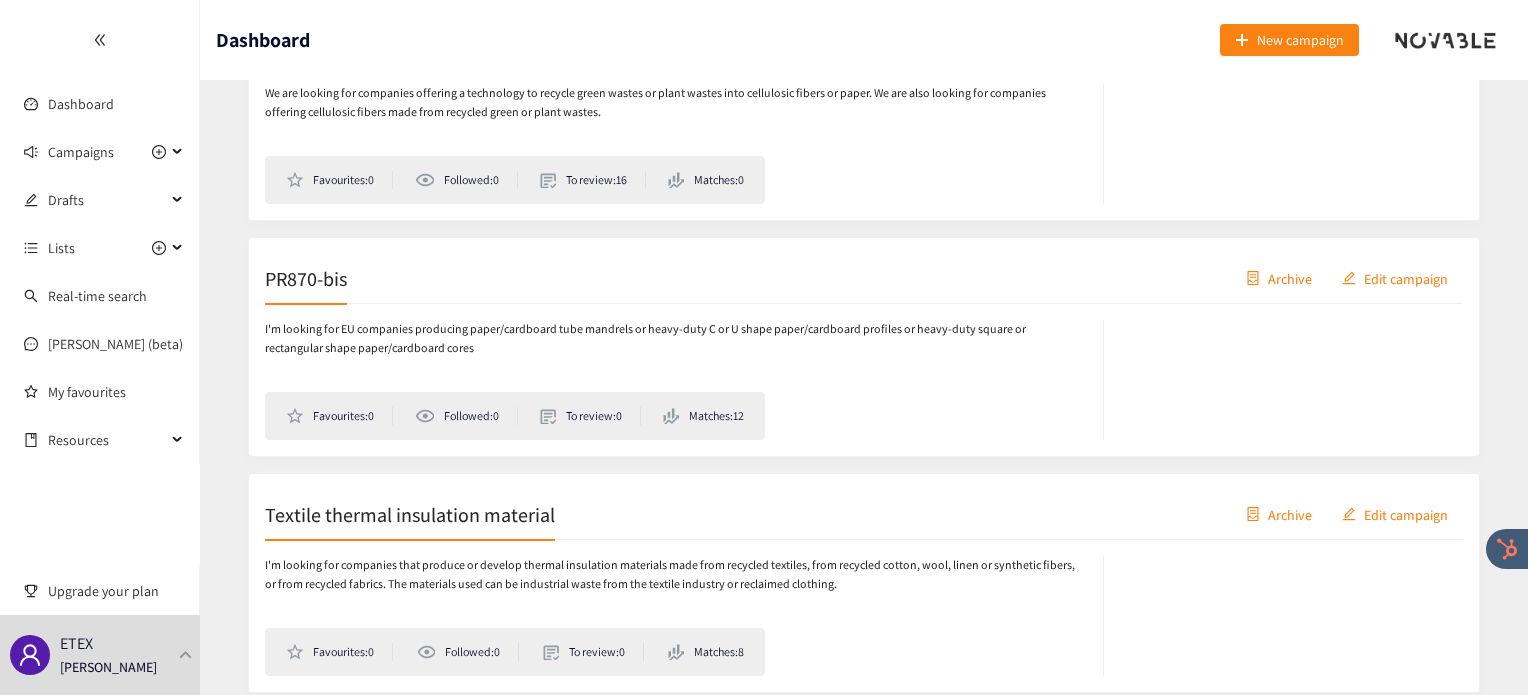 click on "PR870-bis Archive Edit campaign" at bounding box center [864, 279] 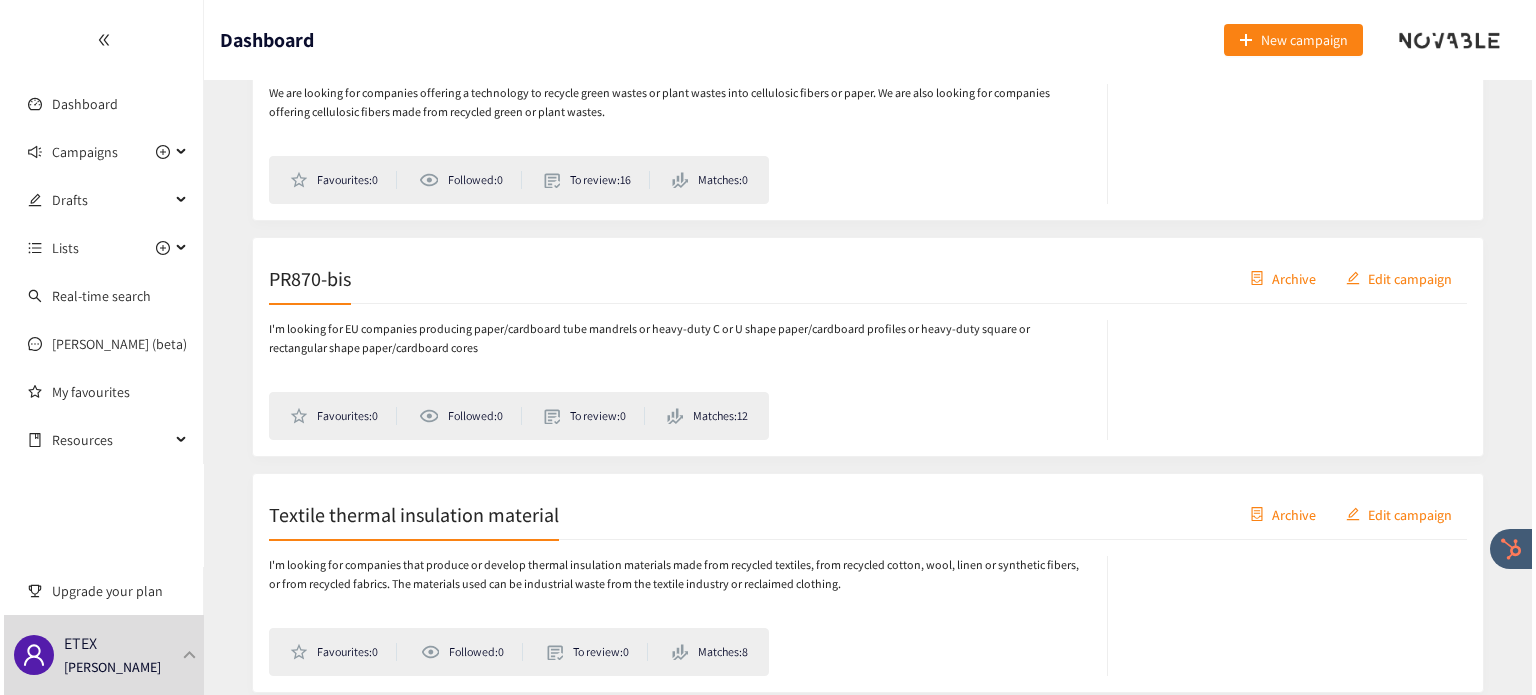 scroll, scrollTop: 0, scrollLeft: 0, axis: both 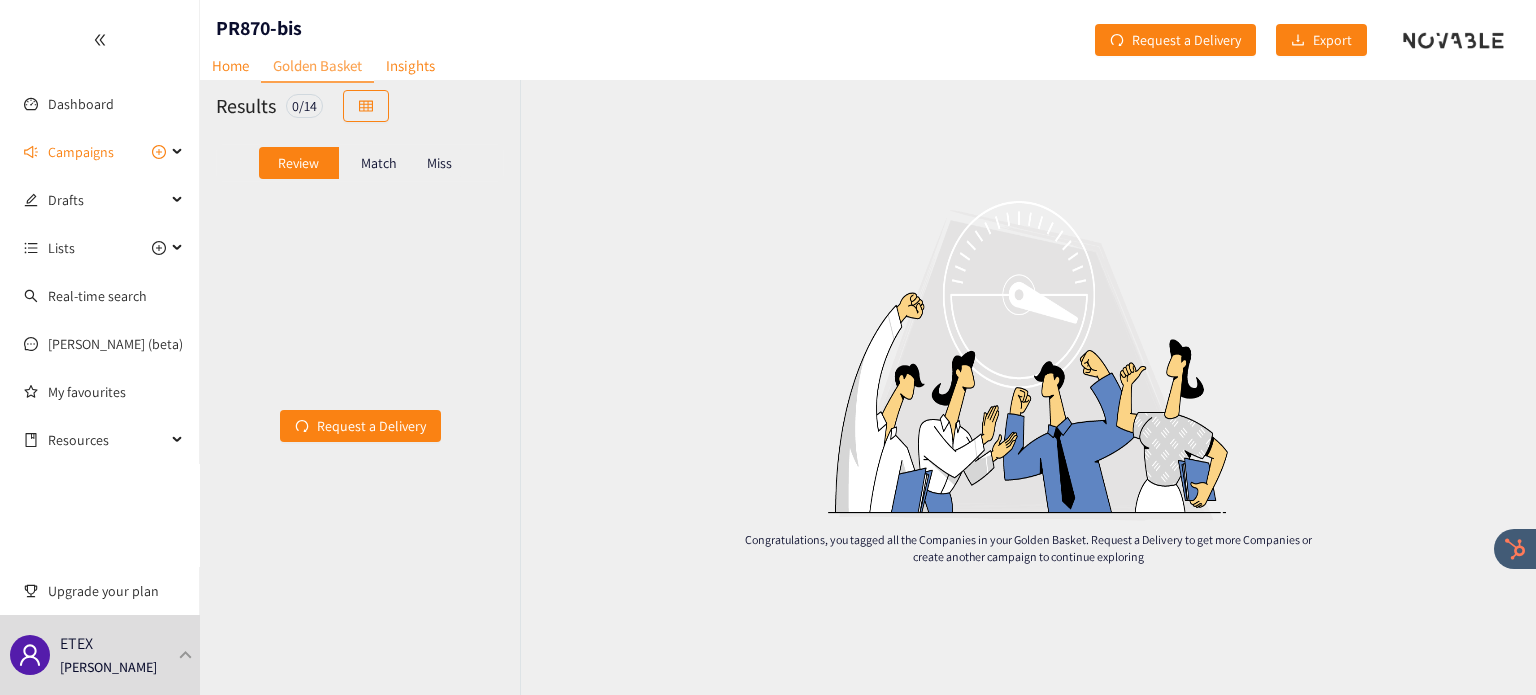 click on "Match" at bounding box center [379, 163] 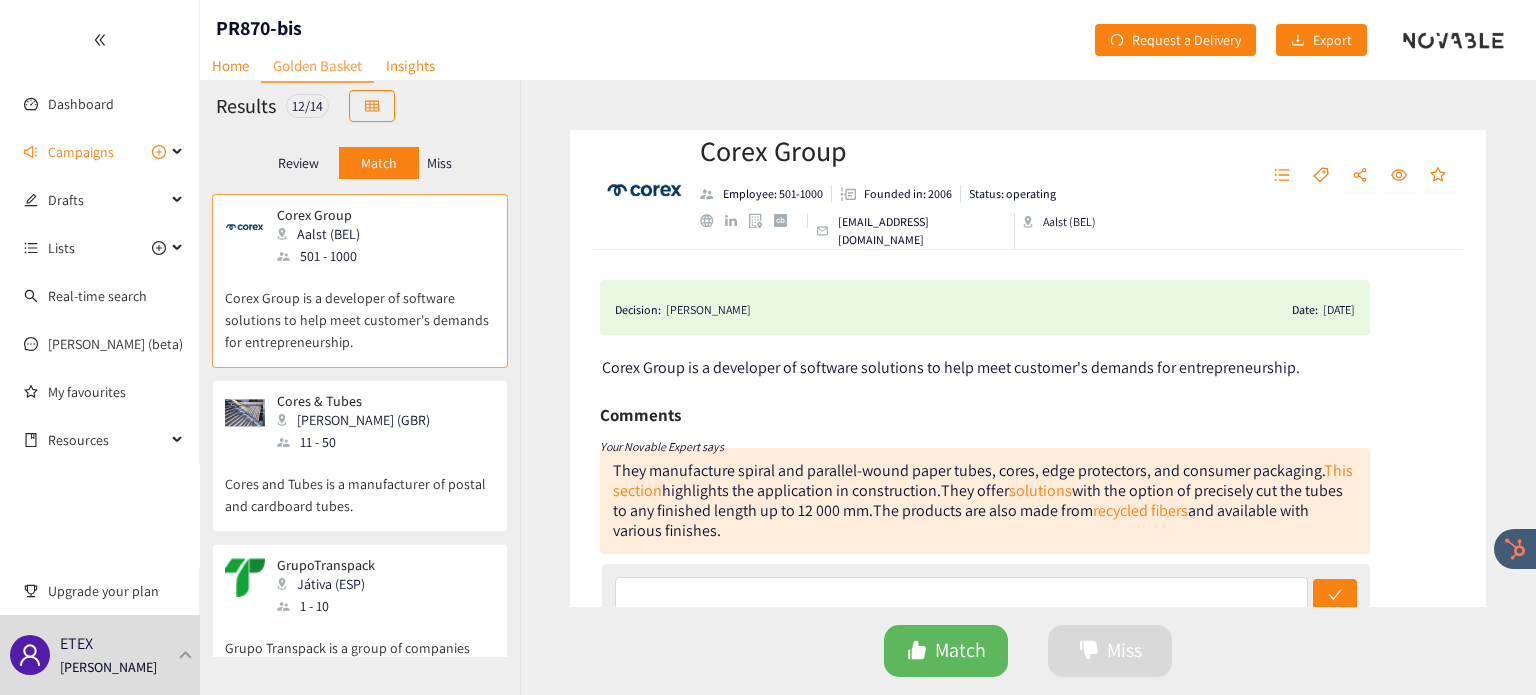 click on "Miss" at bounding box center (439, 163) 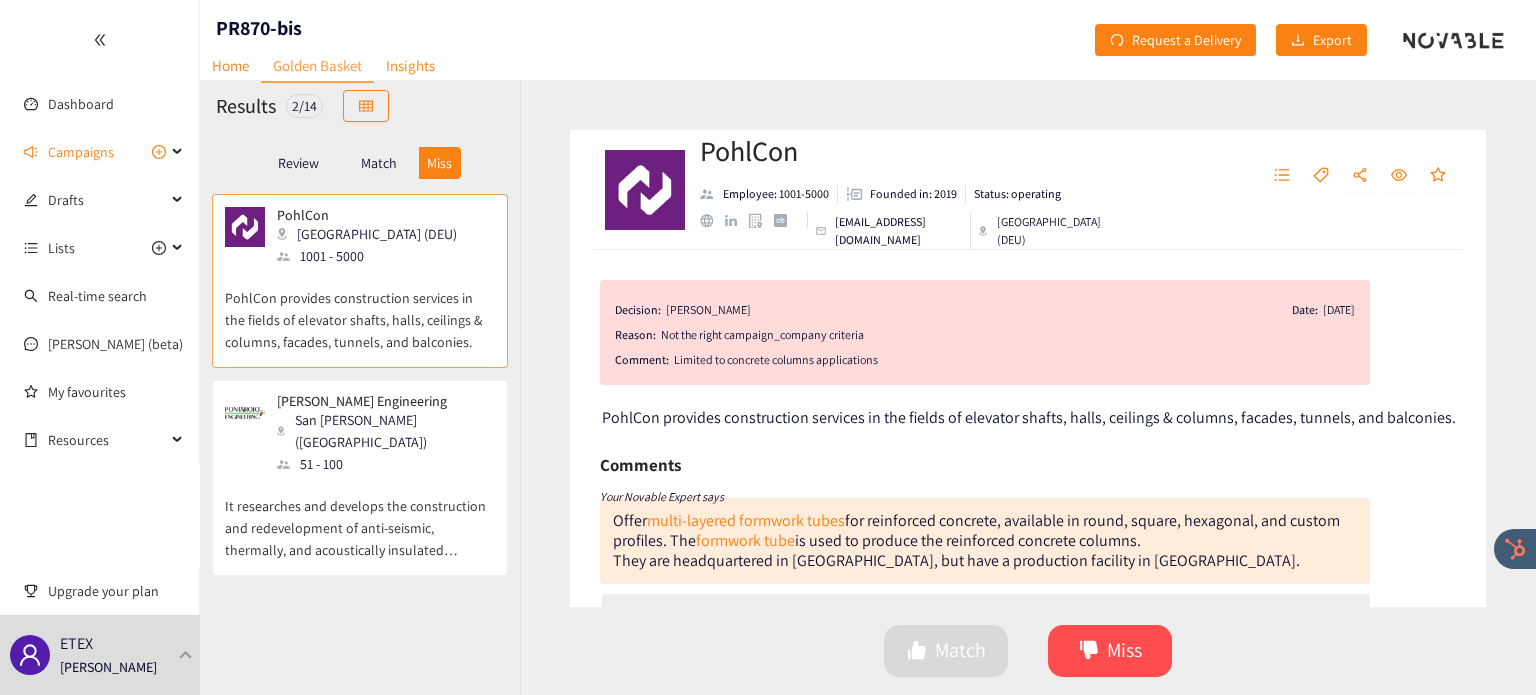 click on "It researches and develops the construction and redevelopment of anti-seismic, thermally, and acoustically insulated buildings." at bounding box center (360, 518) 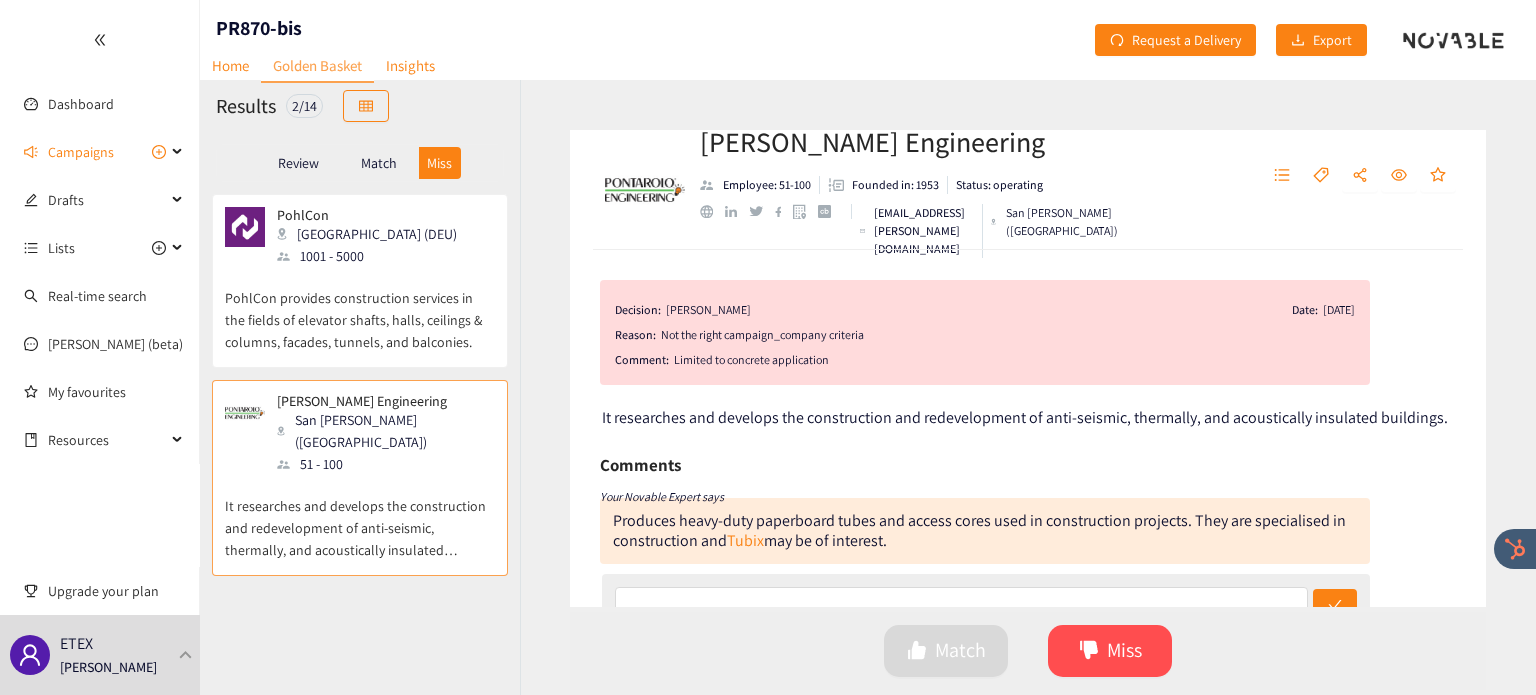 click on "Match" at bounding box center (379, 163) 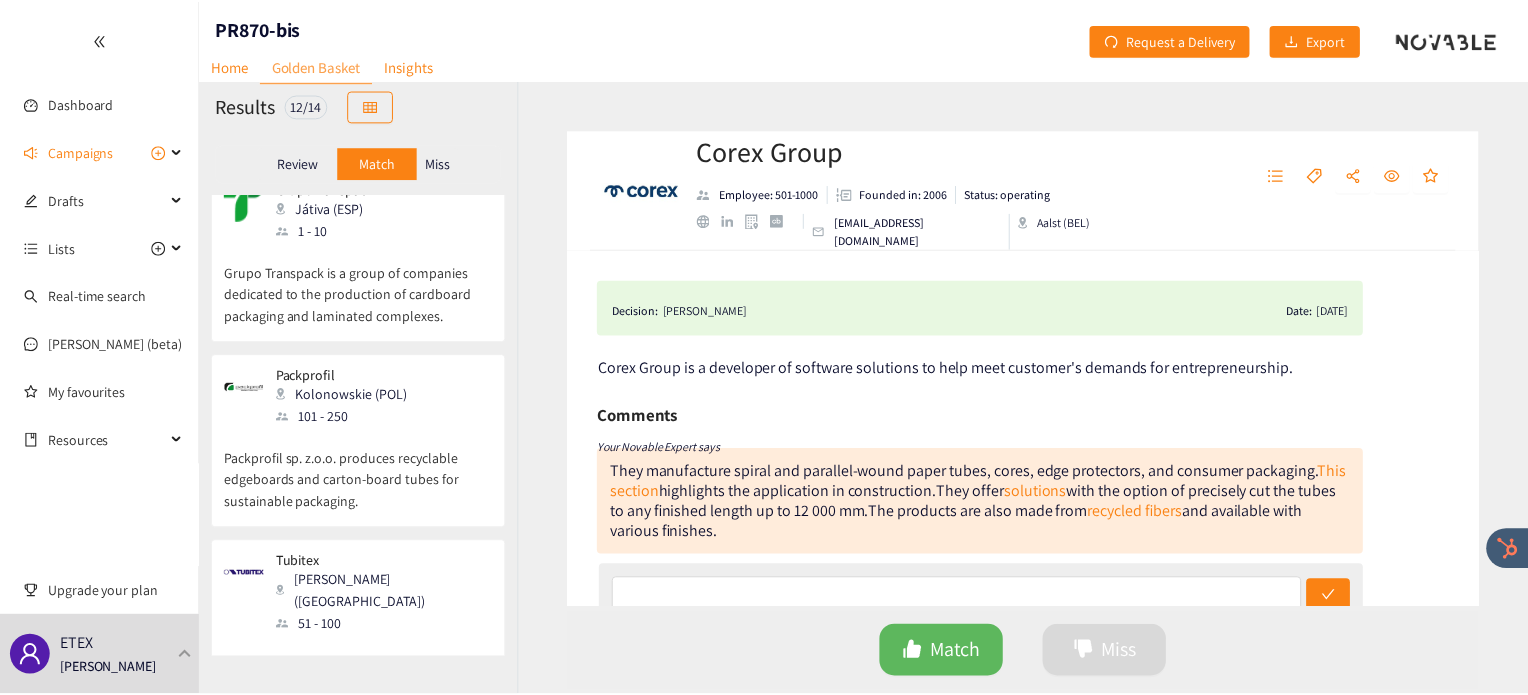 scroll, scrollTop: 380, scrollLeft: 0, axis: vertical 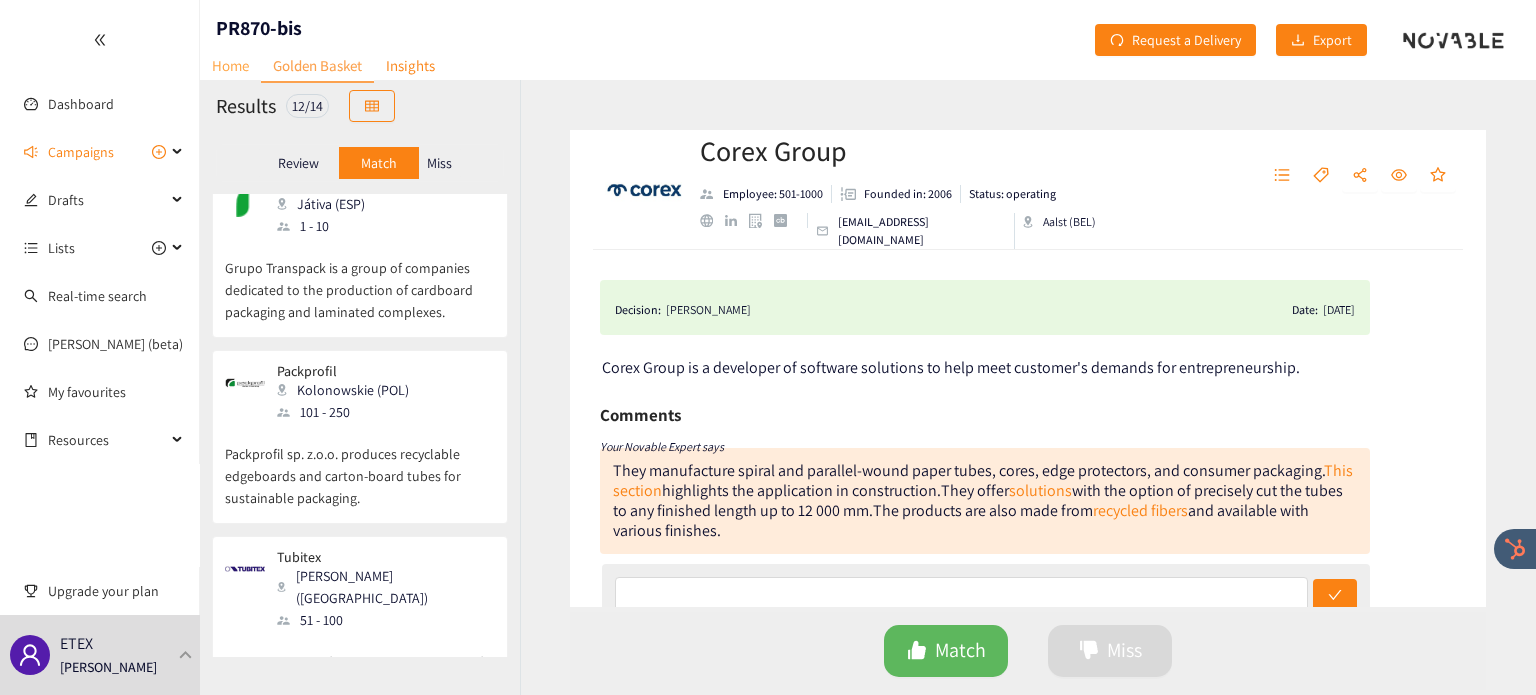 click on "Home" at bounding box center [230, 65] 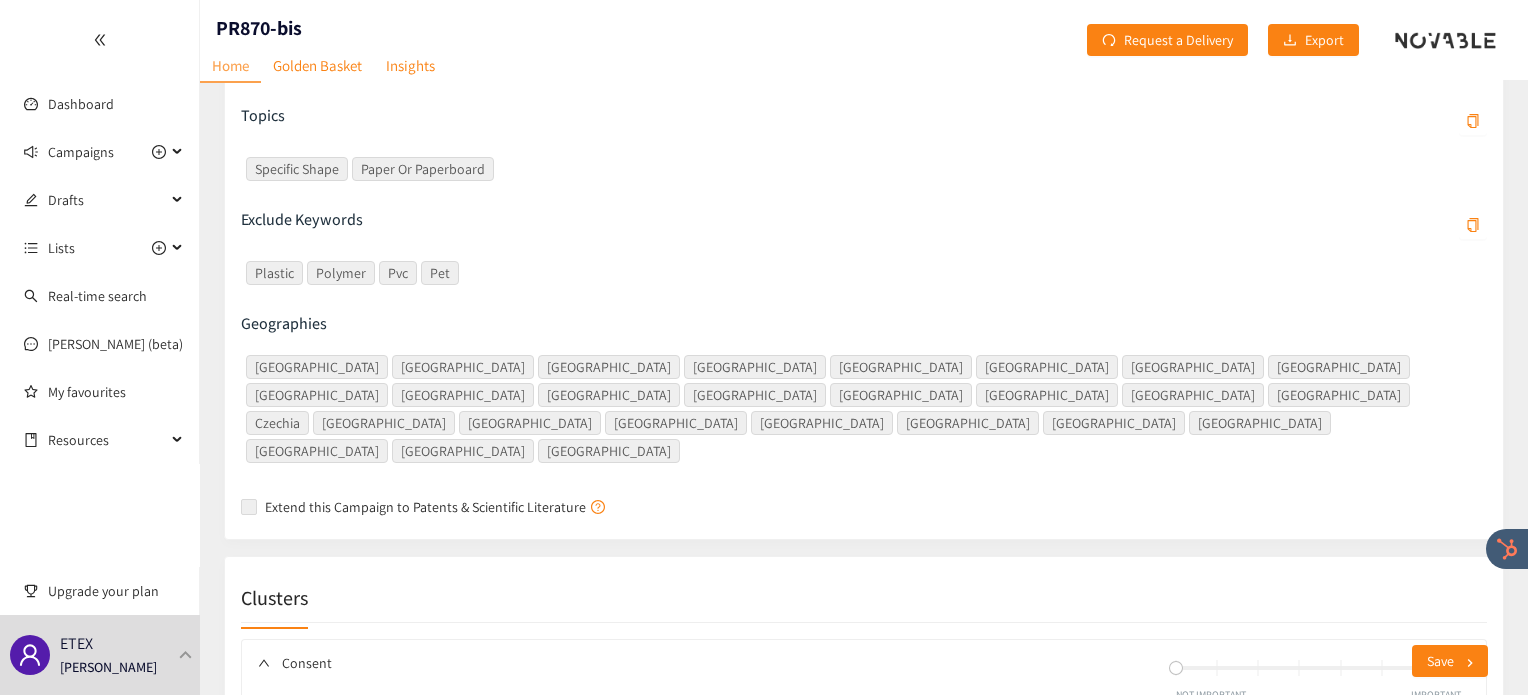 scroll, scrollTop: 768, scrollLeft: 0, axis: vertical 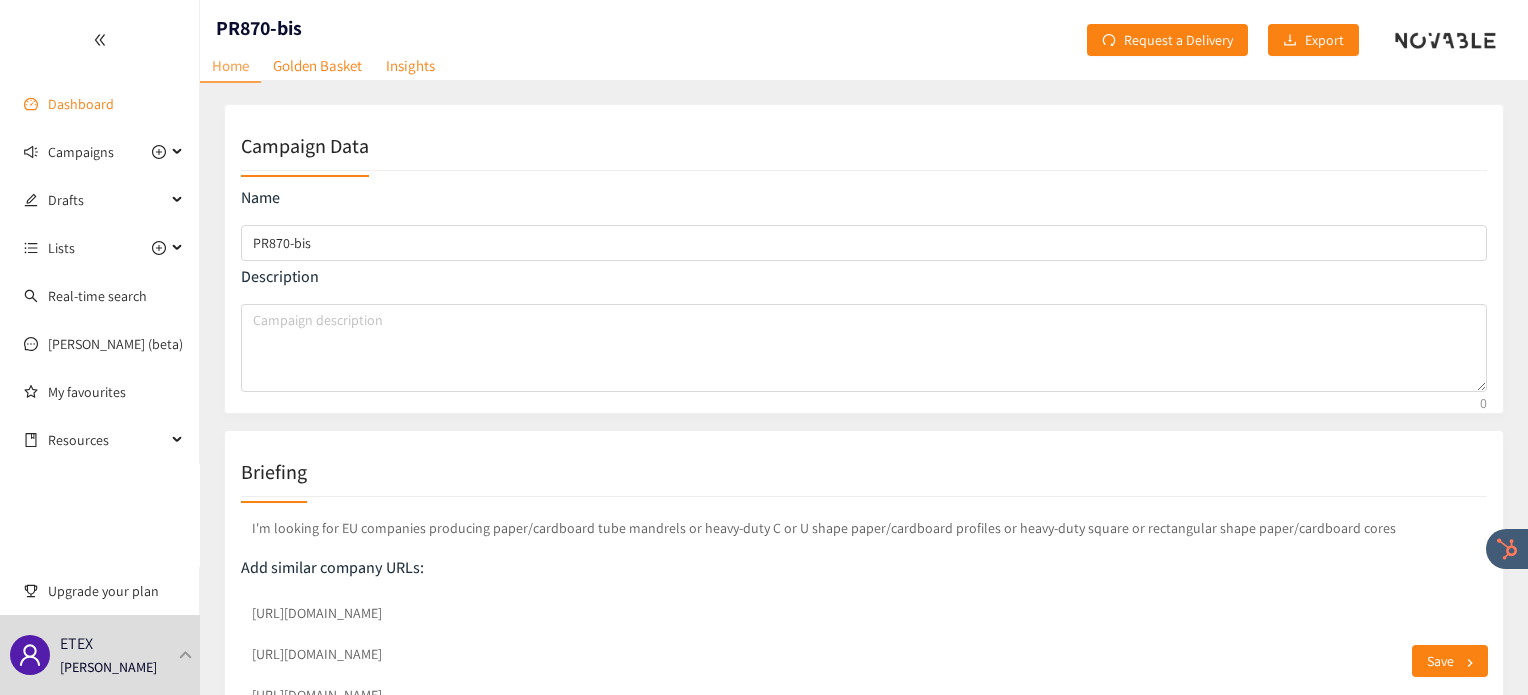 click on "Dashboard" at bounding box center (81, 104) 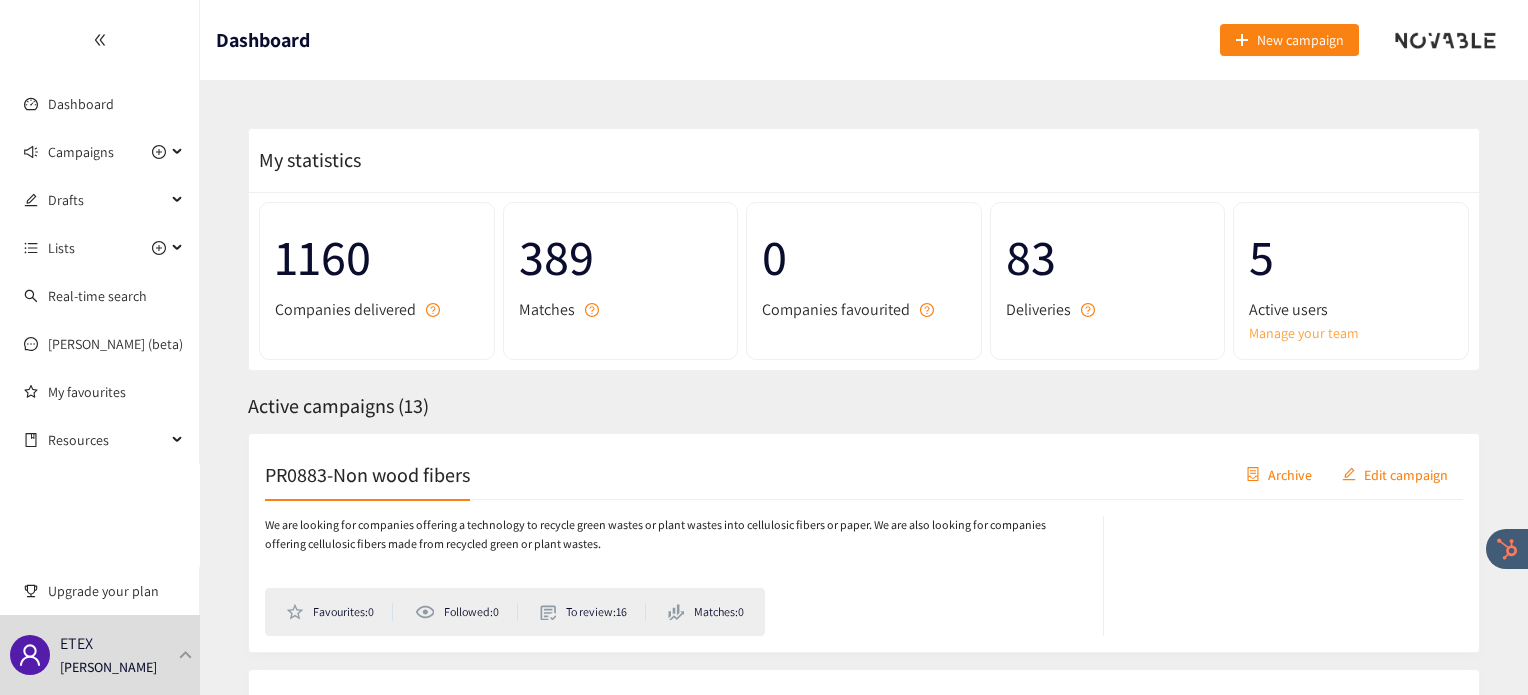 click on "Manage your team" at bounding box center (1351, 333) 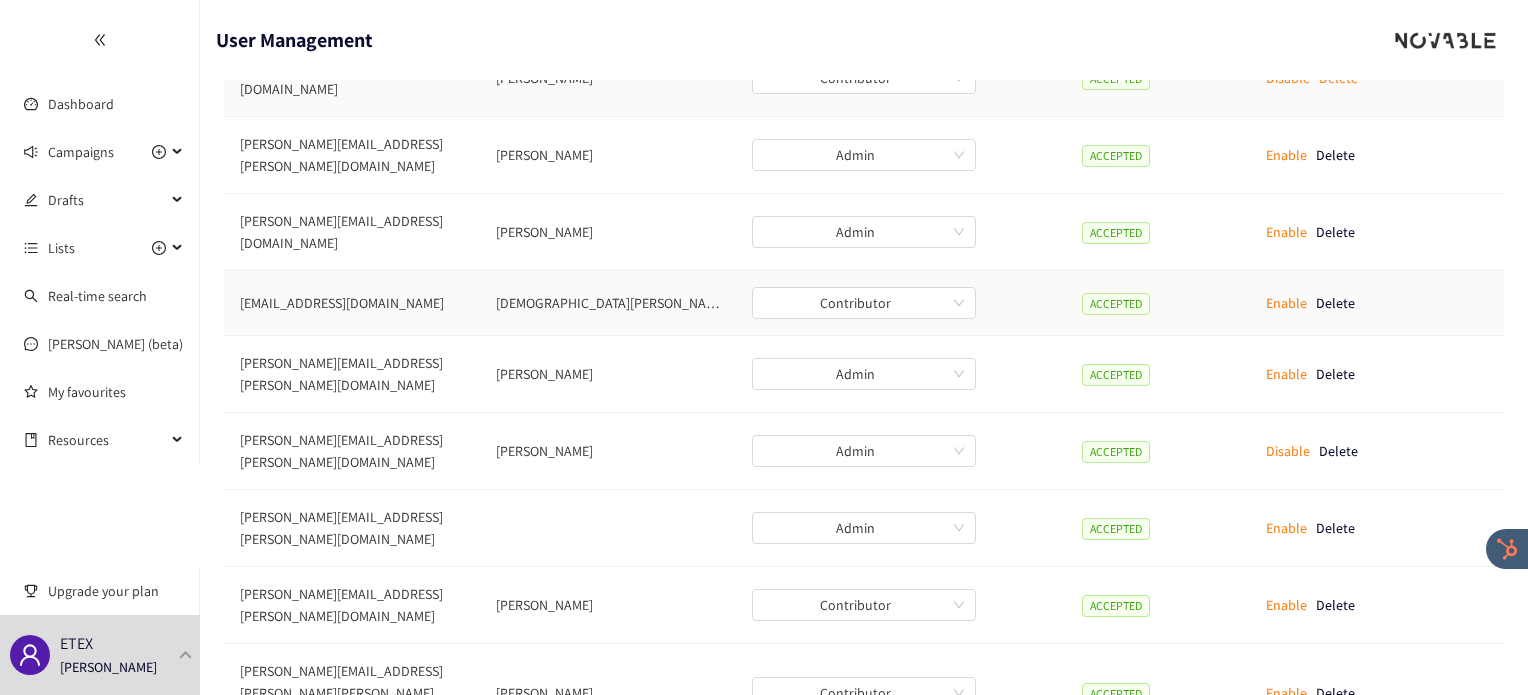 scroll, scrollTop: 252, scrollLeft: 0, axis: vertical 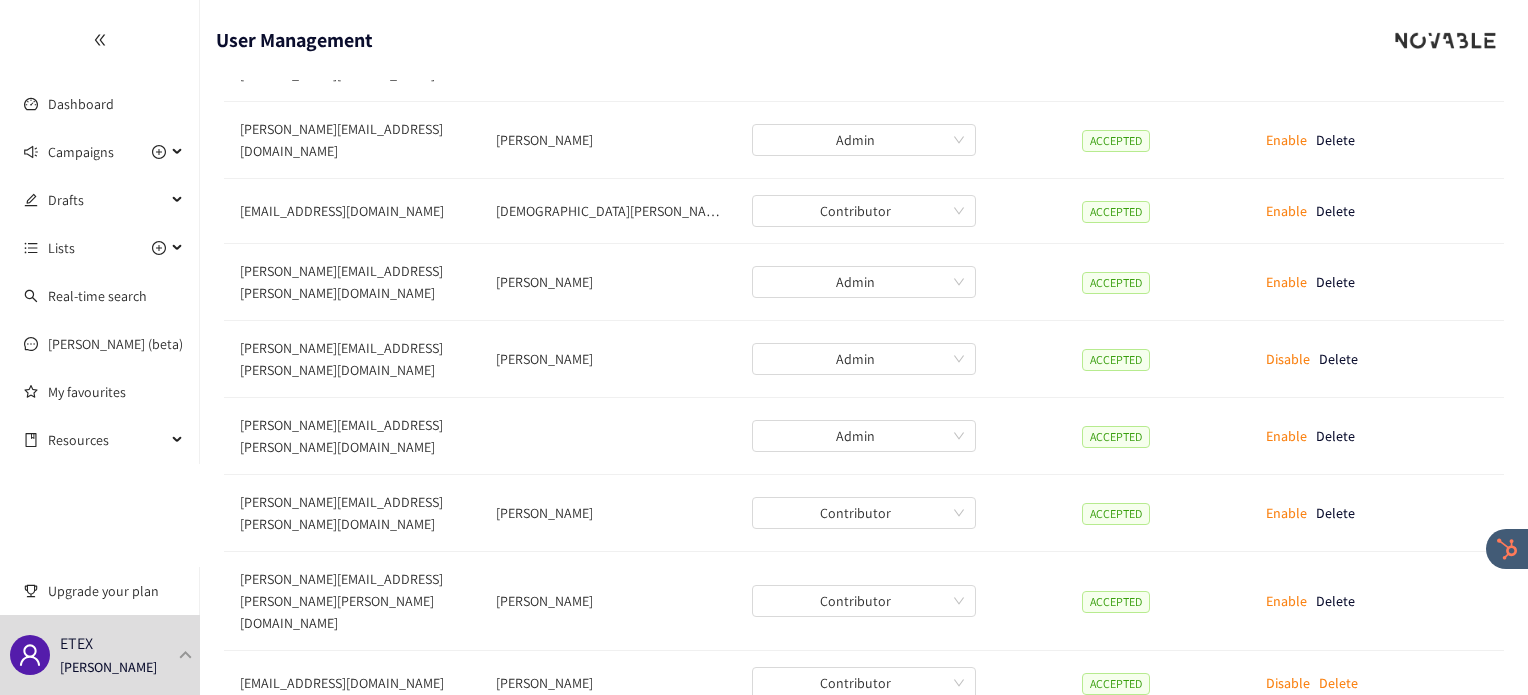 click on "2" at bounding box center [884, 748] 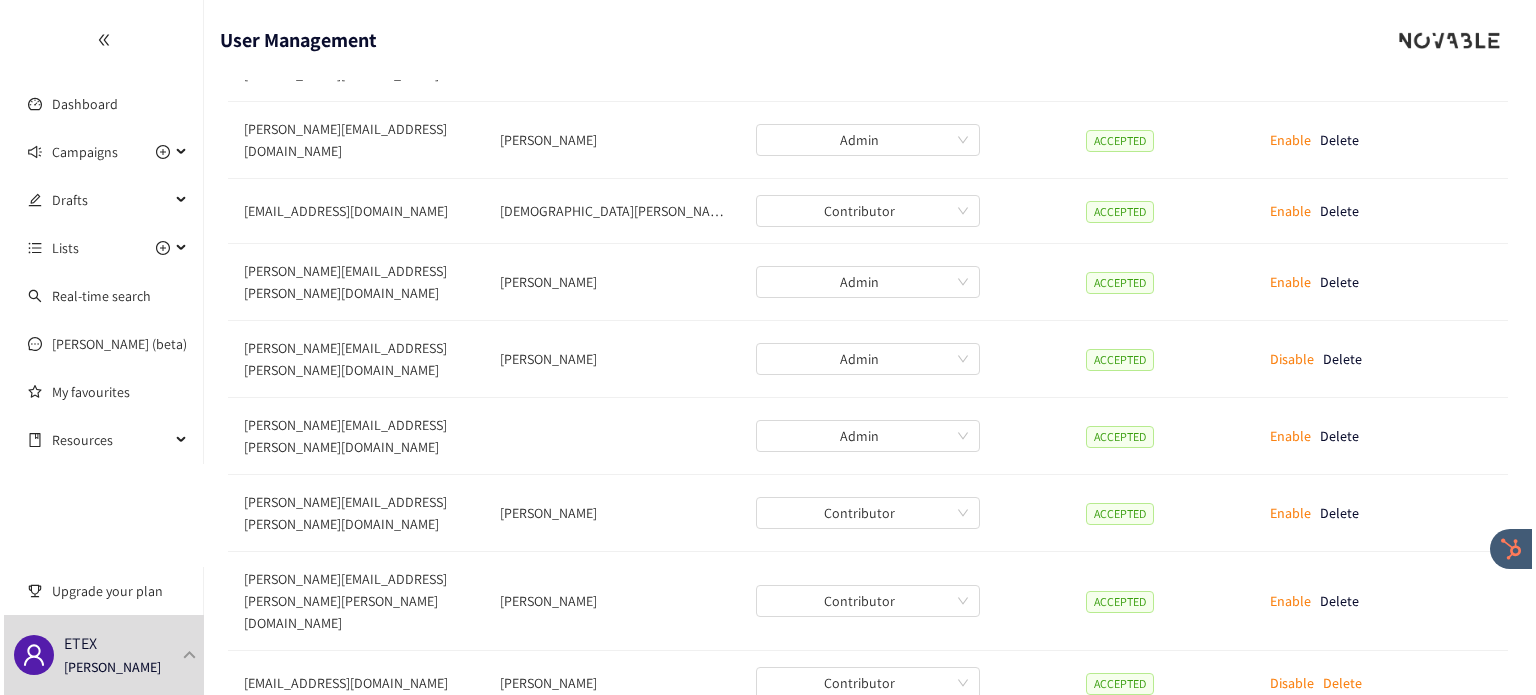 scroll, scrollTop: 0, scrollLeft: 0, axis: both 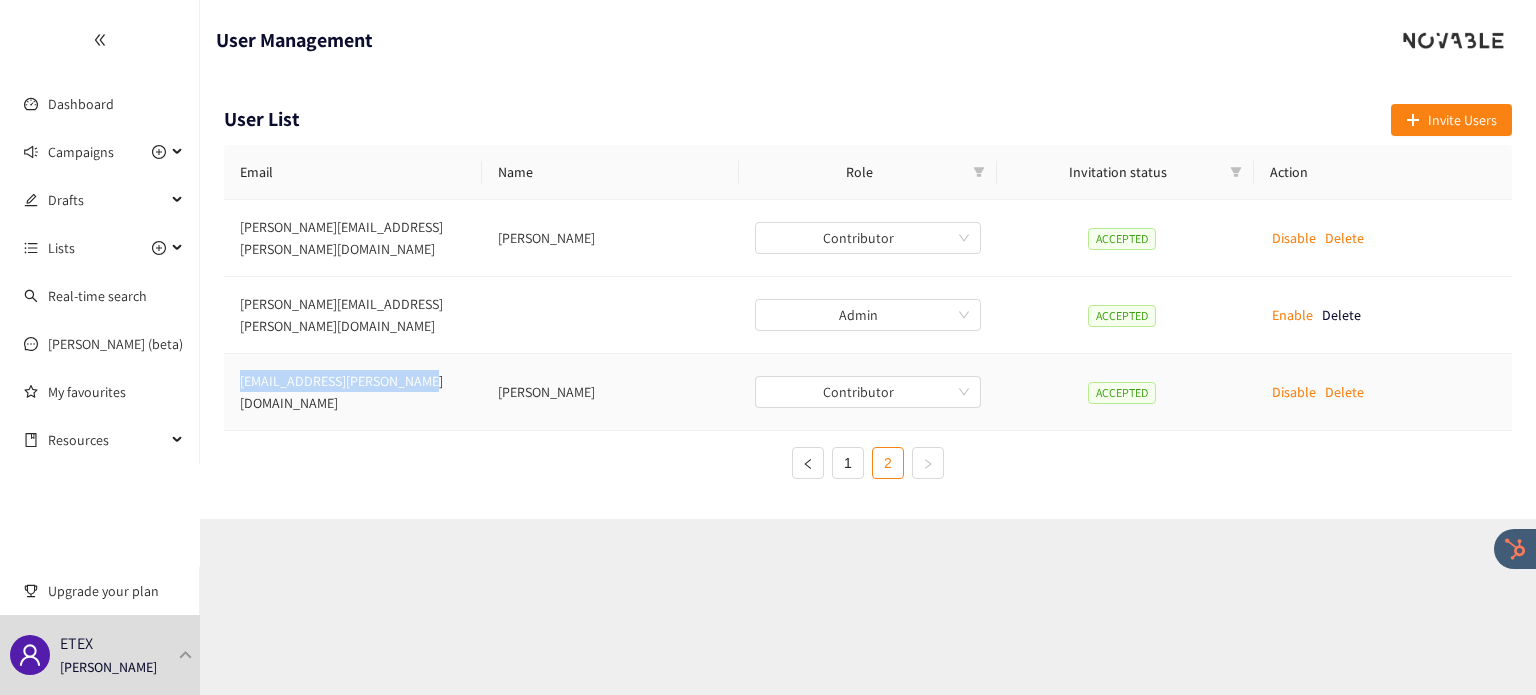 drag, startPoint x: 413, startPoint y: 362, endPoint x: 233, endPoint y: 370, distance: 180.17769 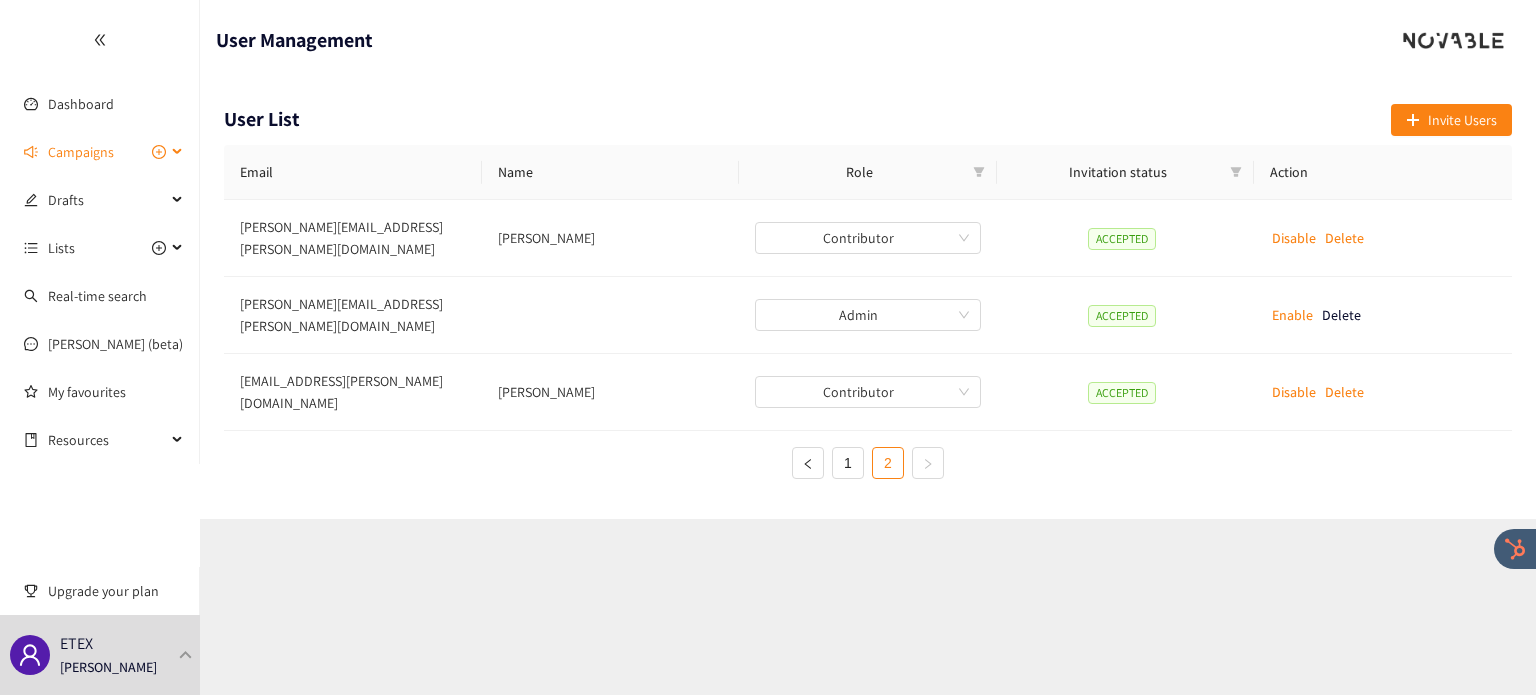 click on "Campaigns" at bounding box center (81, 152) 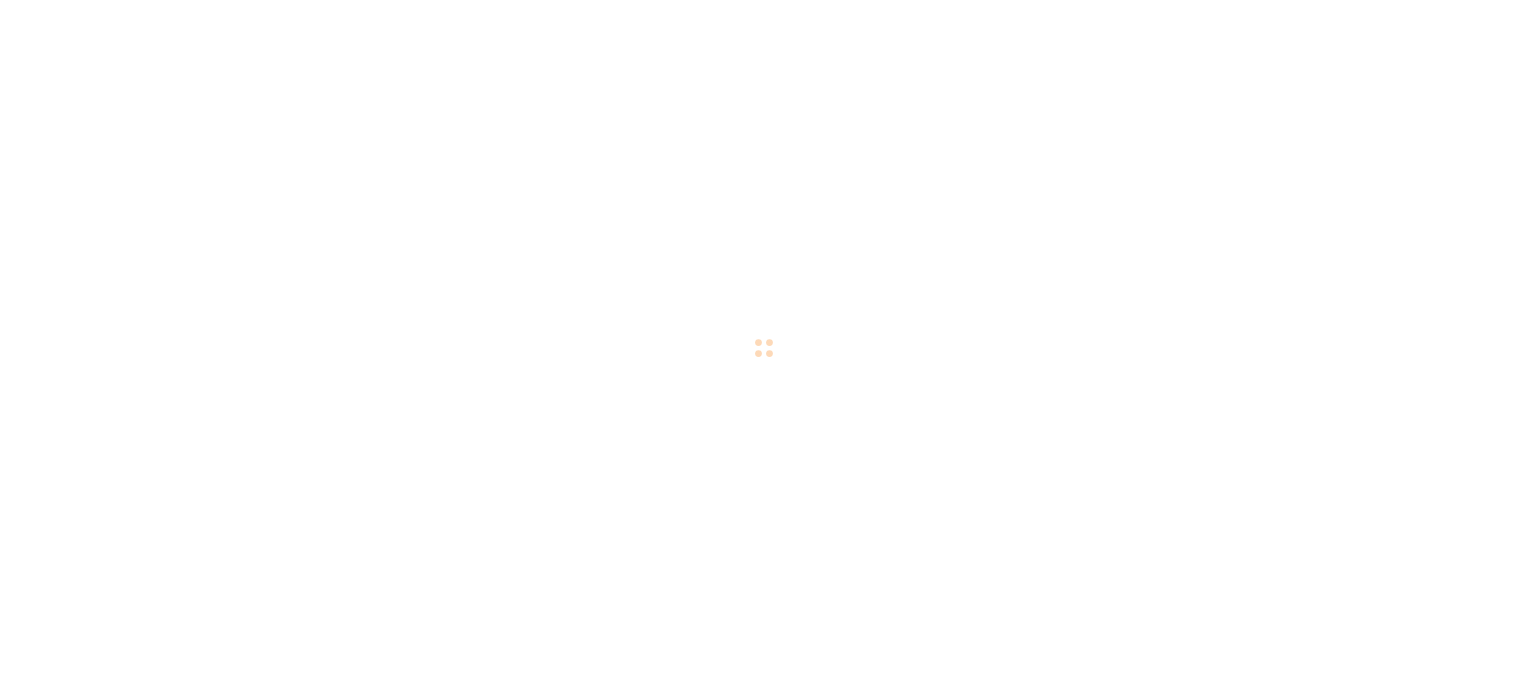 scroll, scrollTop: 0, scrollLeft: 0, axis: both 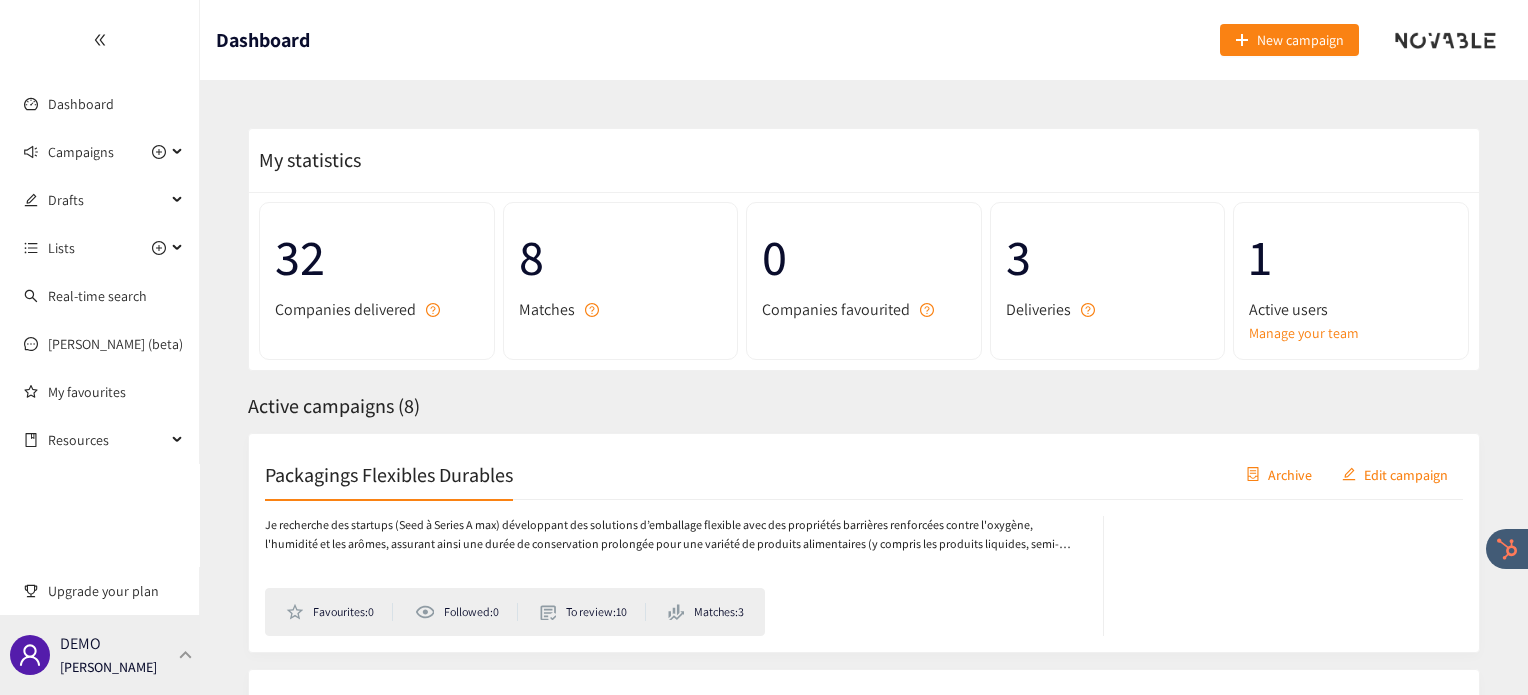 click on "DEMO [PERSON_NAME]" at bounding box center (100, 655) 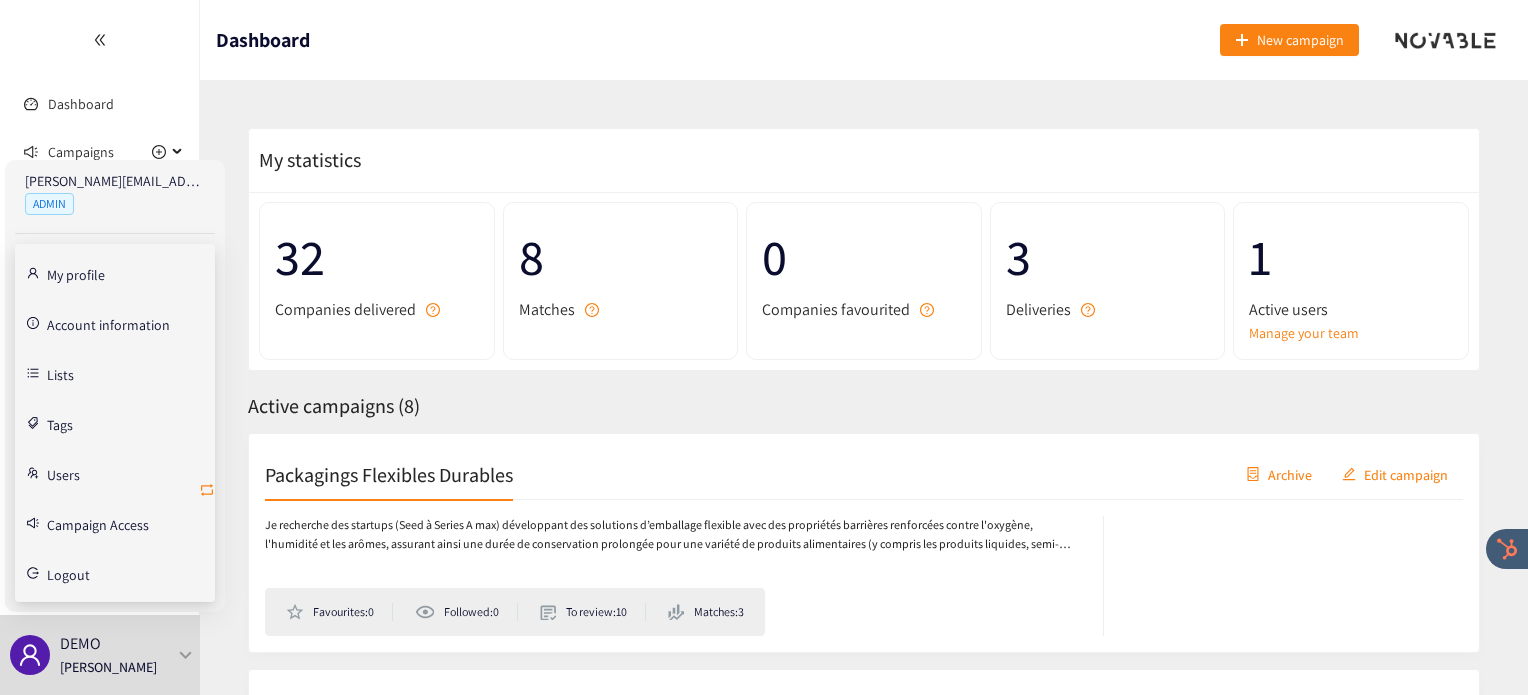 click 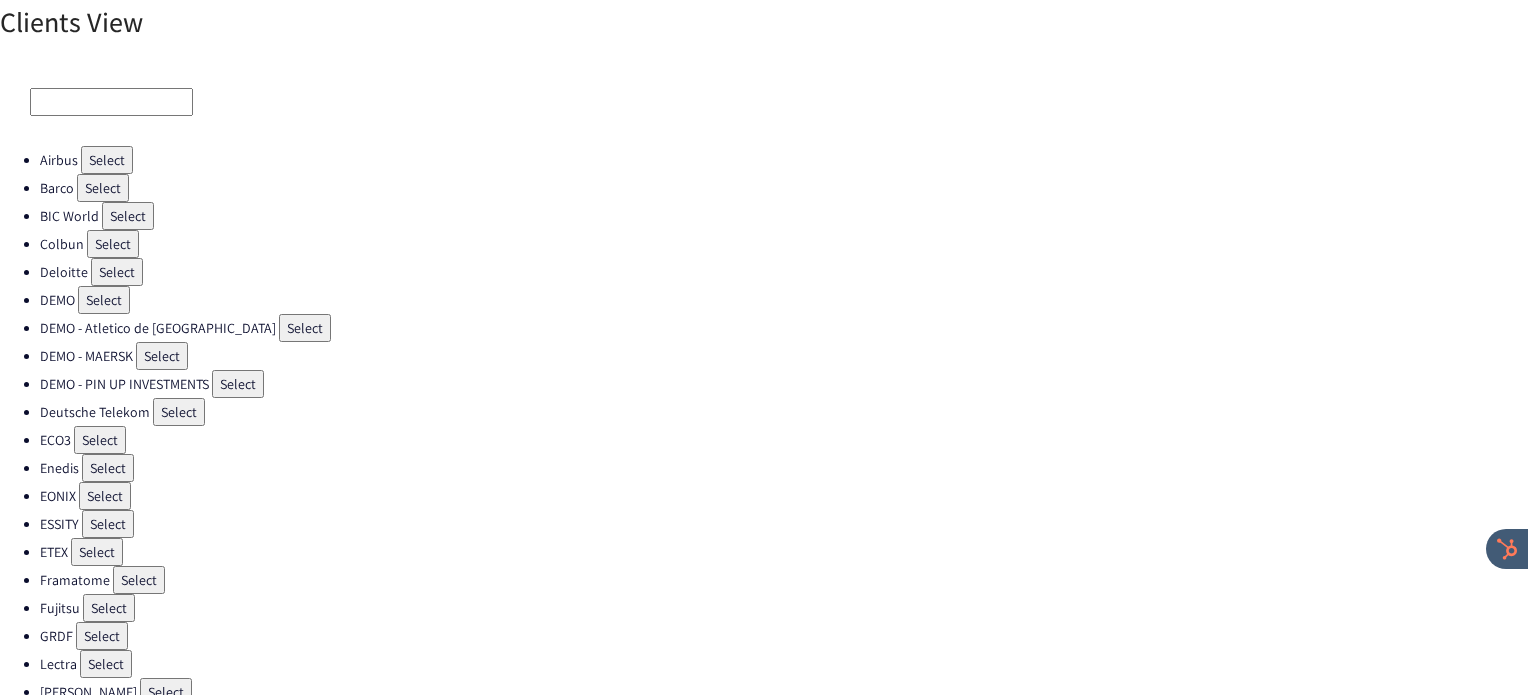 scroll, scrollTop: 538, scrollLeft: 0, axis: vertical 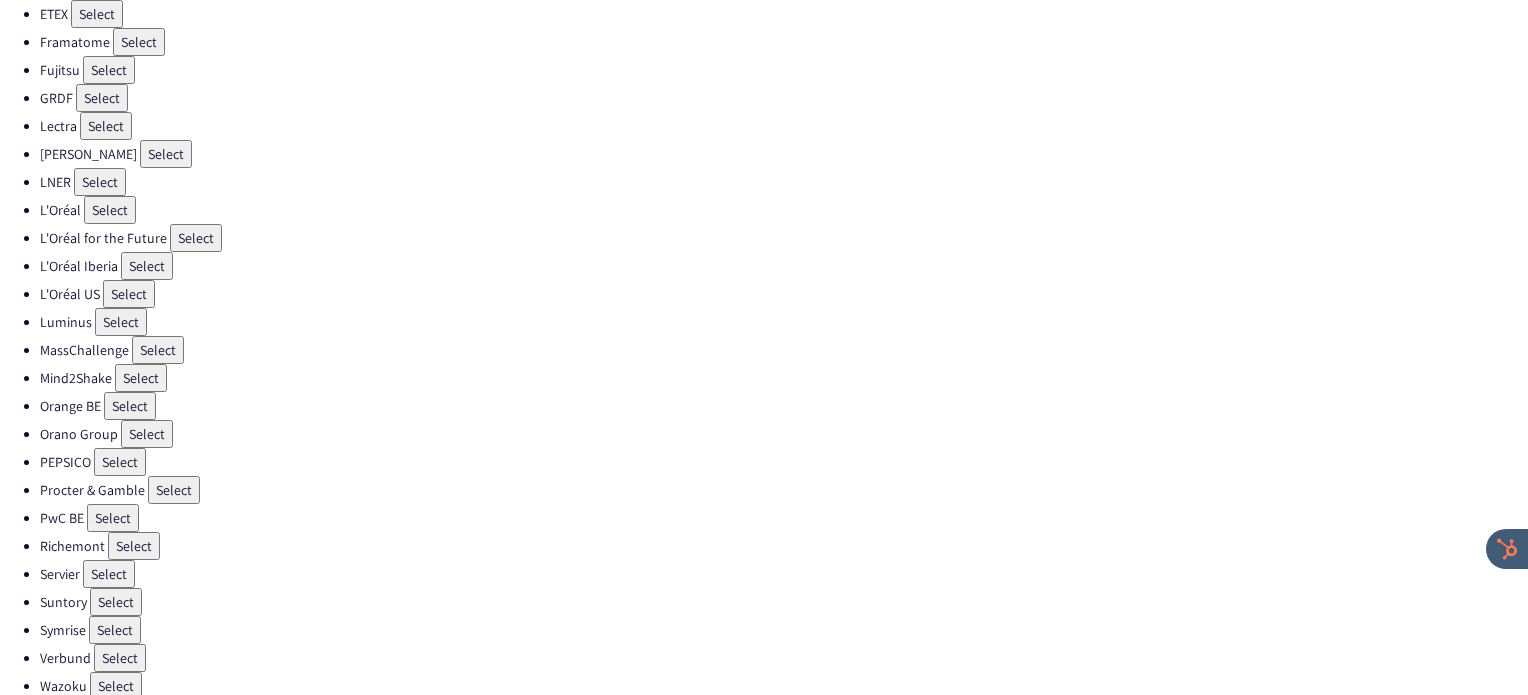 click on "Select" at bounding box center [120, 462] 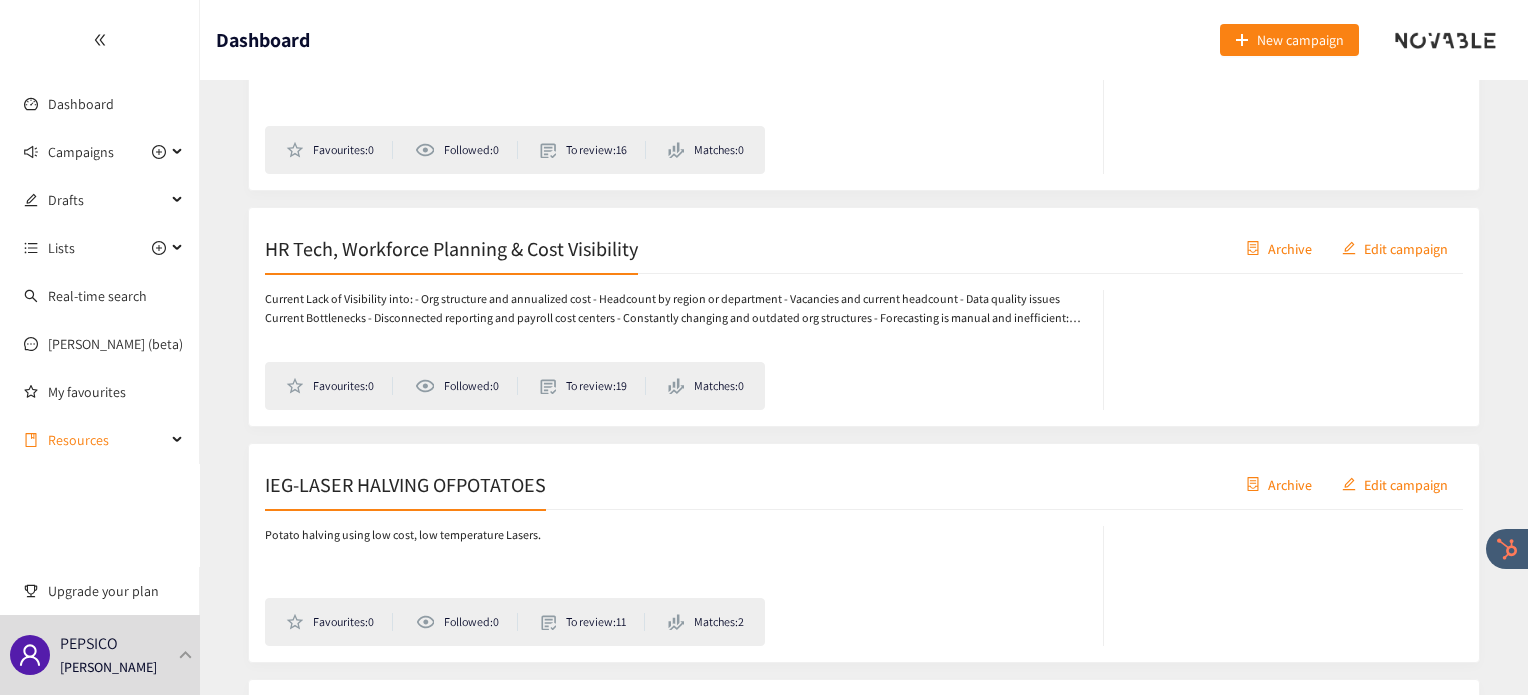 scroll, scrollTop: 463, scrollLeft: 0, axis: vertical 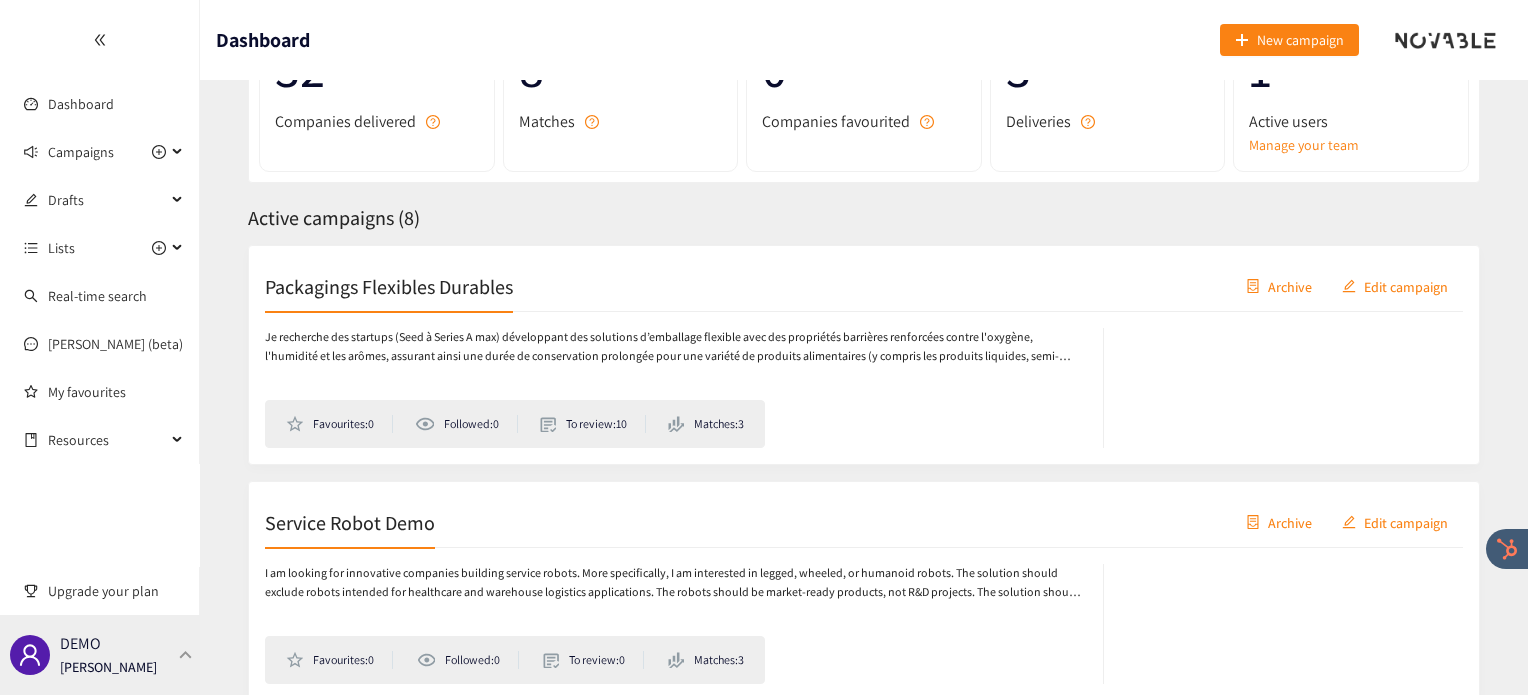 click on "DEMO [PERSON_NAME]" at bounding box center [100, 655] 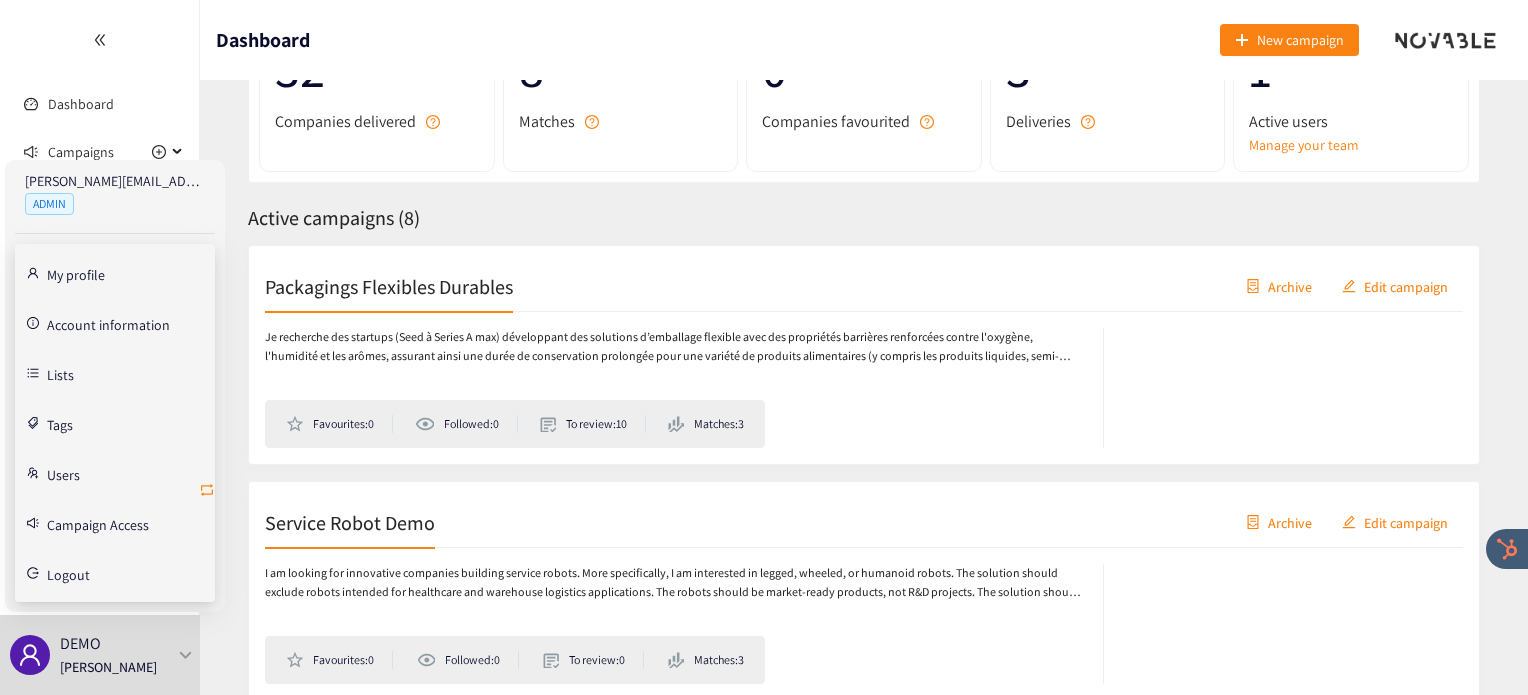 click 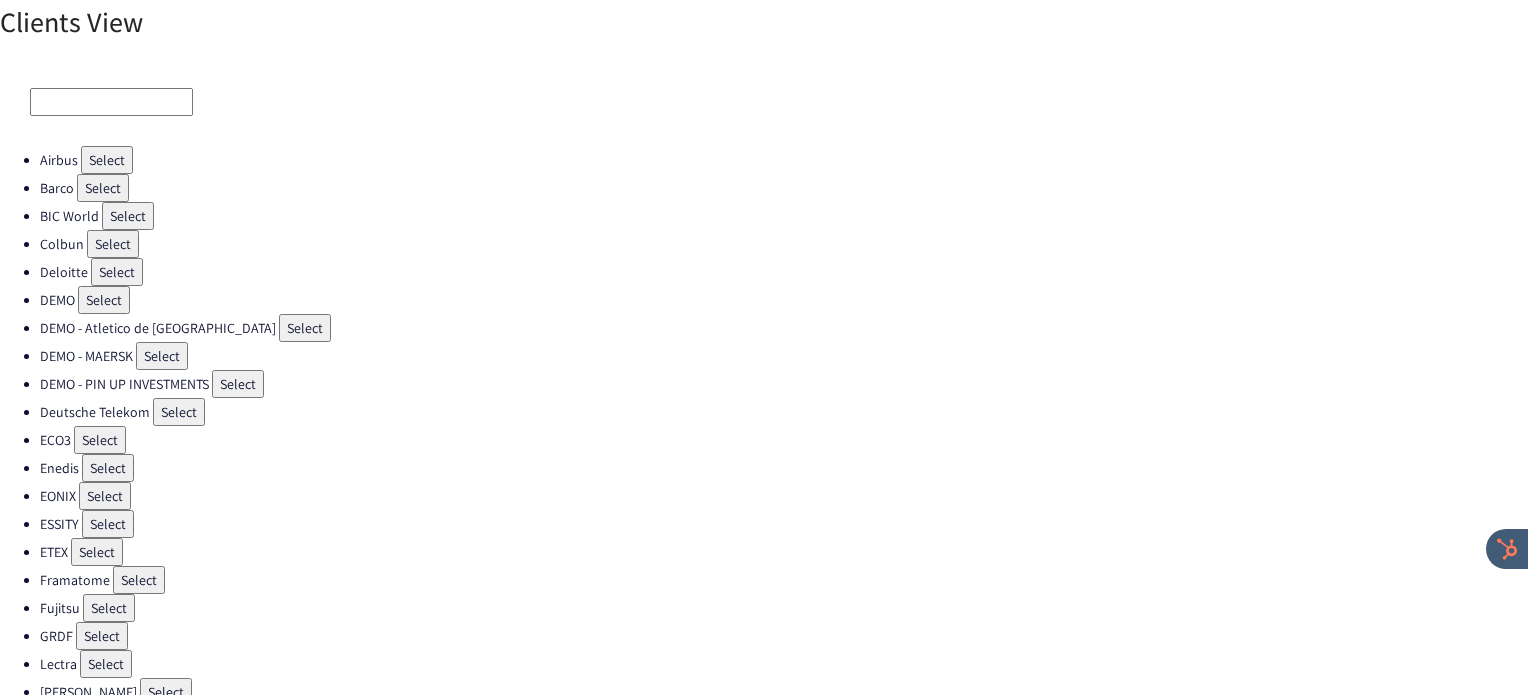 scroll, scrollTop: 32, scrollLeft: 0, axis: vertical 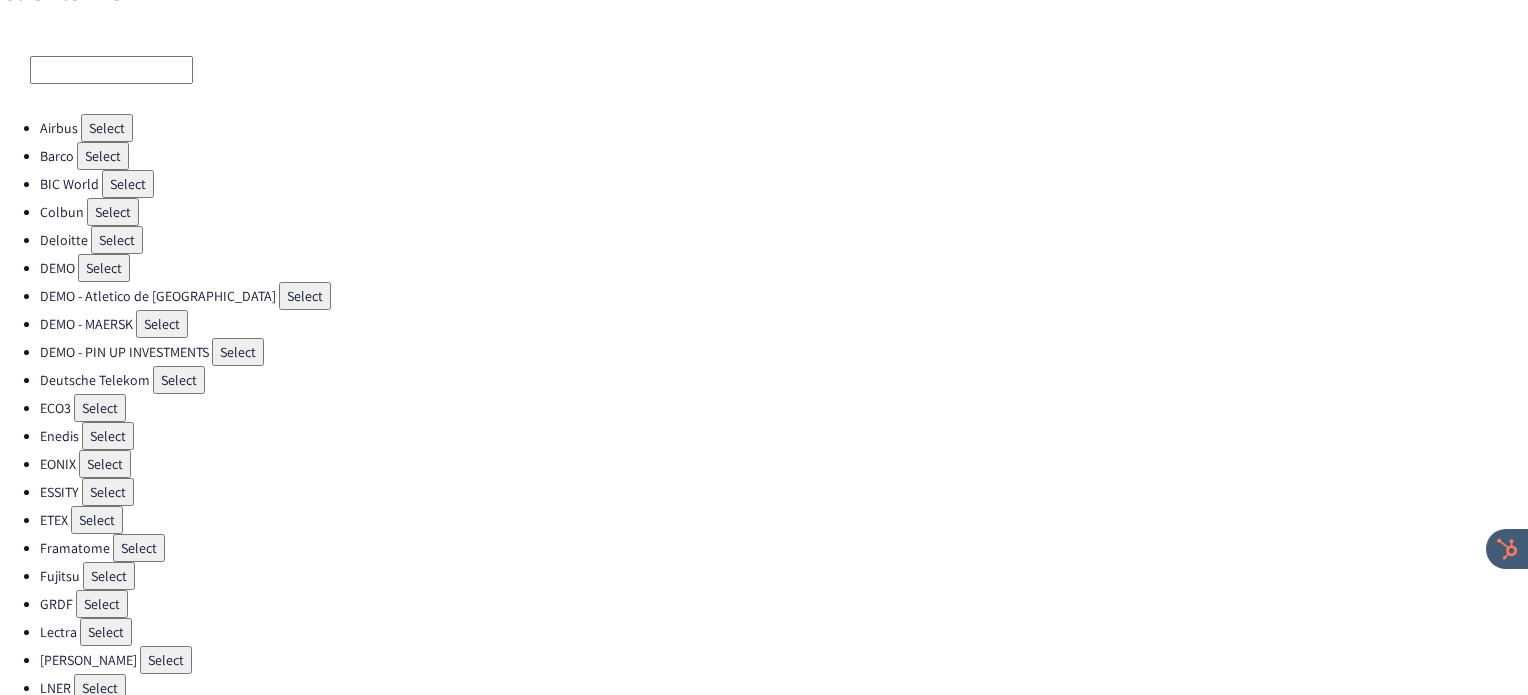 click on "Select" at bounding box center [100, 408] 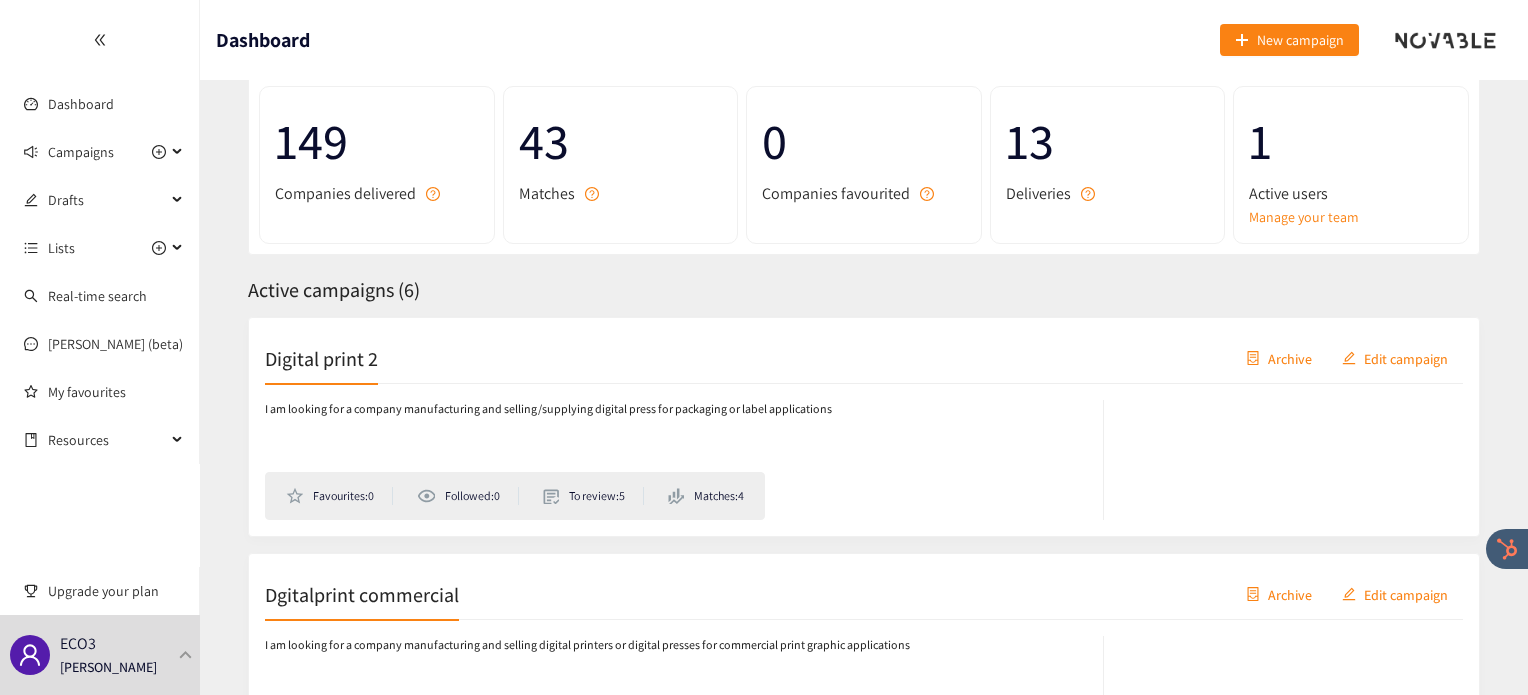scroll, scrollTop: 0, scrollLeft: 0, axis: both 